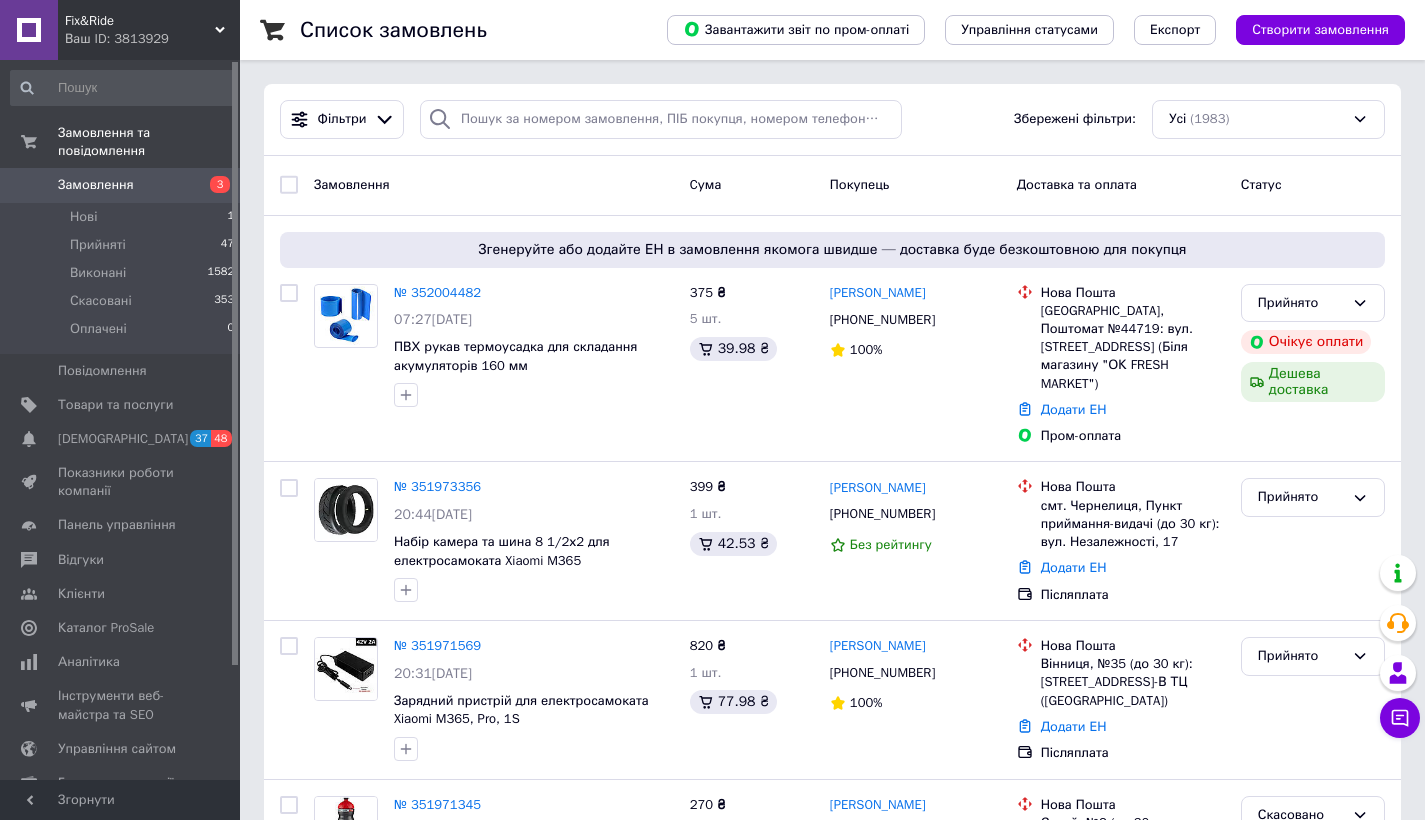 scroll, scrollTop: 0, scrollLeft: 0, axis: both 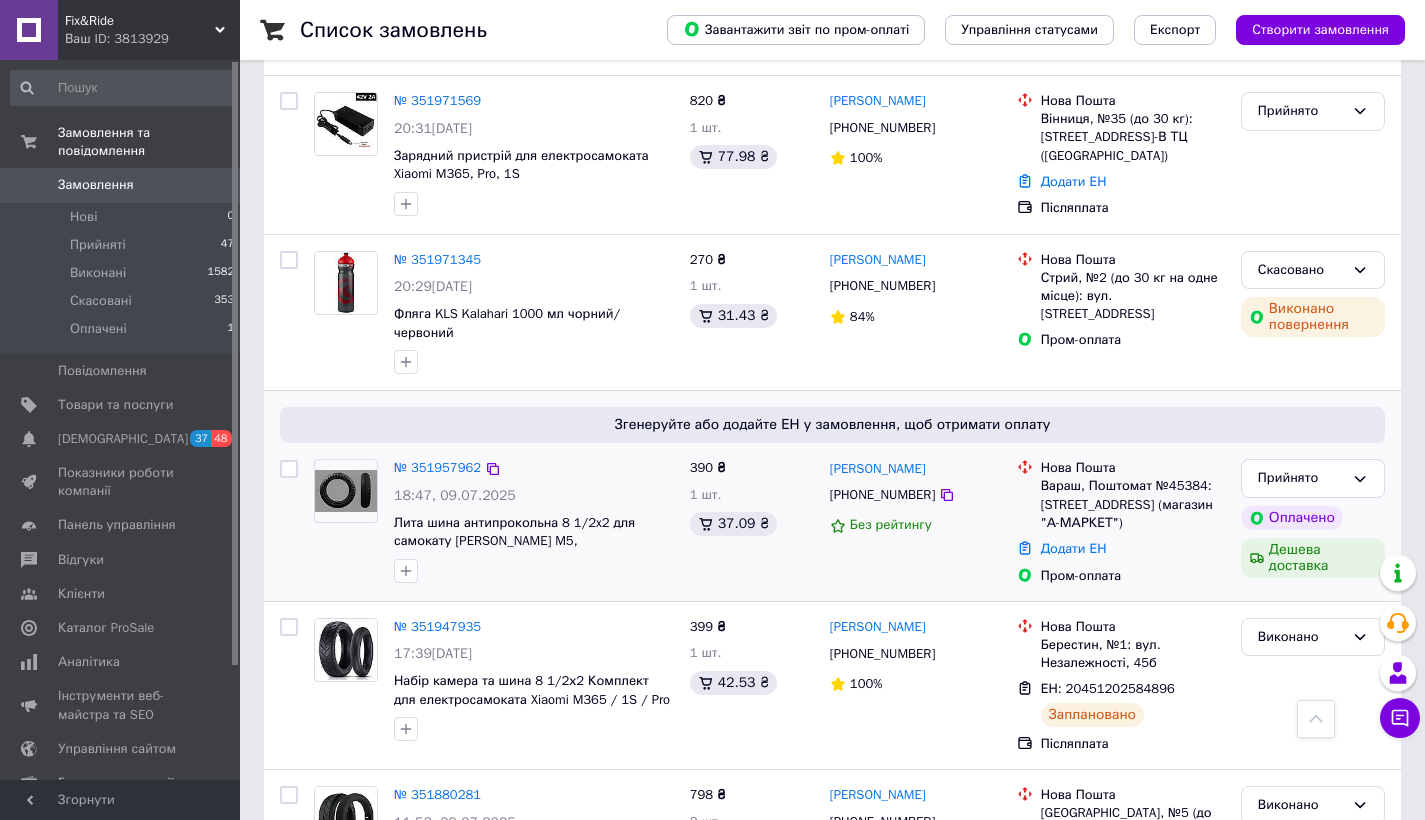 click on "№ 351957962" at bounding box center [437, 468] 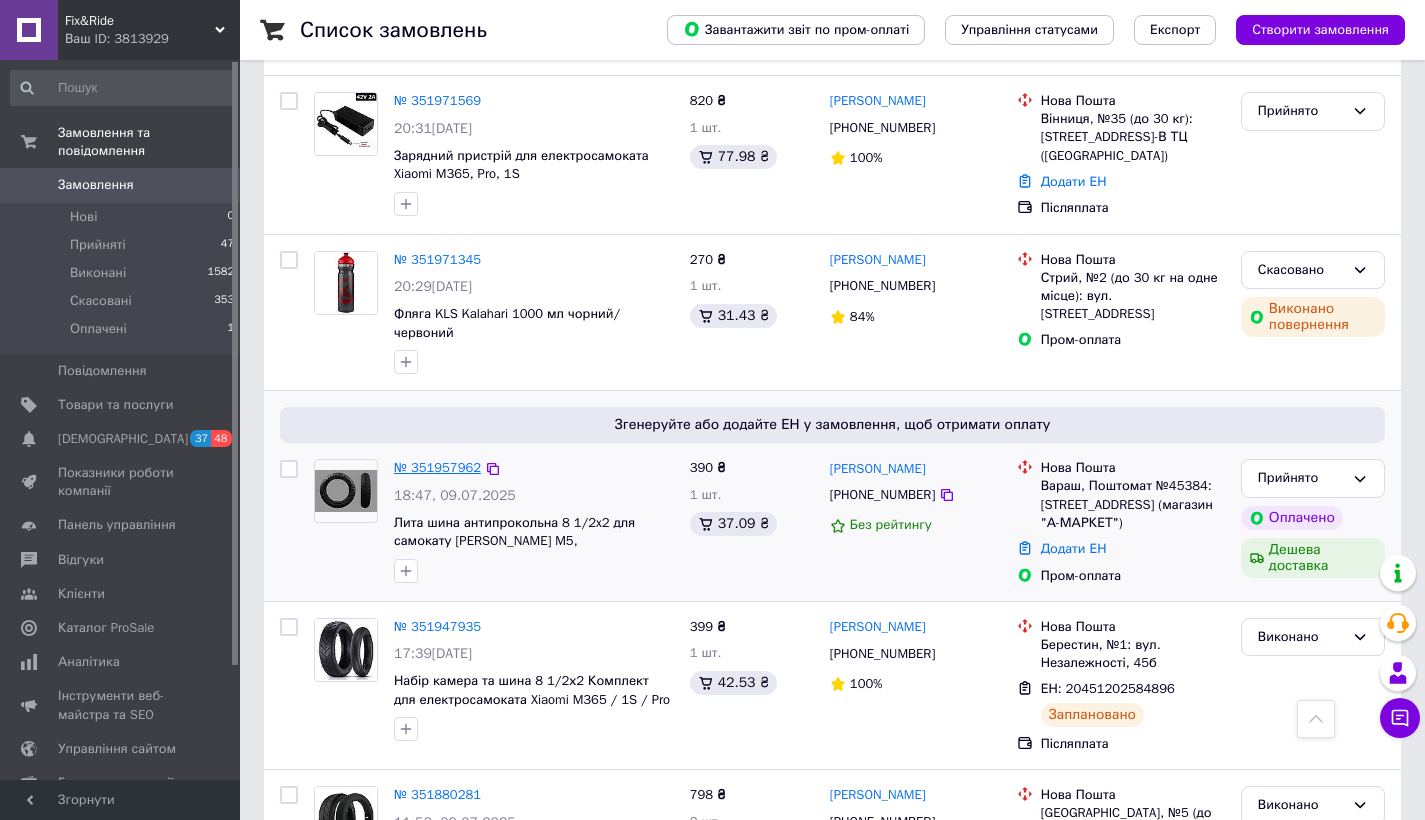 click on "№ 351957962" at bounding box center (437, 467) 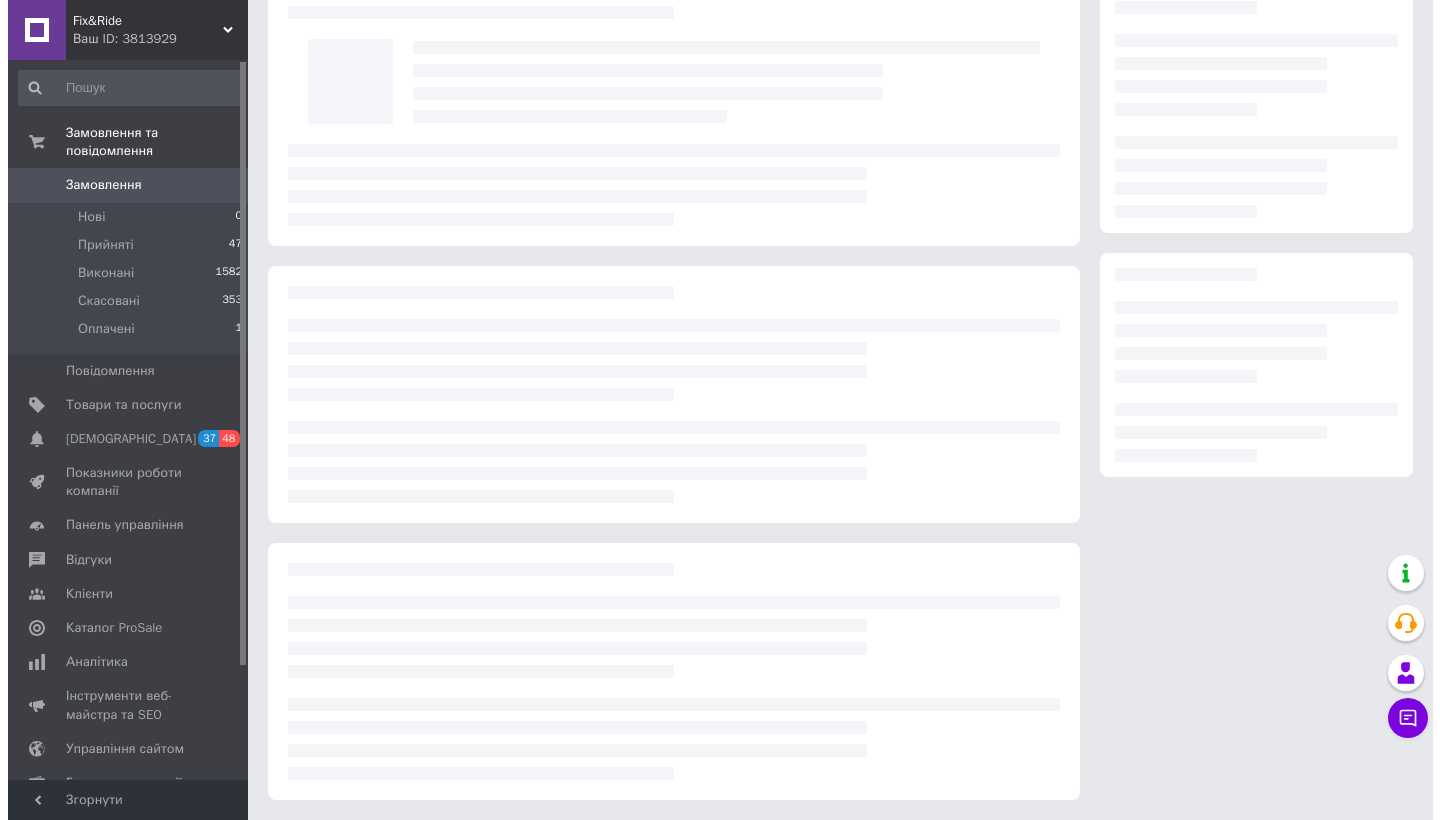 scroll, scrollTop: 94, scrollLeft: 0, axis: vertical 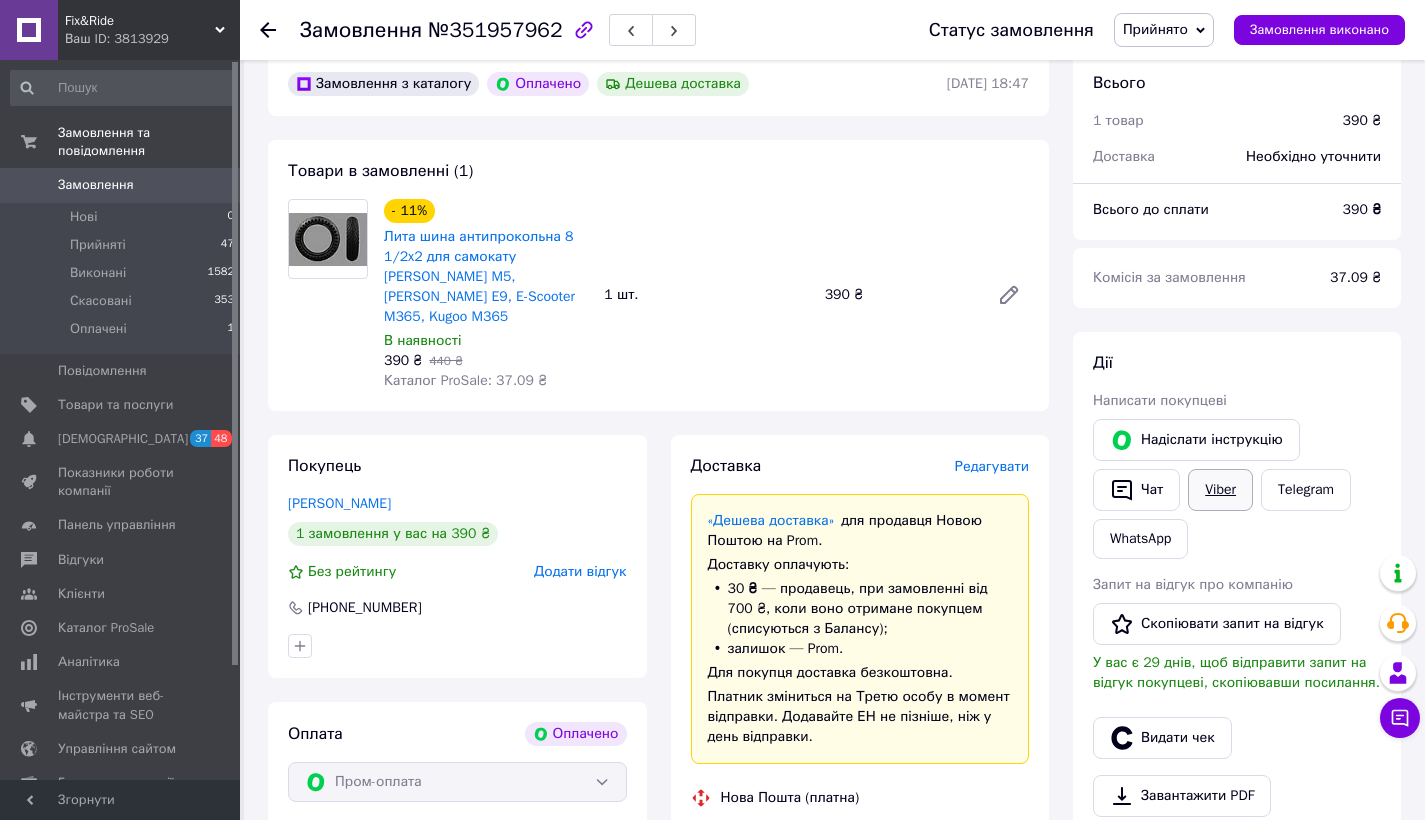 click on "Viber" at bounding box center [1220, 490] 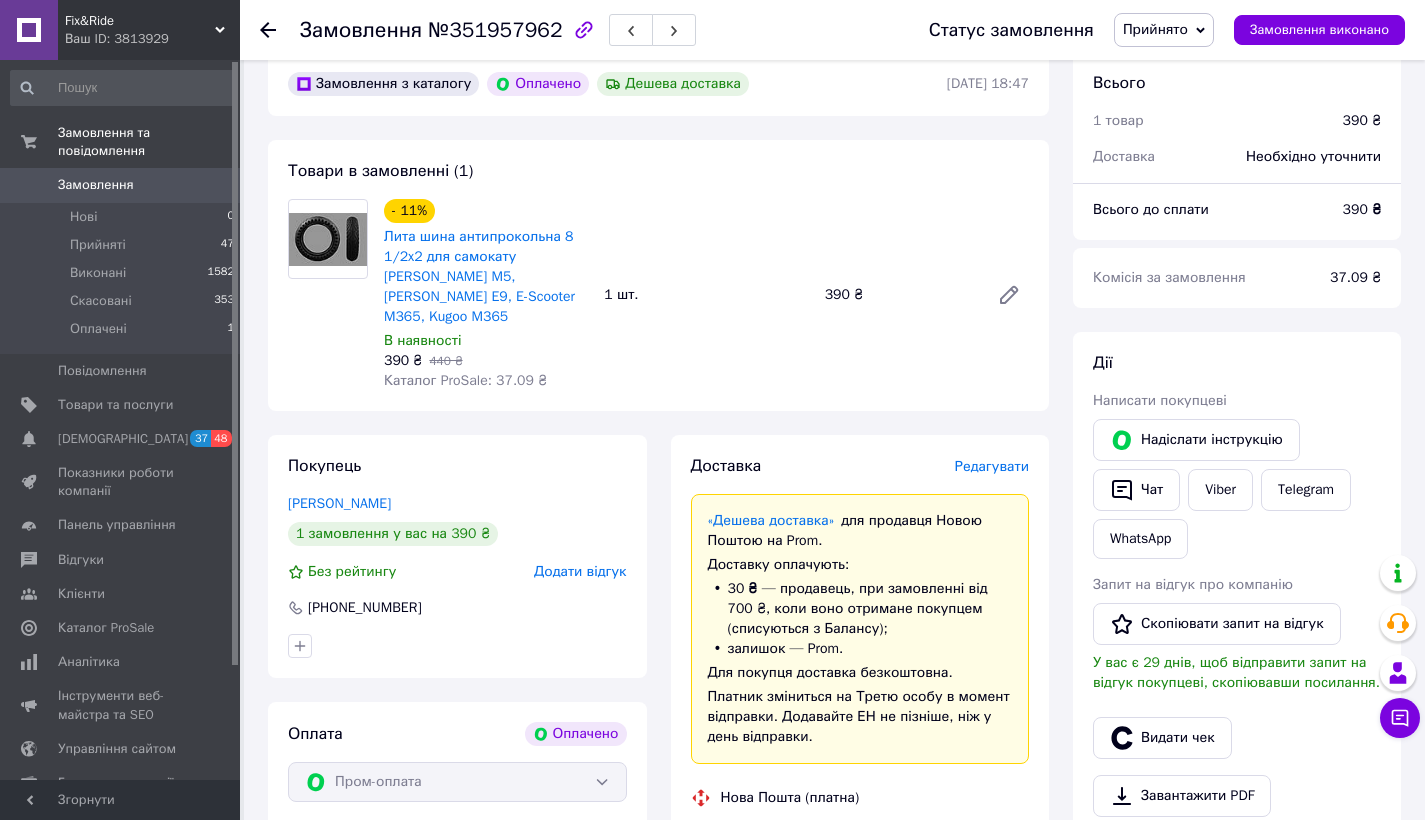 click on "Редагувати" at bounding box center [992, 467] 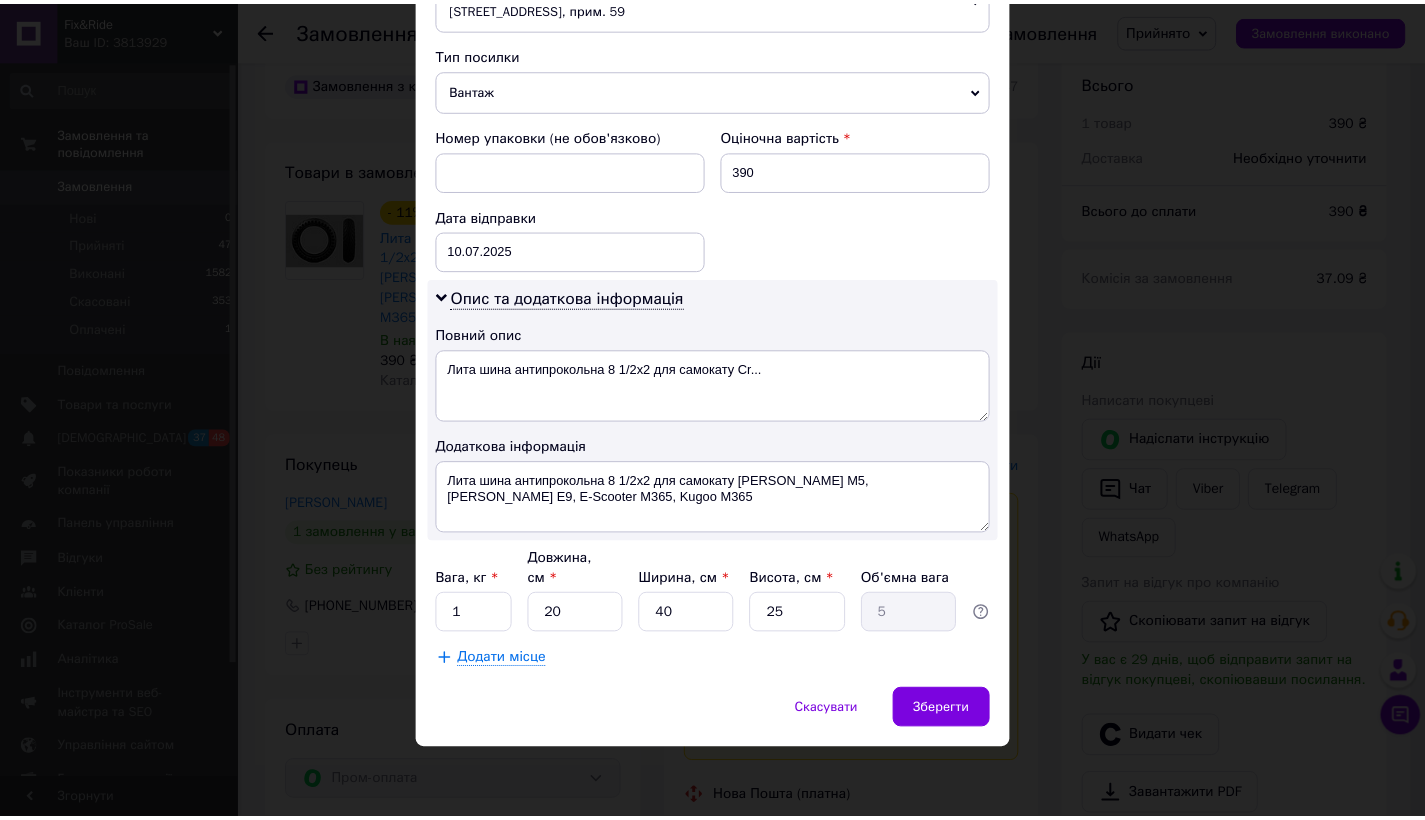 scroll, scrollTop: 771, scrollLeft: 0, axis: vertical 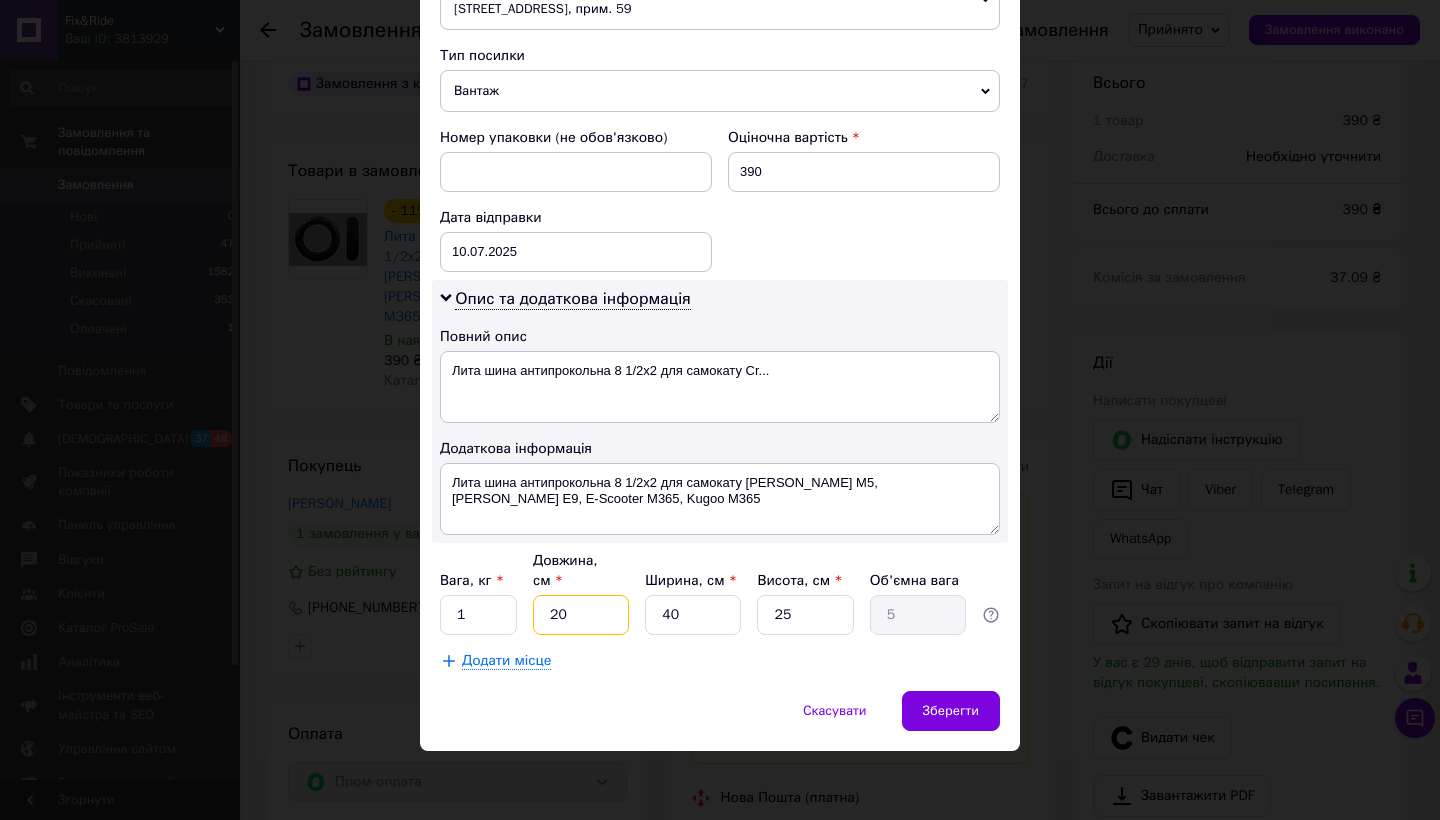 click on "20" at bounding box center (581, 615) 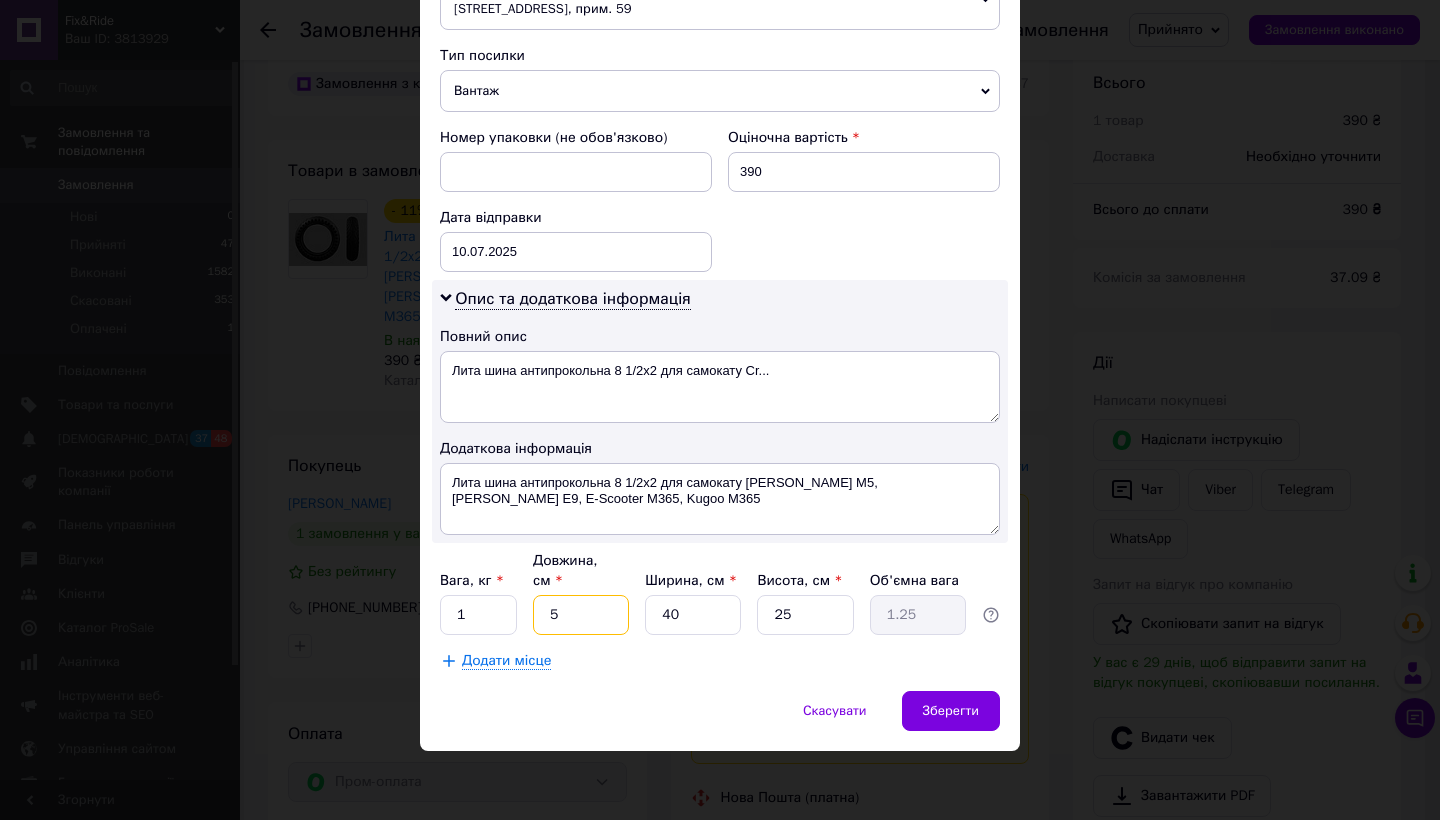 type on "5" 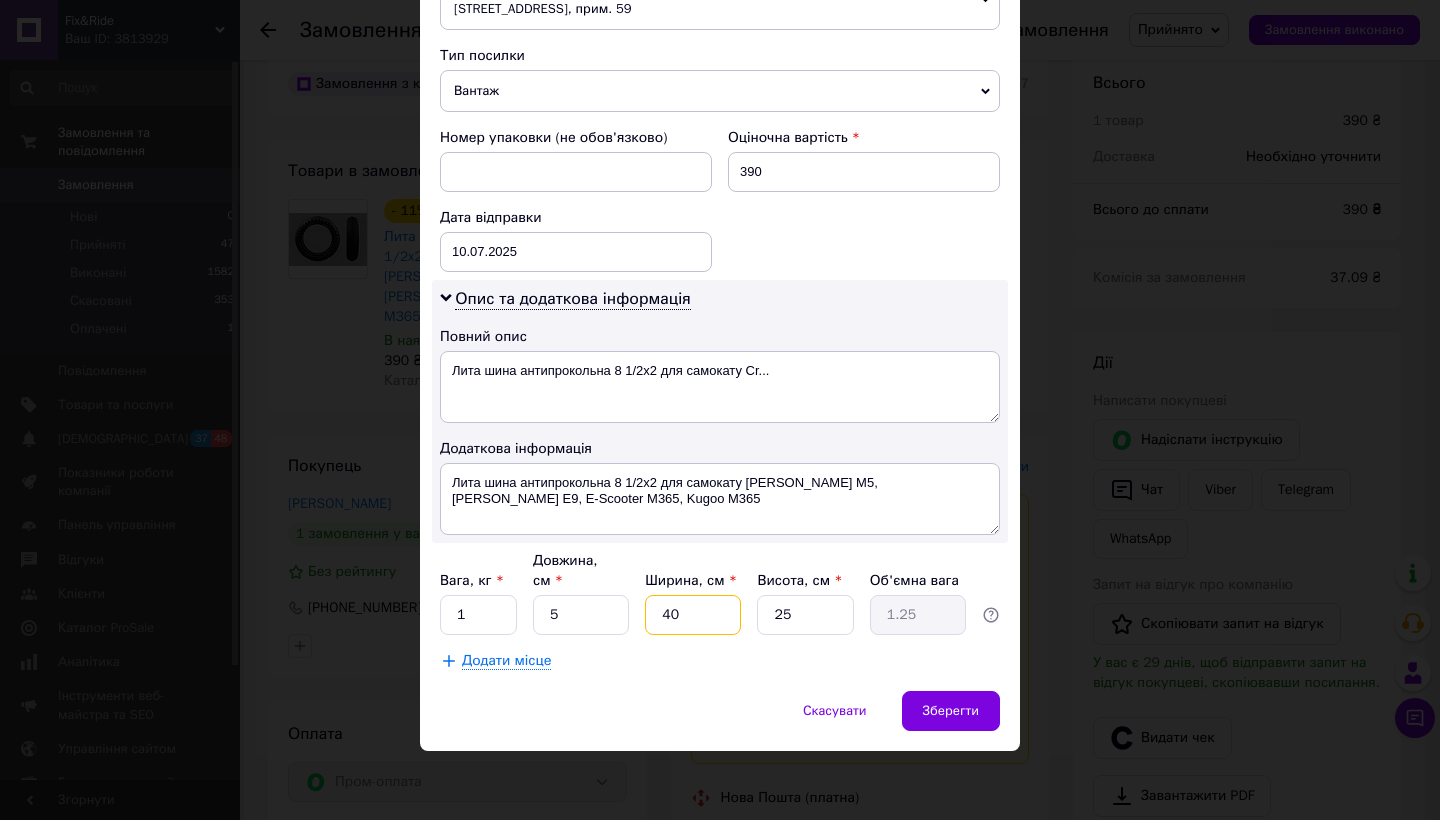 type on "5" 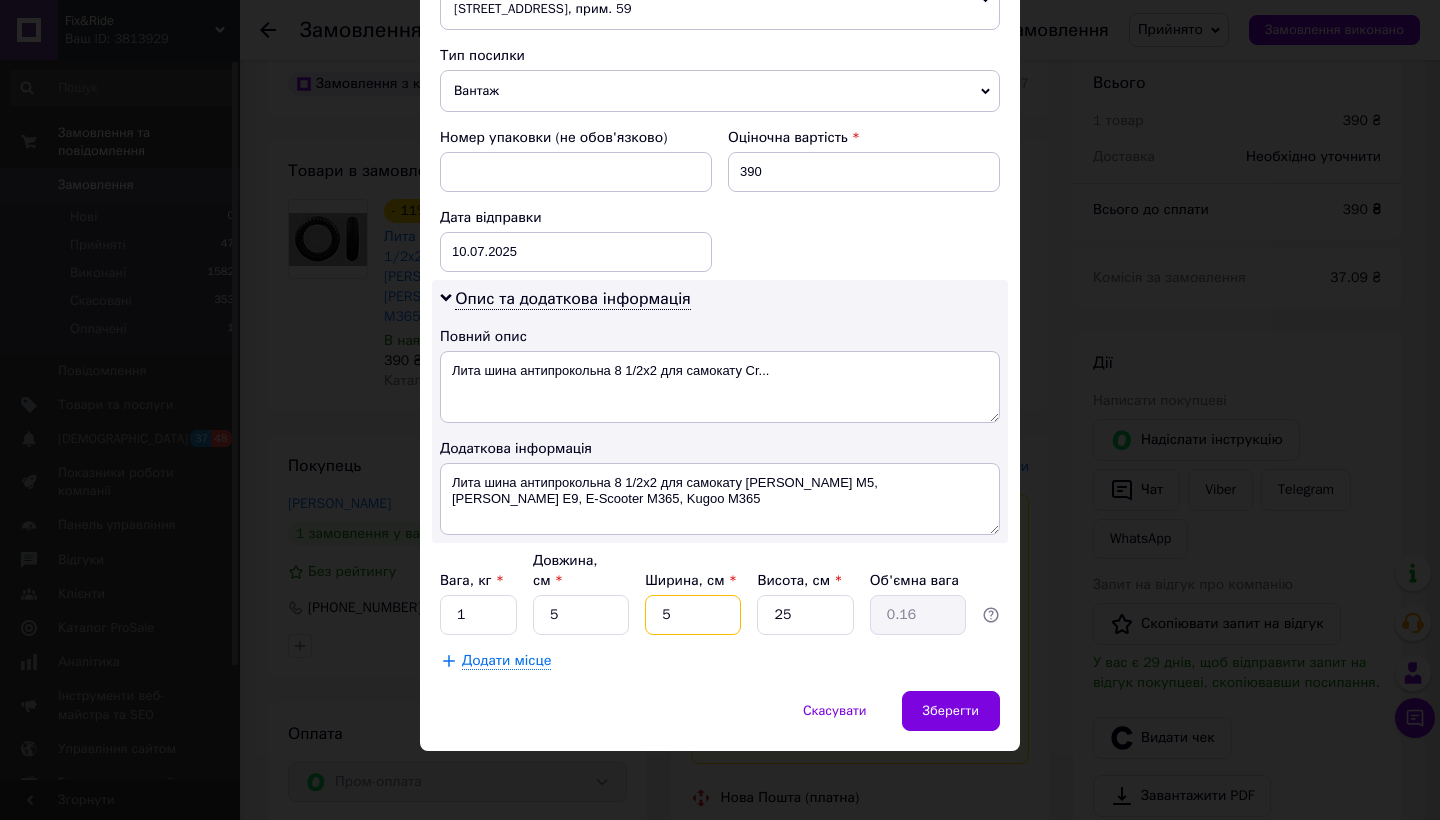 type on "5" 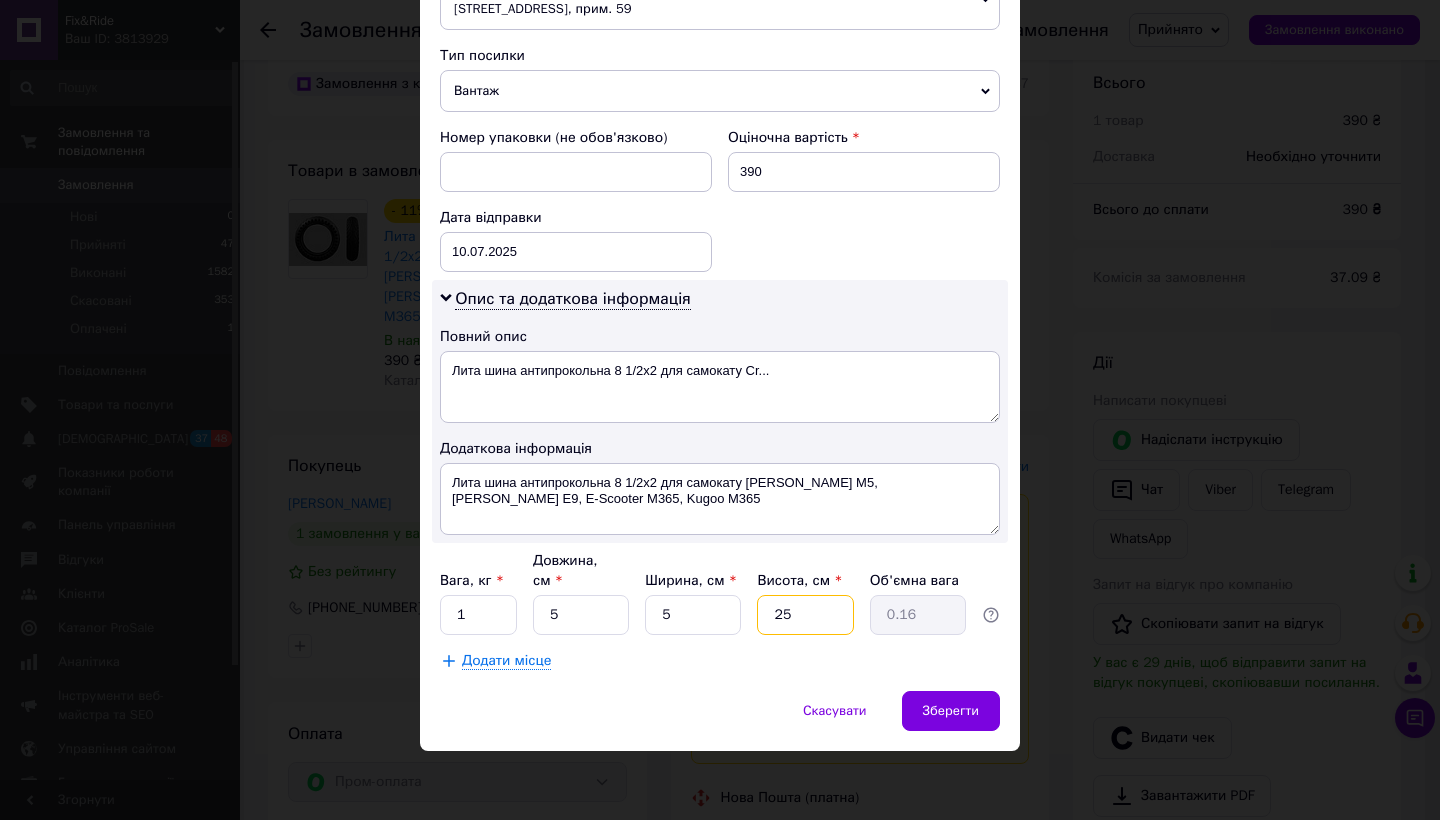 type on "5" 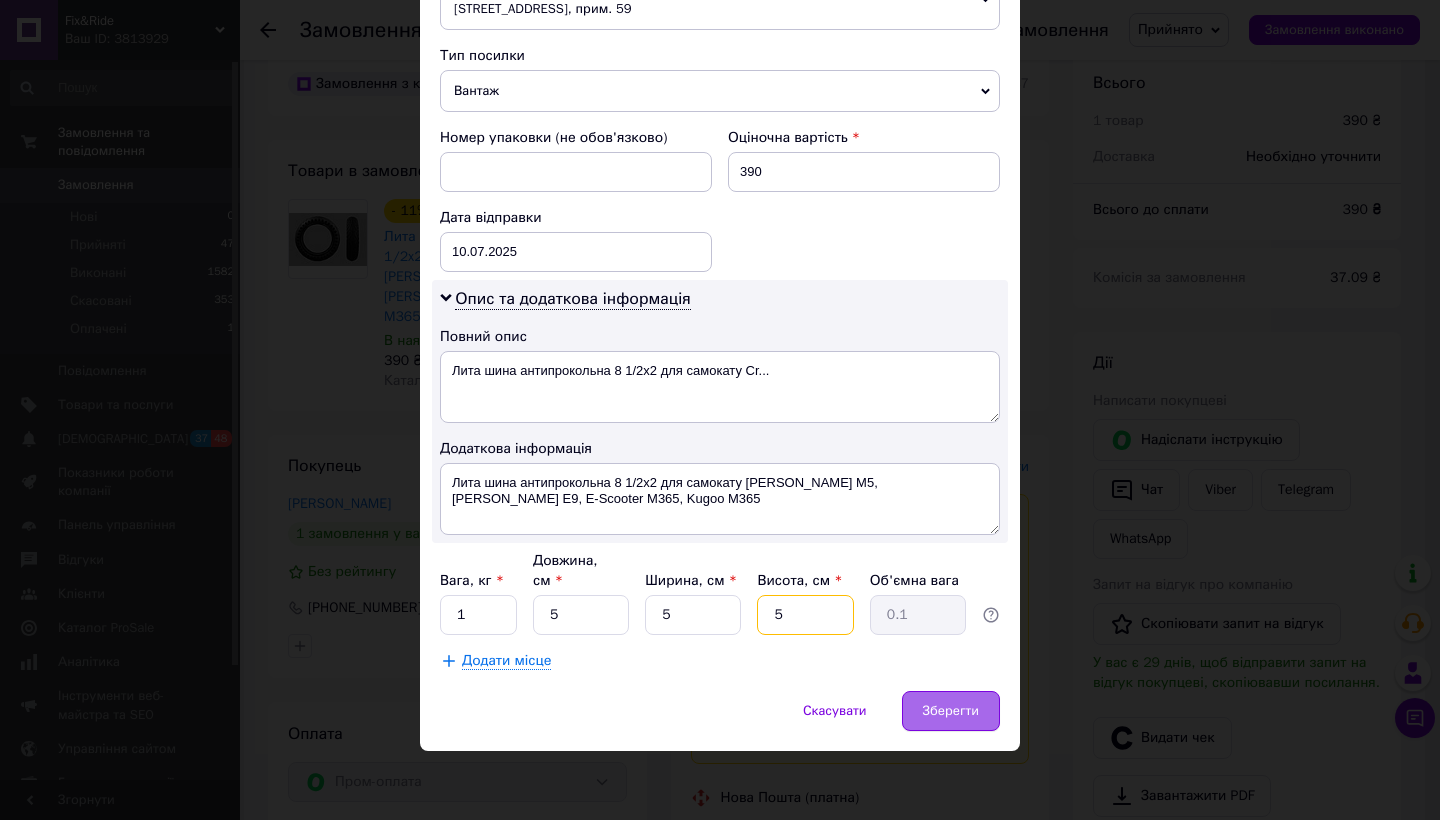 type on "5" 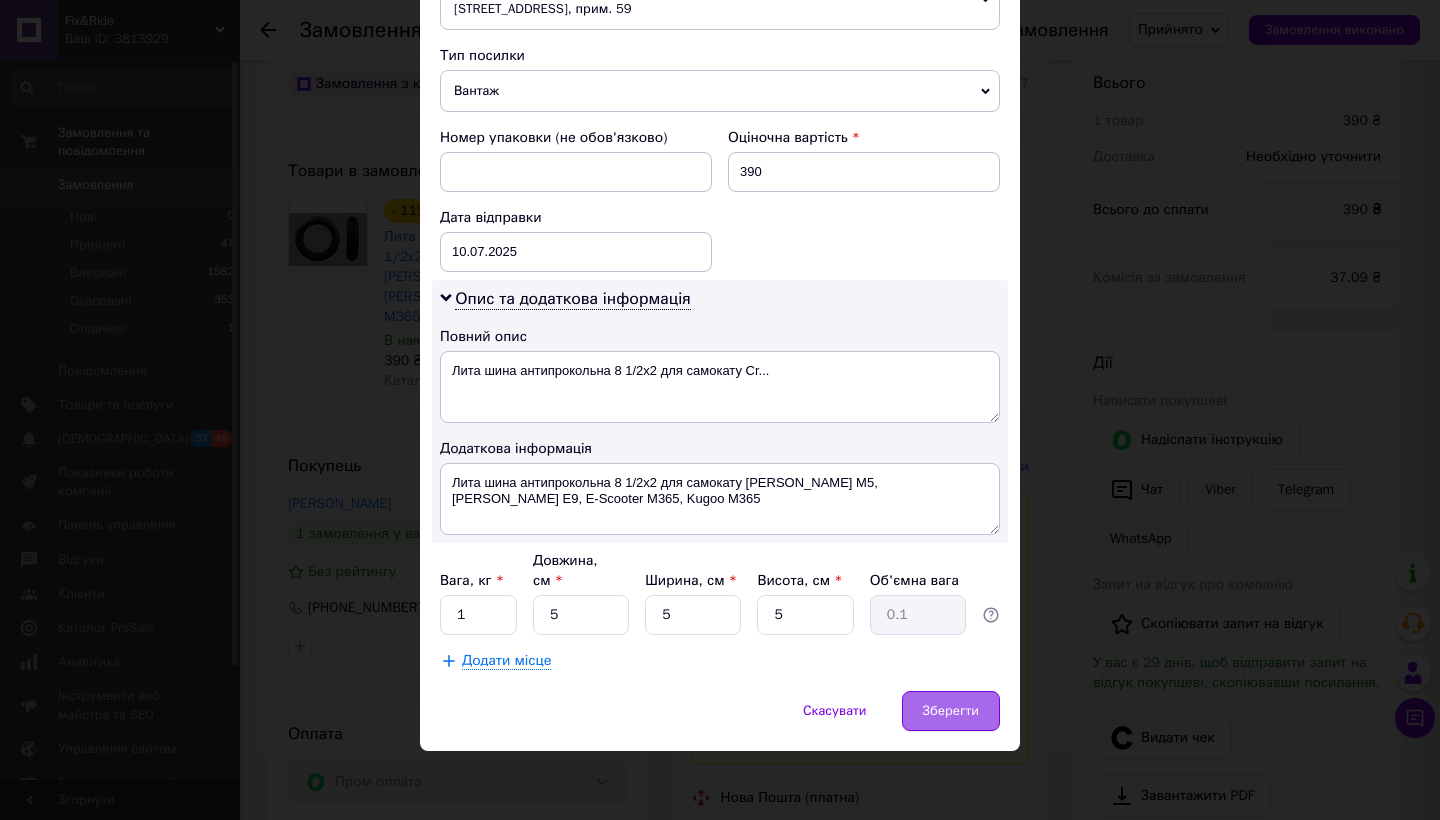 click on "Зберегти" at bounding box center [951, 711] 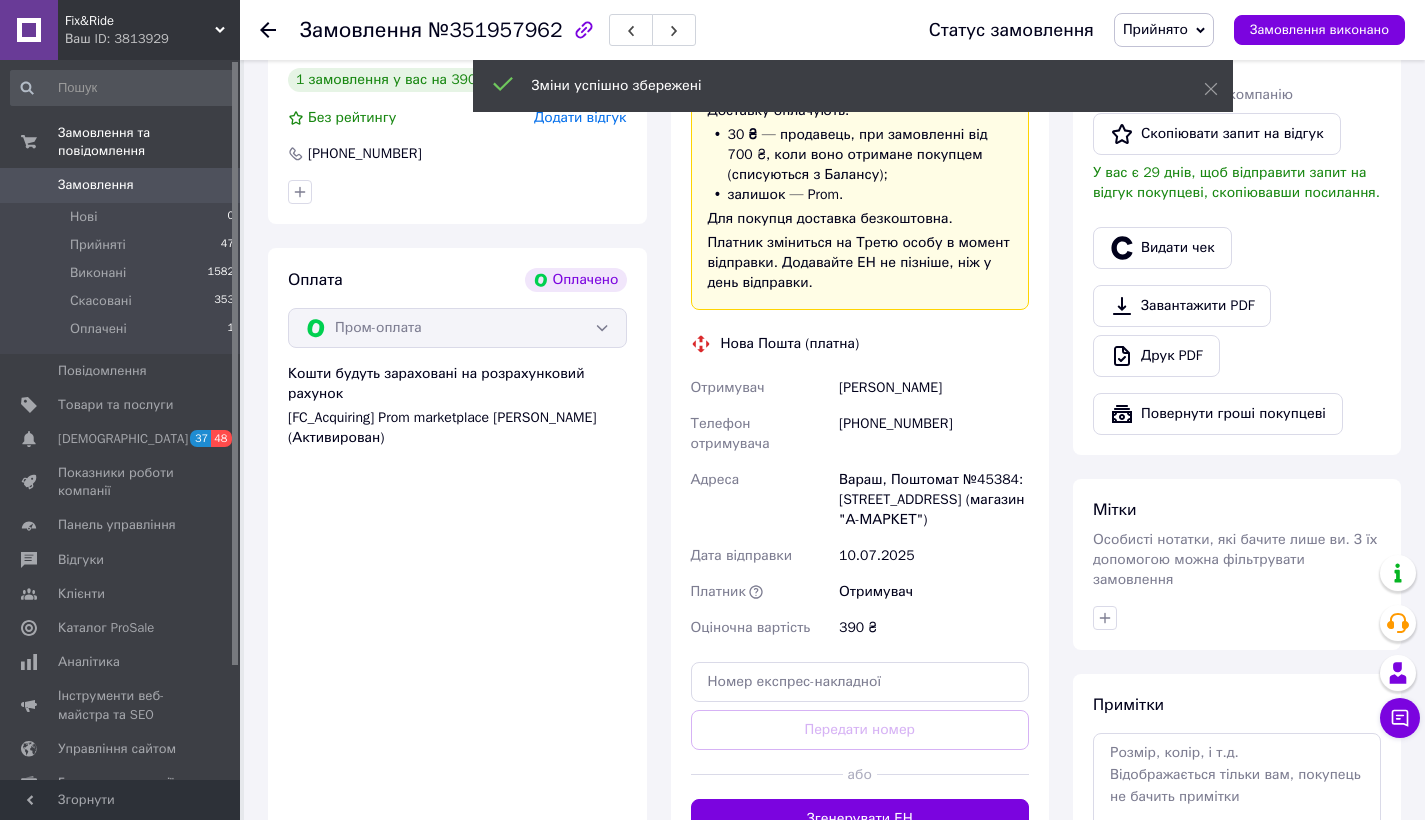 scroll, scrollTop: 652, scrollLeft: 0, axis: vertical 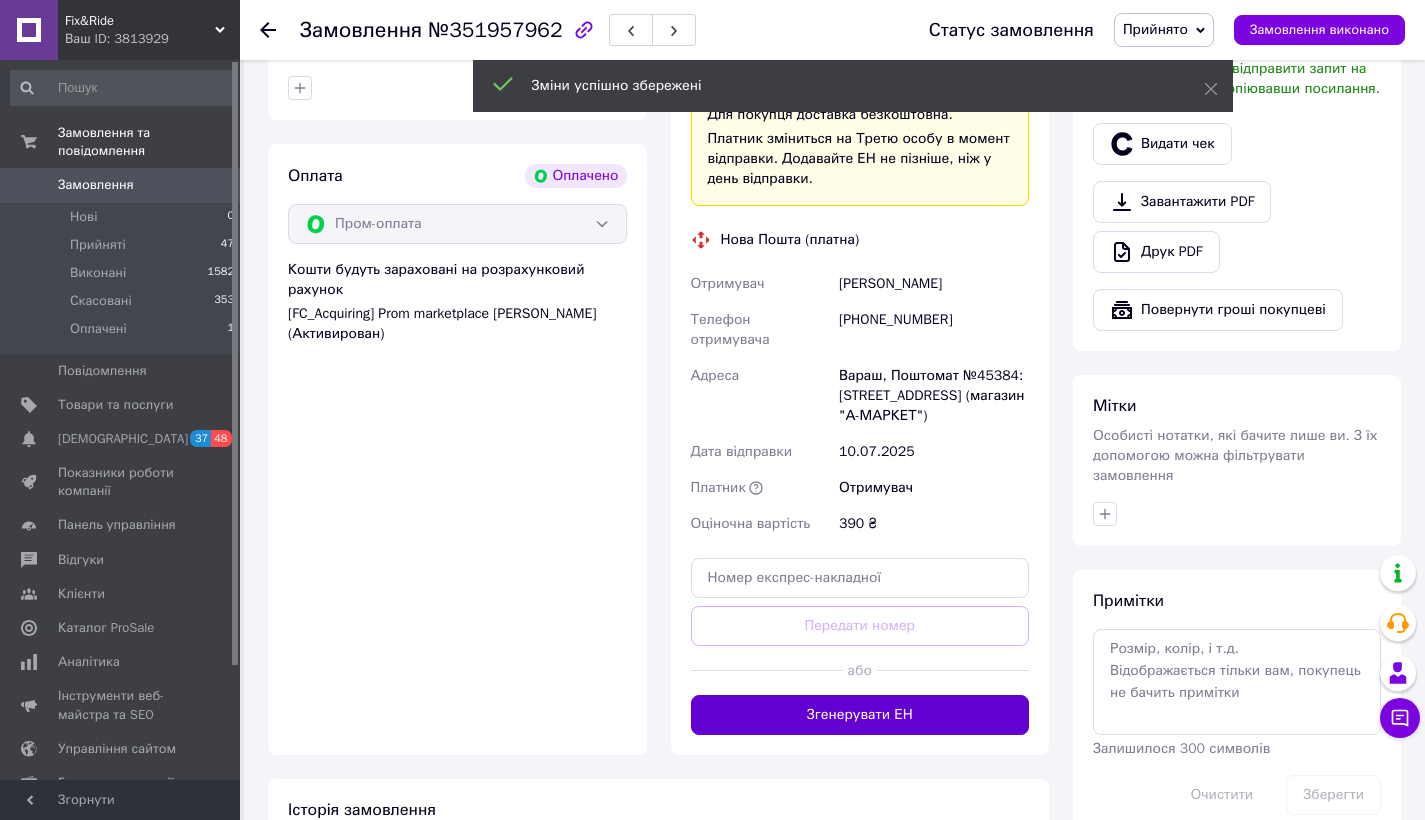 click on "Згенерувати ЕН" at bounding box center (860, 715) 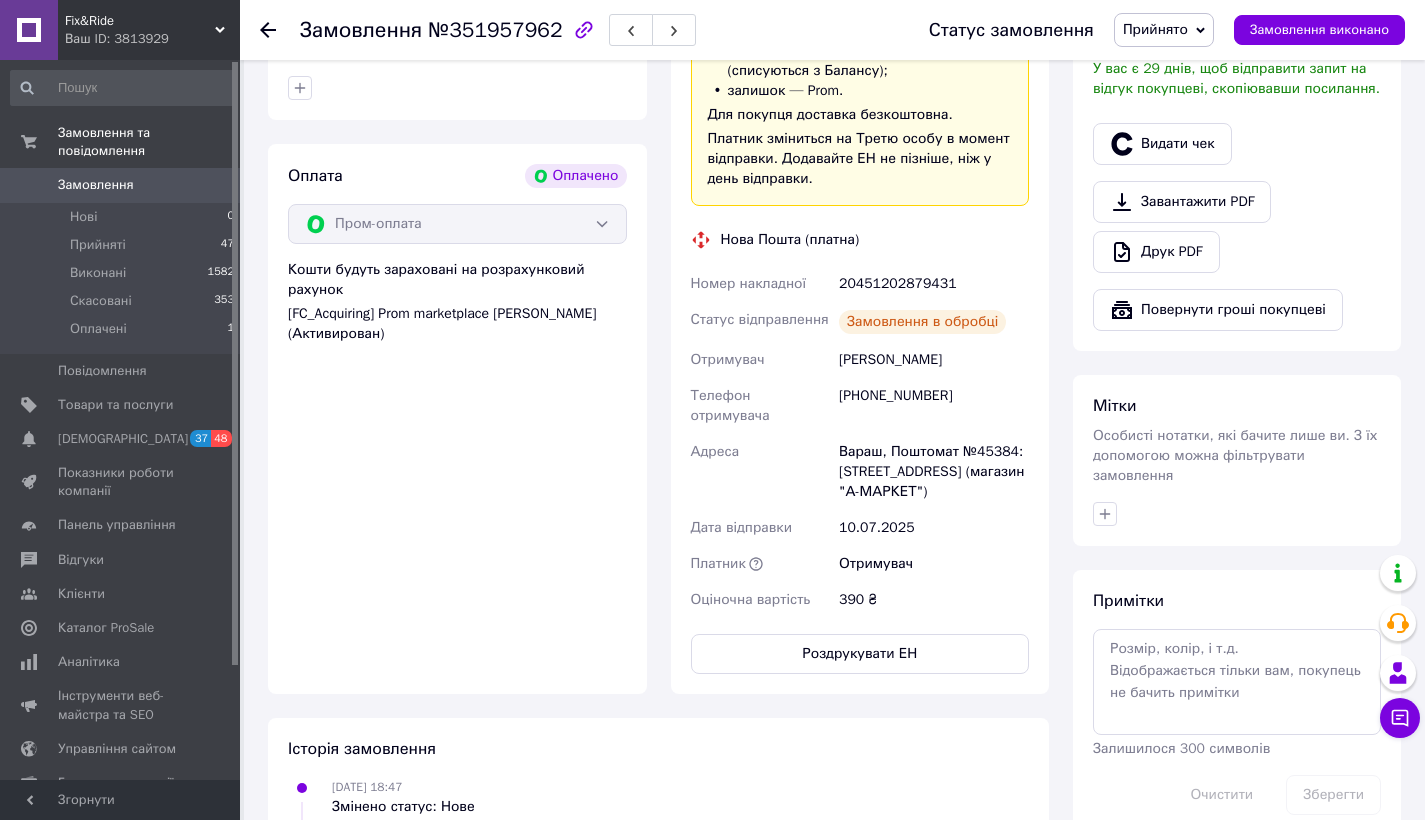 click on "Роздрукувати ЕН" at bounding box center [860, 654] 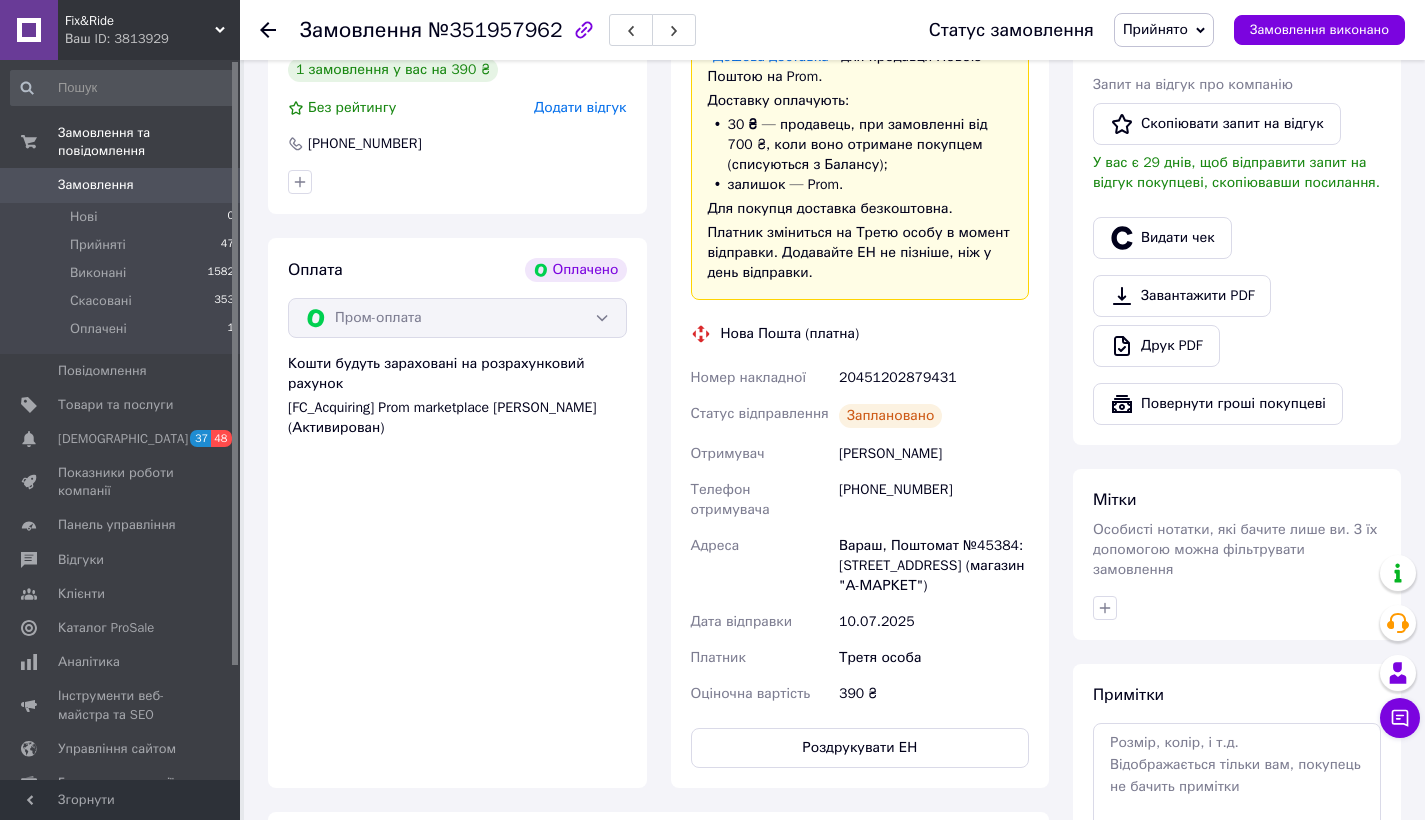 scroll, scrollTop: 522, scrollLeft: 0, axis: vertical 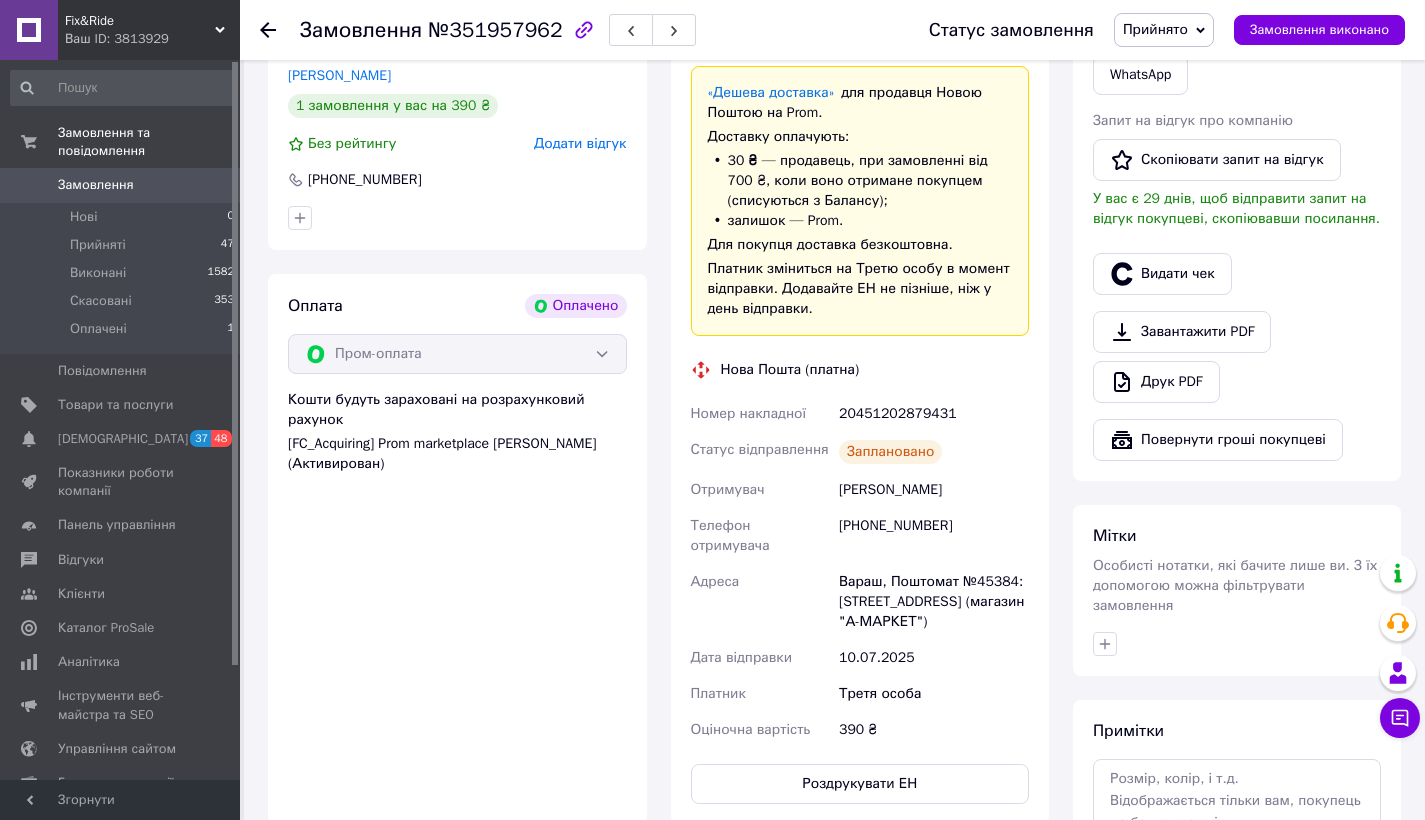 click on "[PERSON_NAME]" at bounding box center [934, 490] 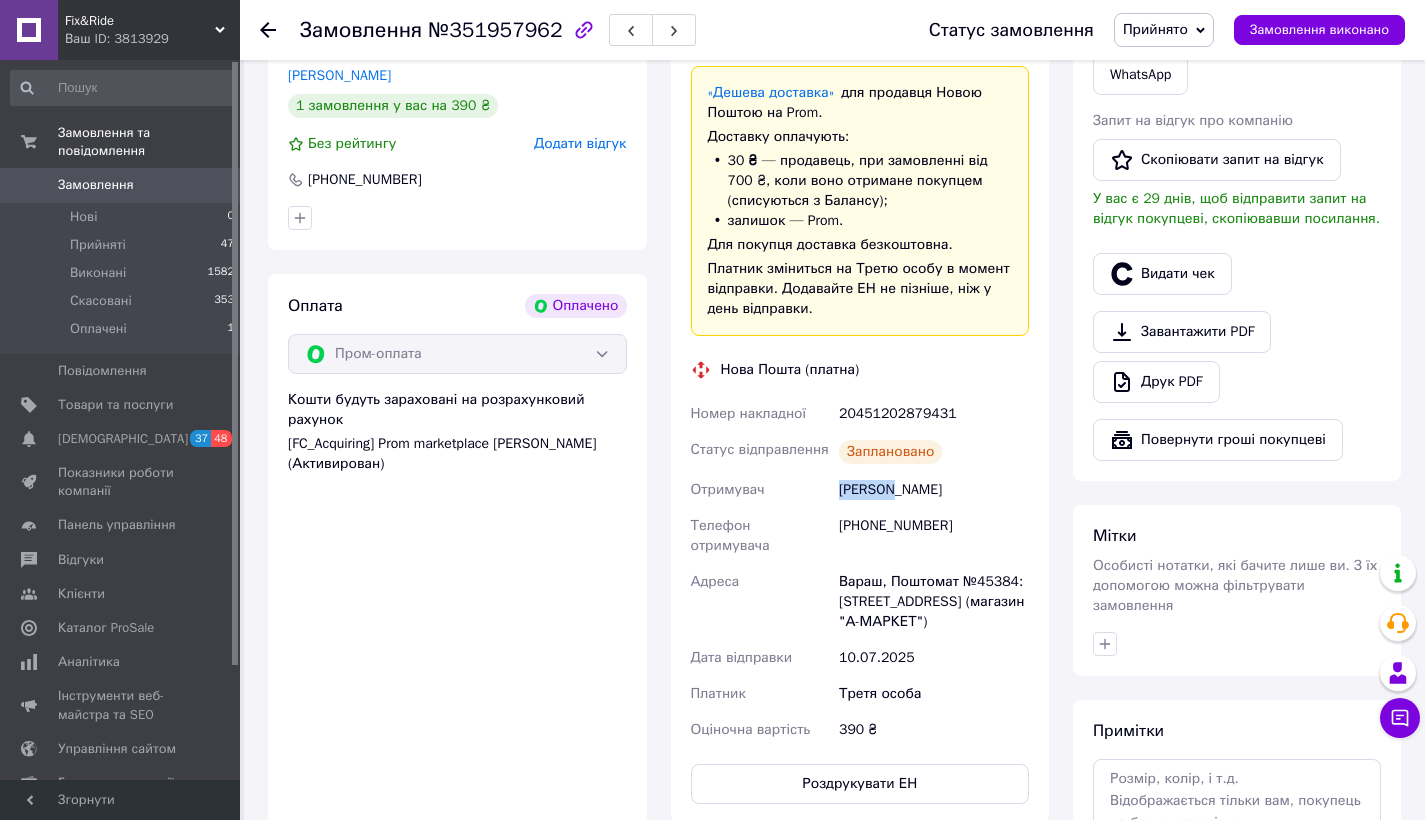 click on "[PERSON_NAME]" at bounding box center [934, 490] 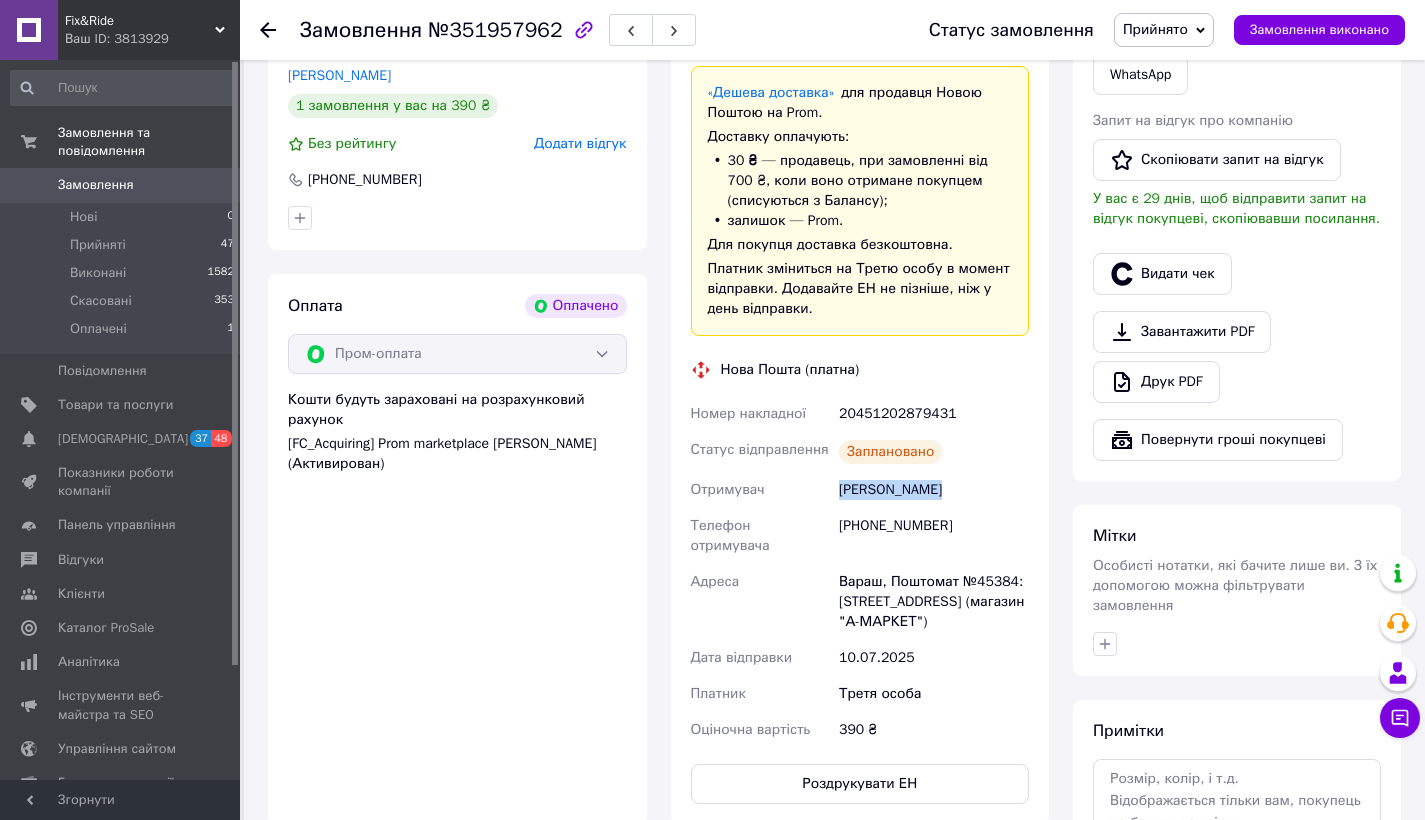 click on "[PERSON_NAME]" at bounding box center (934, 490) 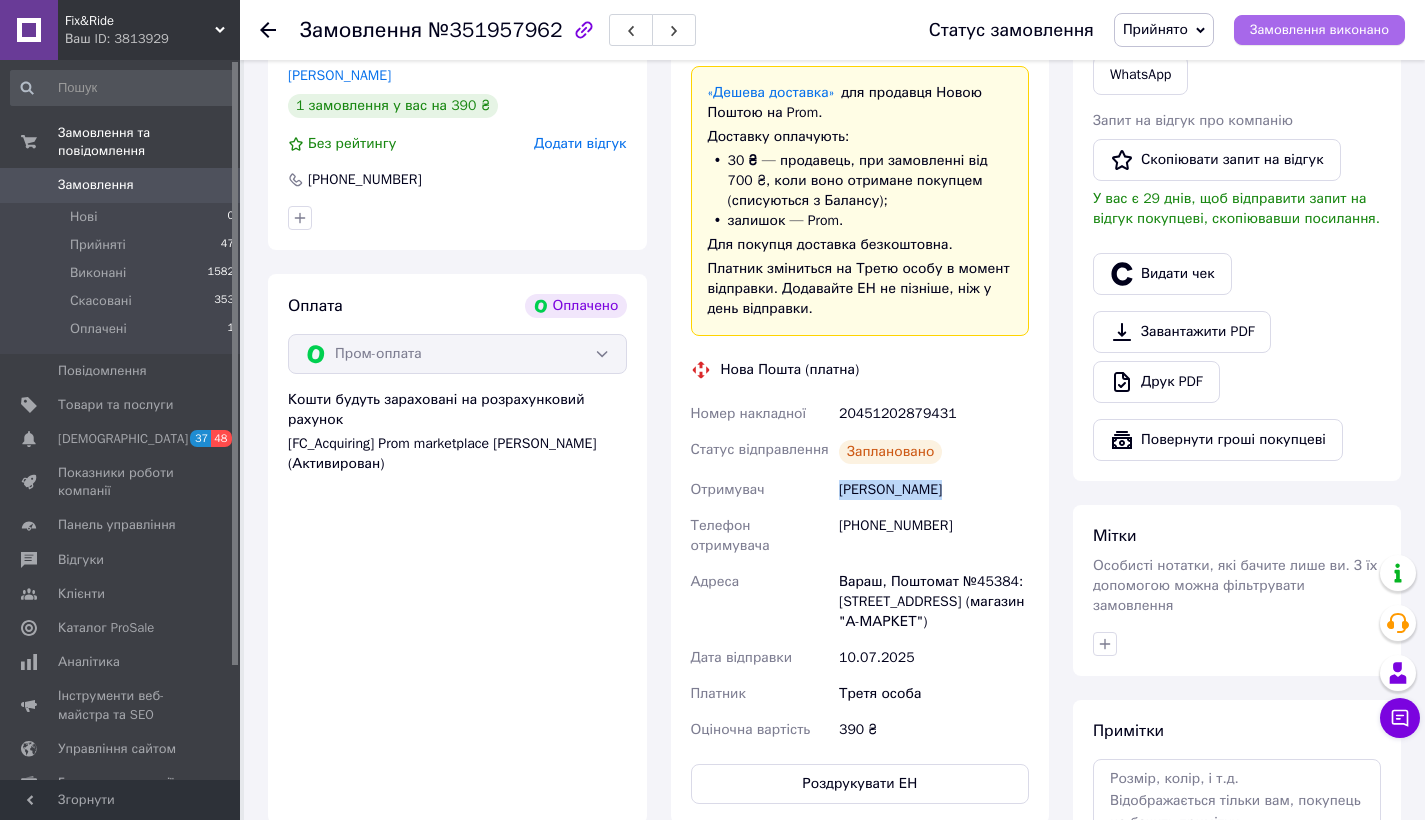 click on "Замовлення виконано" at bounding box center [1319, 30] 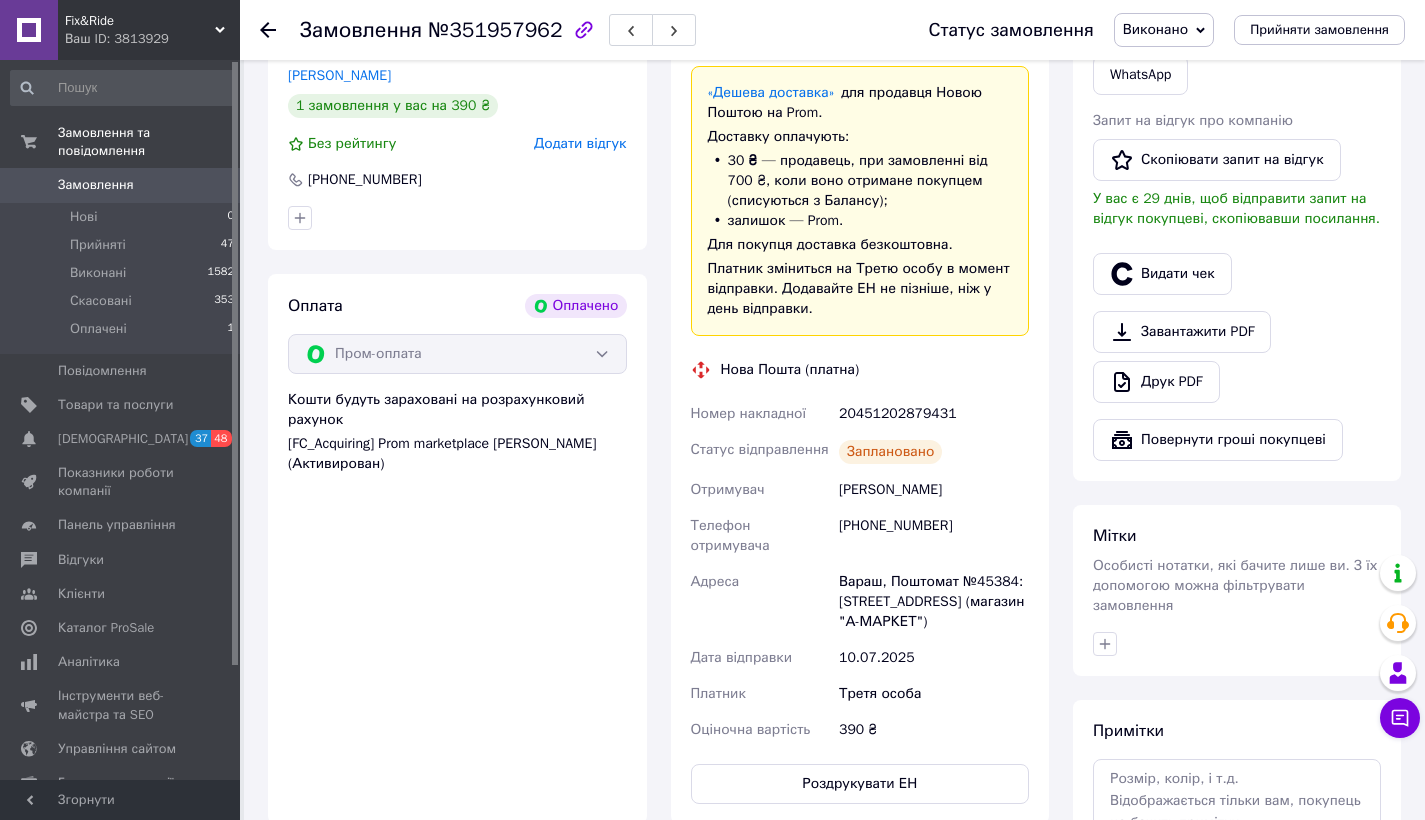 click on "[PHONE_NUMBER]" at bounding box center [934, 536] 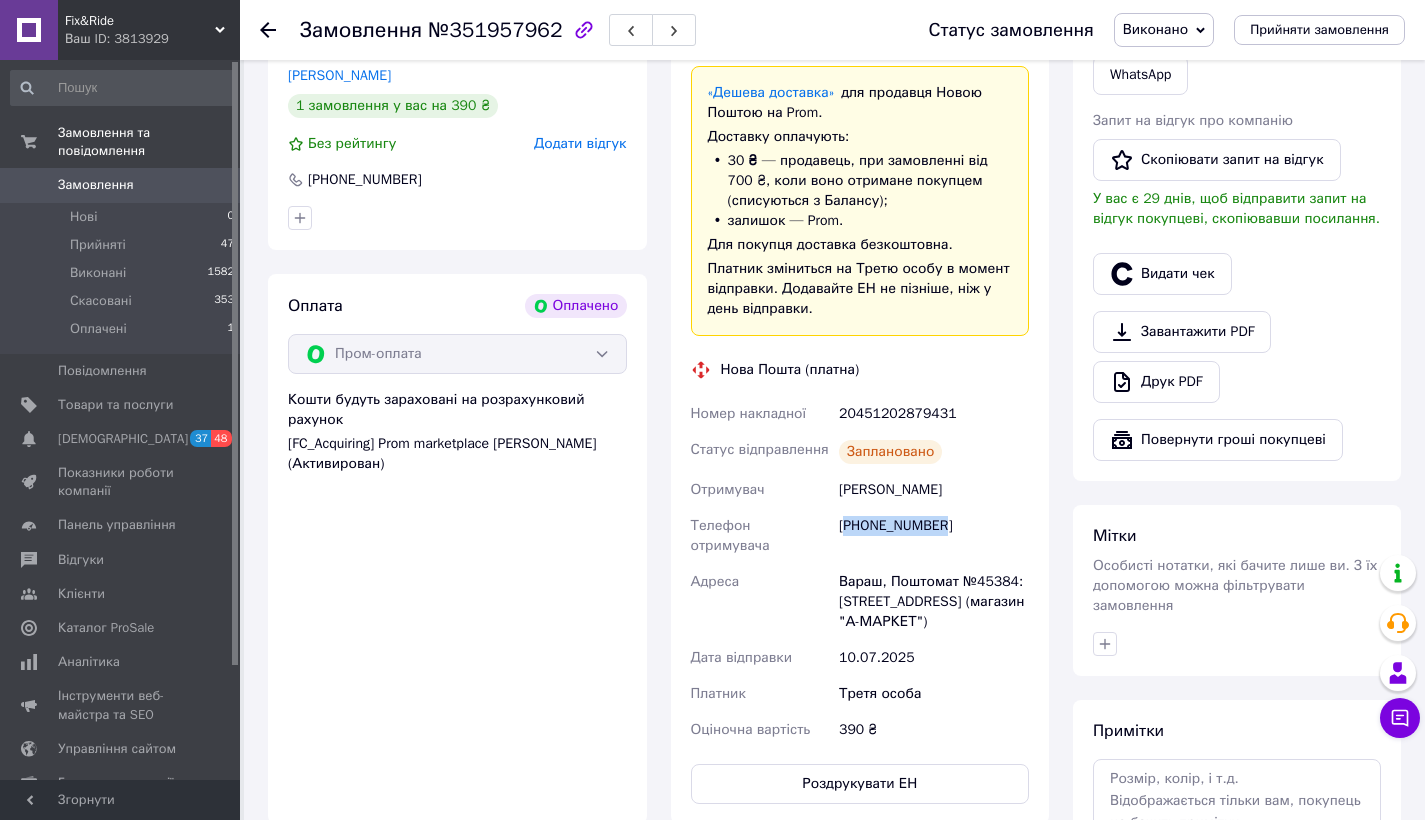 click on "[PHONE_NUMBER]" at bounding box center [934, 536] 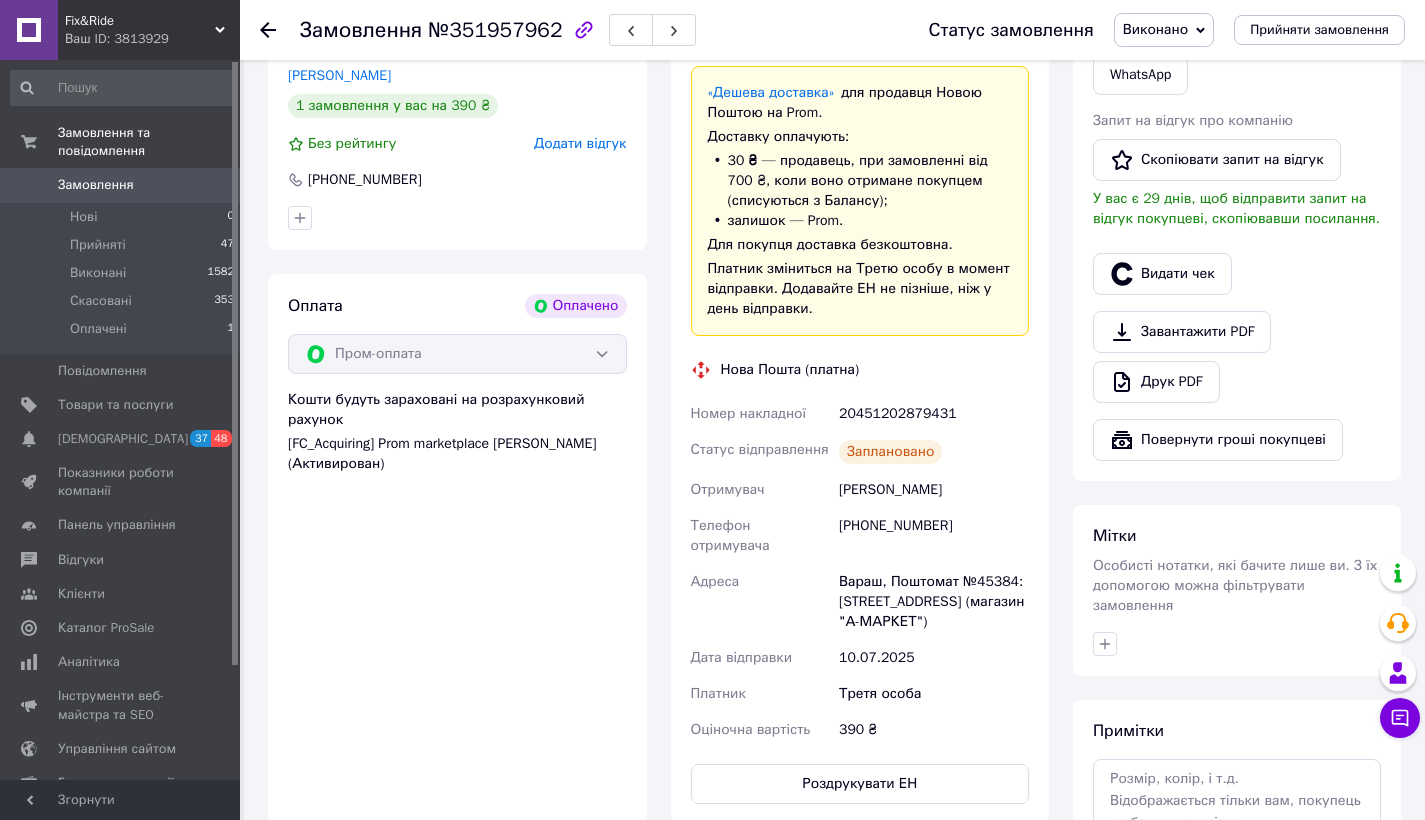 click on "№351957962" at bounding box center [495, 30] 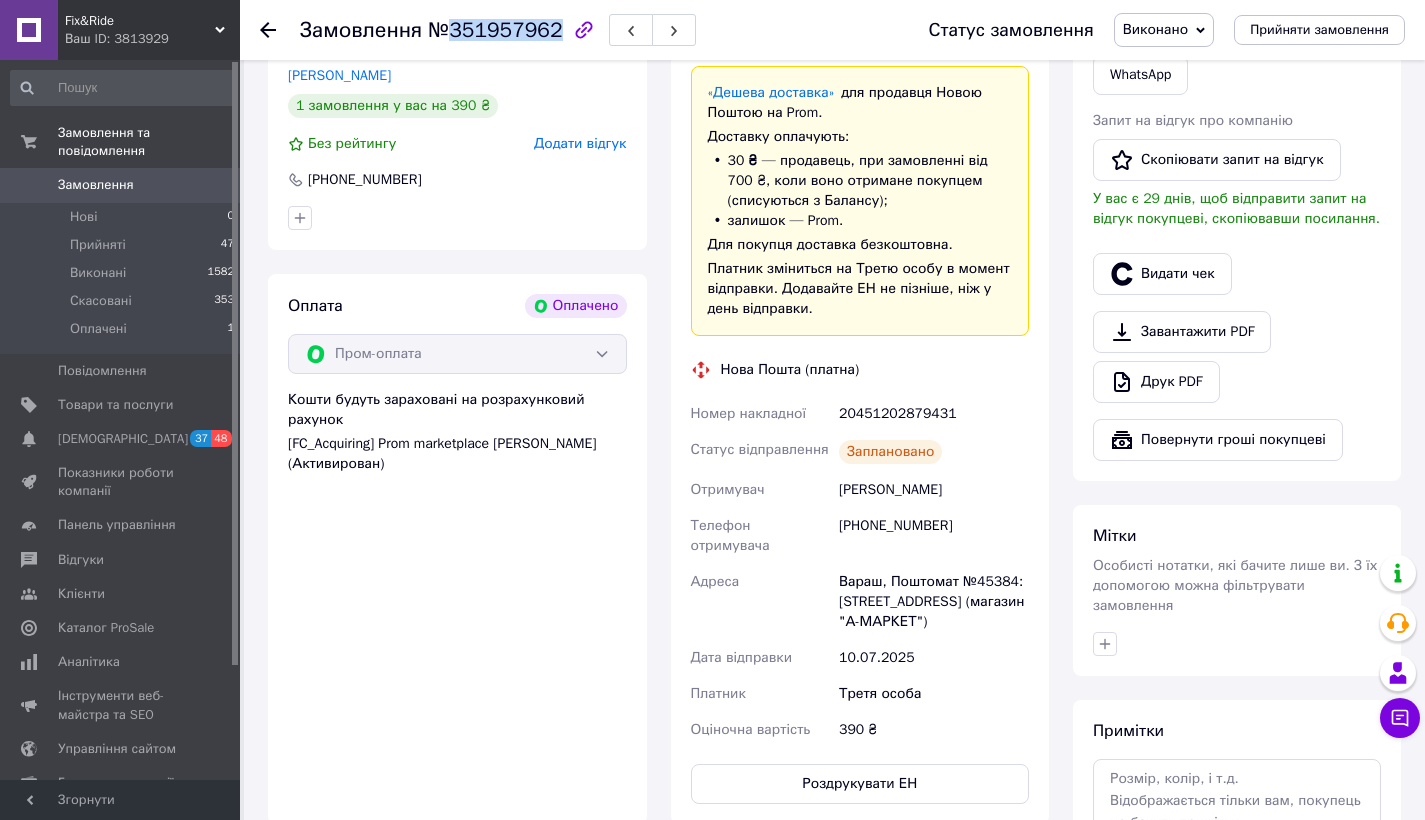 click on "№351957962" at bounding box center (495, 30) 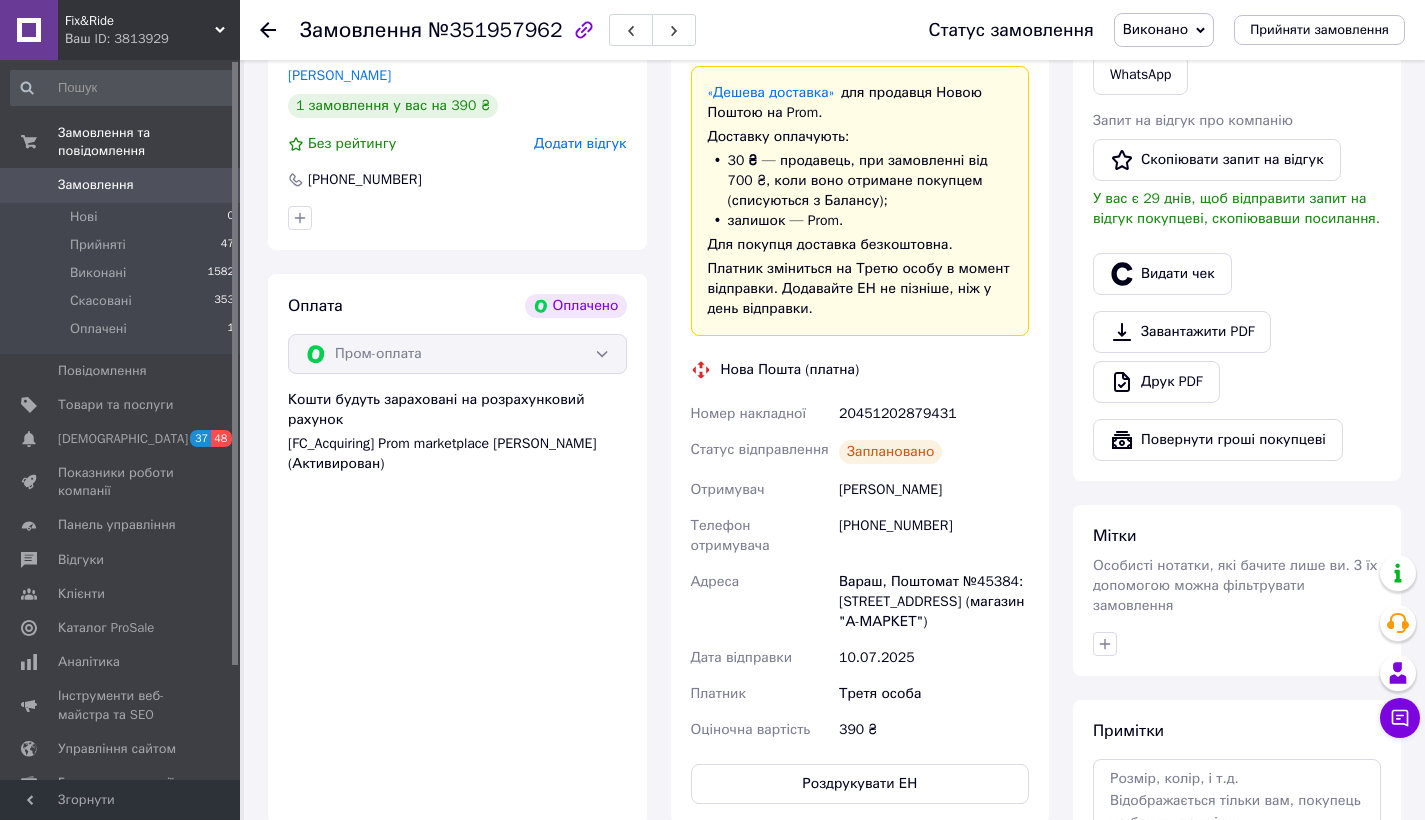click on "20451202879431" at bounding box center [934, 414] 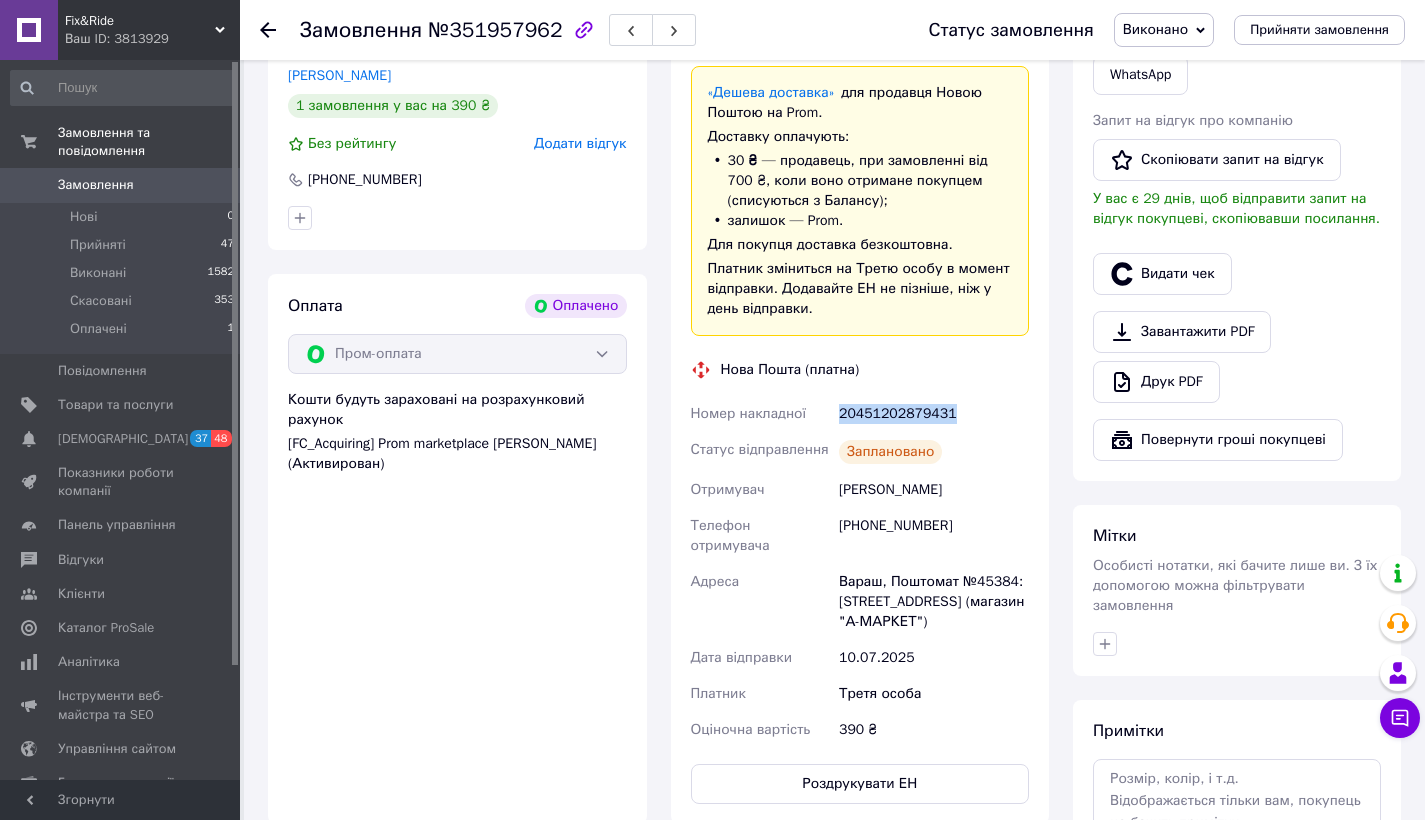 click on "20451202879431" at bounding box center (934, 414) 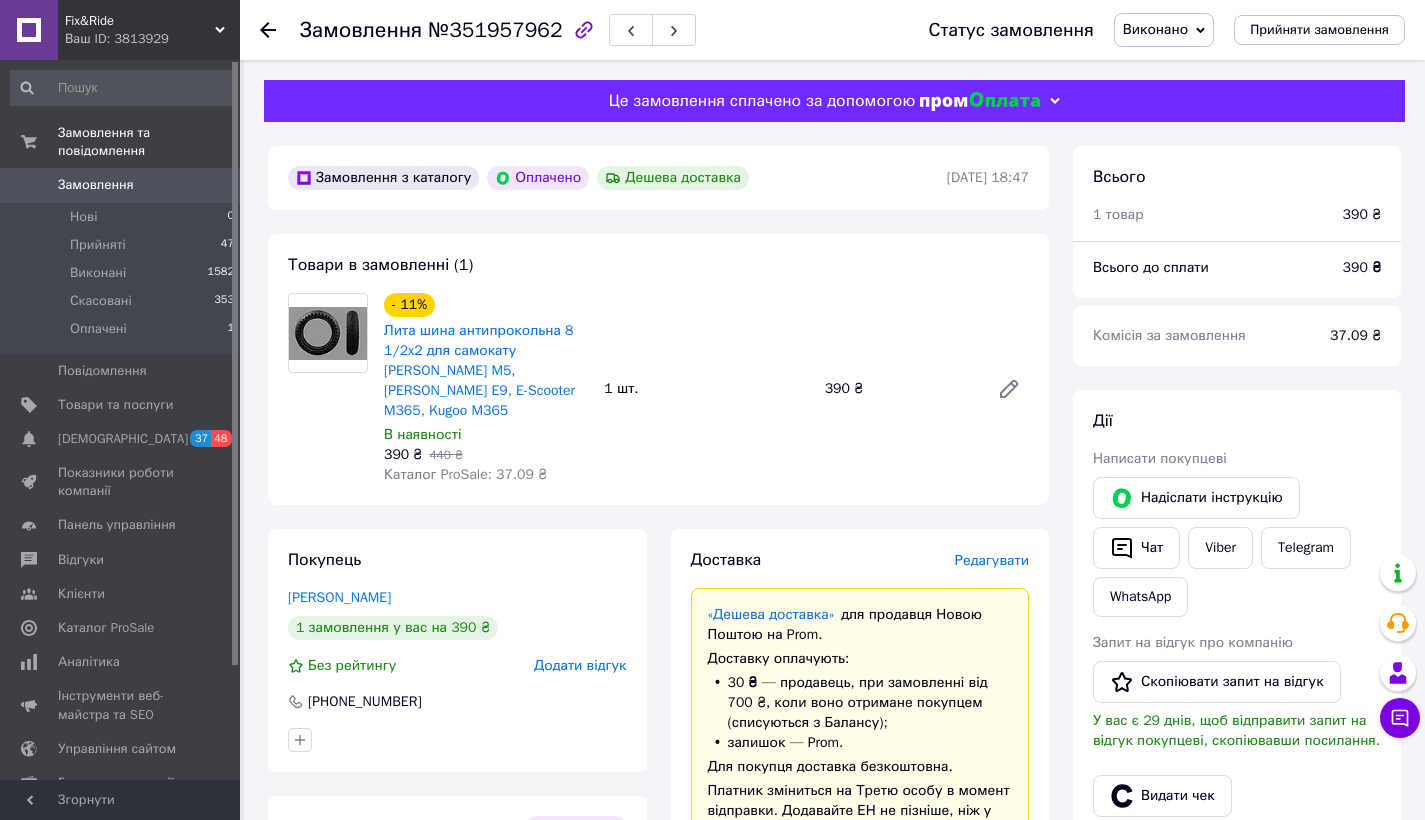 scroll, scrollTop: 0, scrollLeft: 0, axis: both 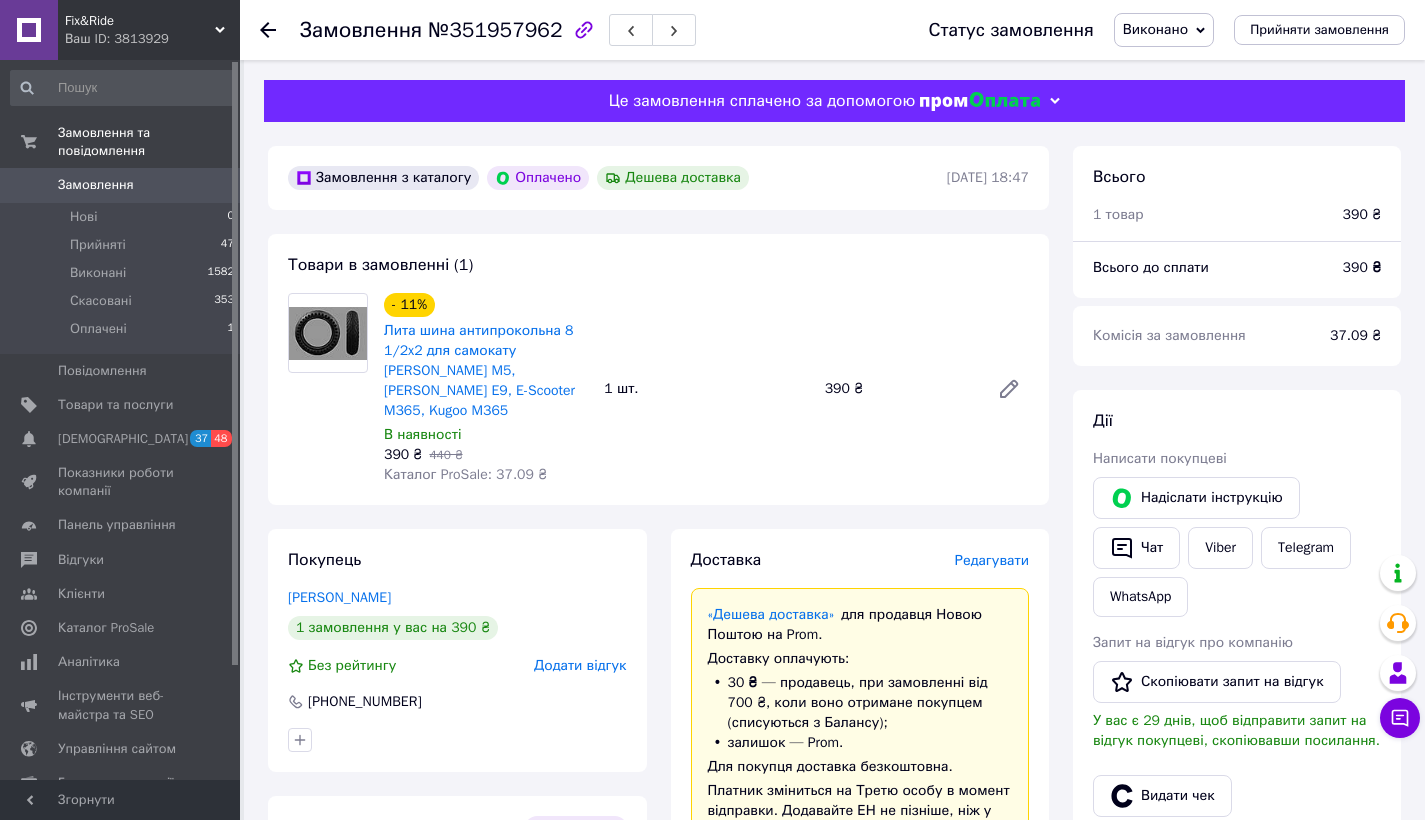 click 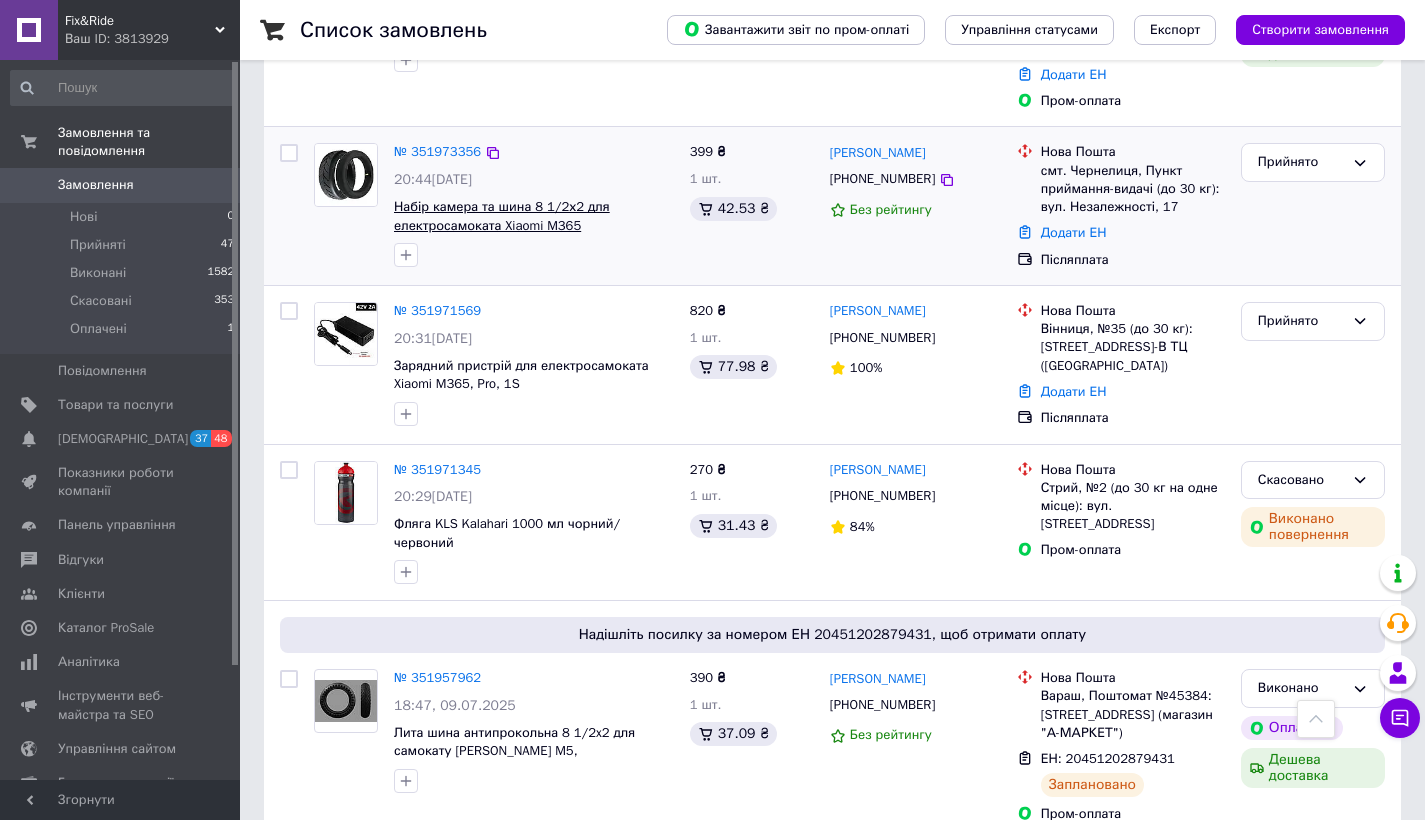 scroll, scrollTop: 292, scrollLeft: 0, axis: vertical 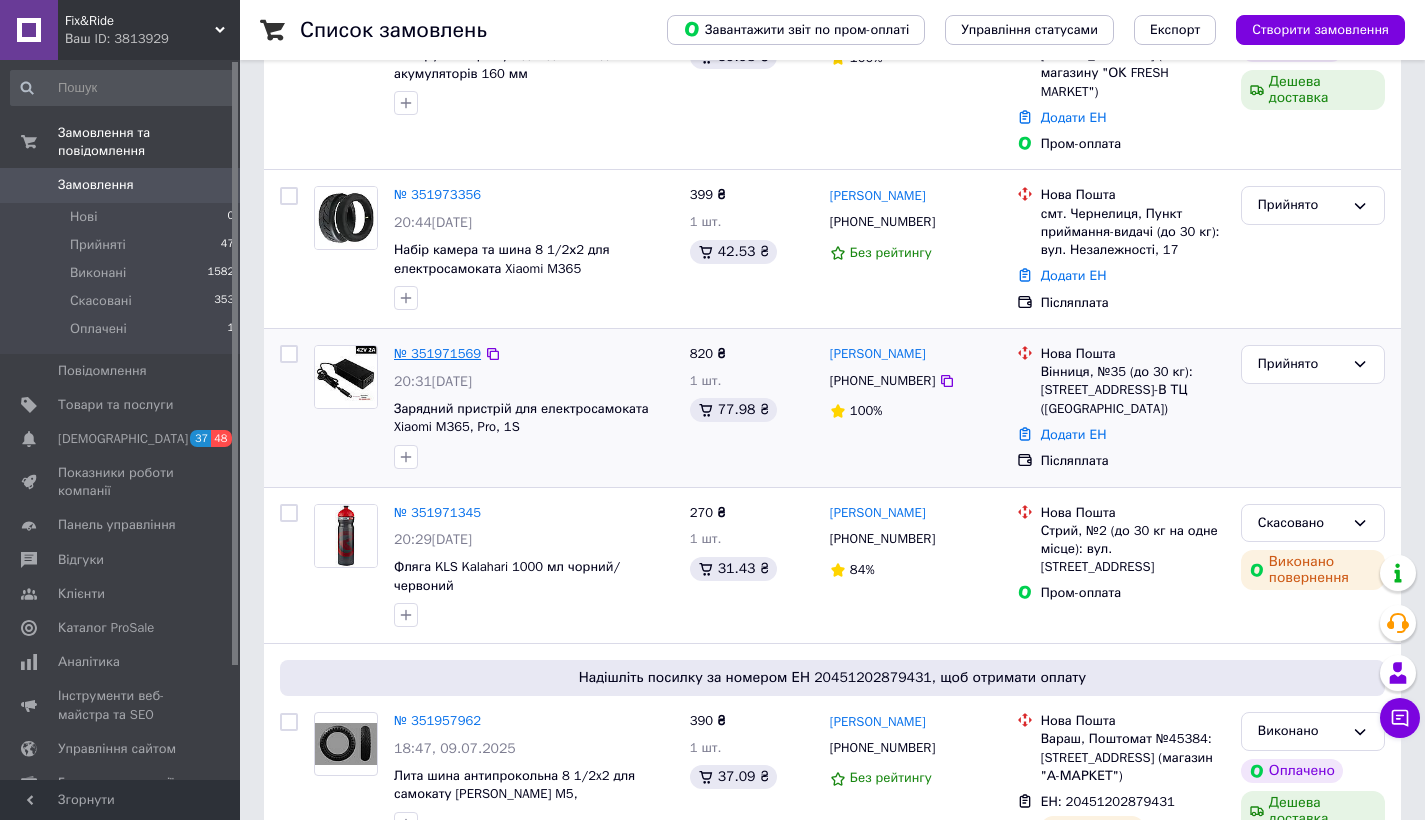 click on "№ 351971569" at bounding box center [437, 353] 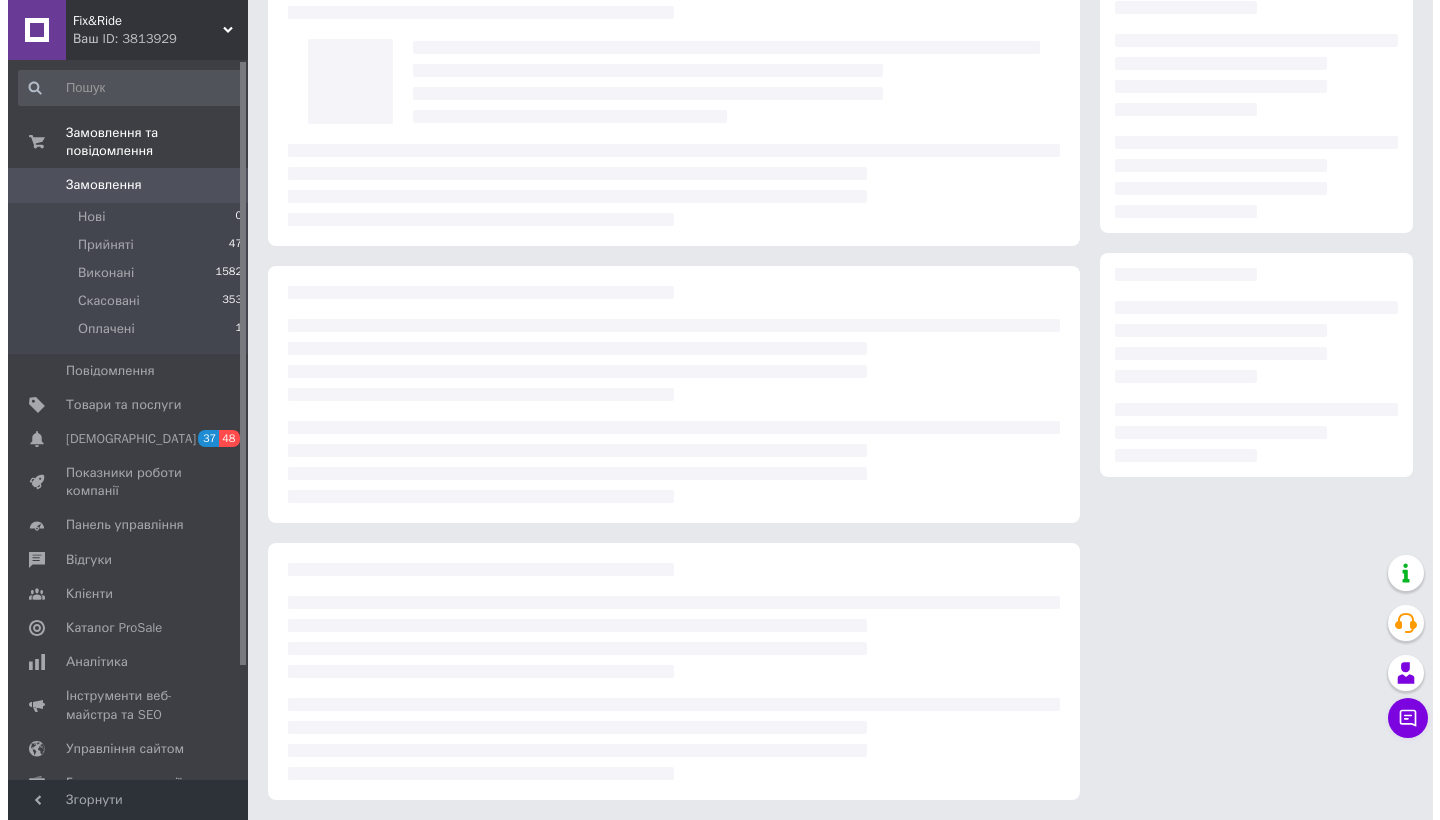 scroll, scrollTop: 70, scrollLeft: 0, axis: vertical 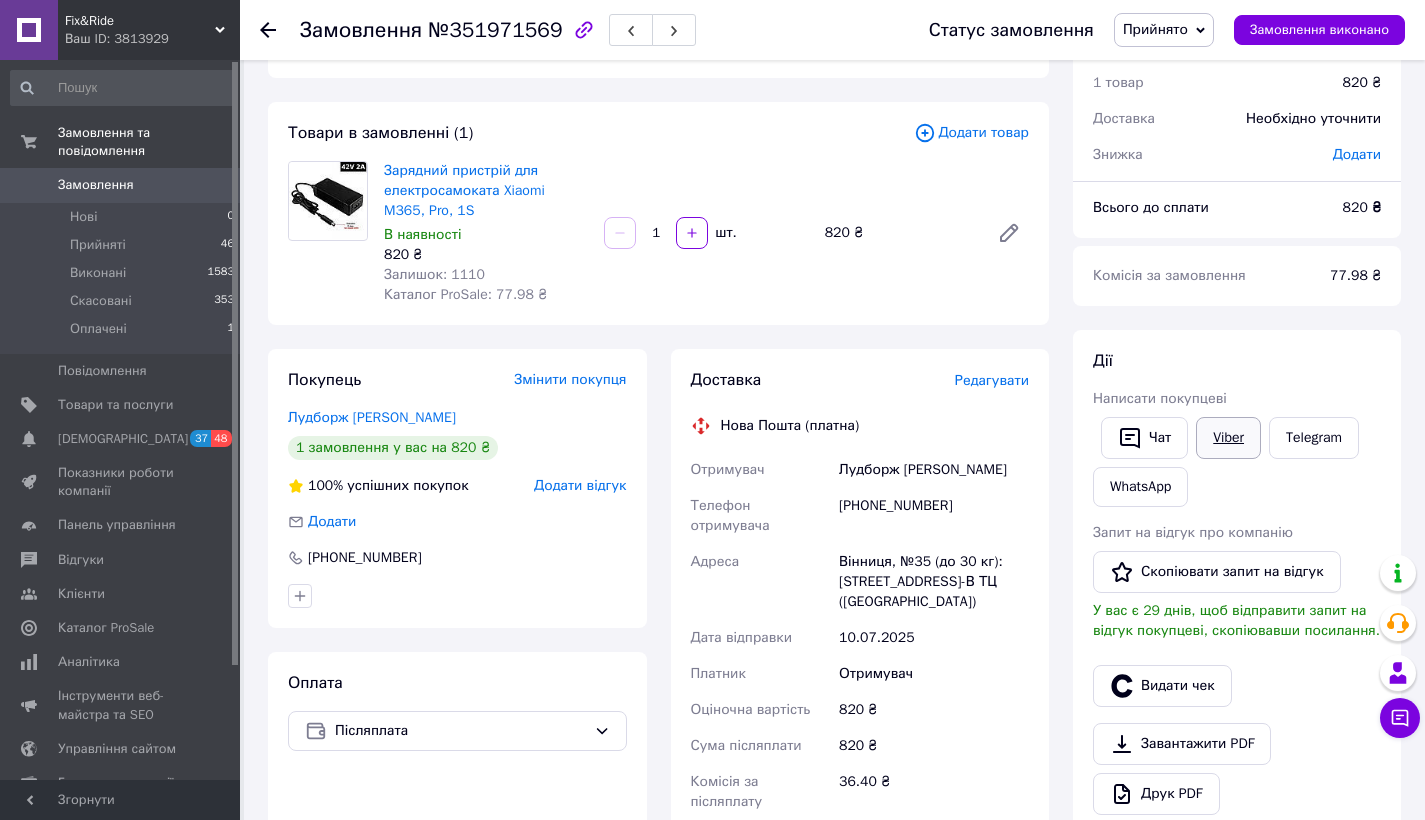 click on "Viber" at bounding box center (1228, 438) 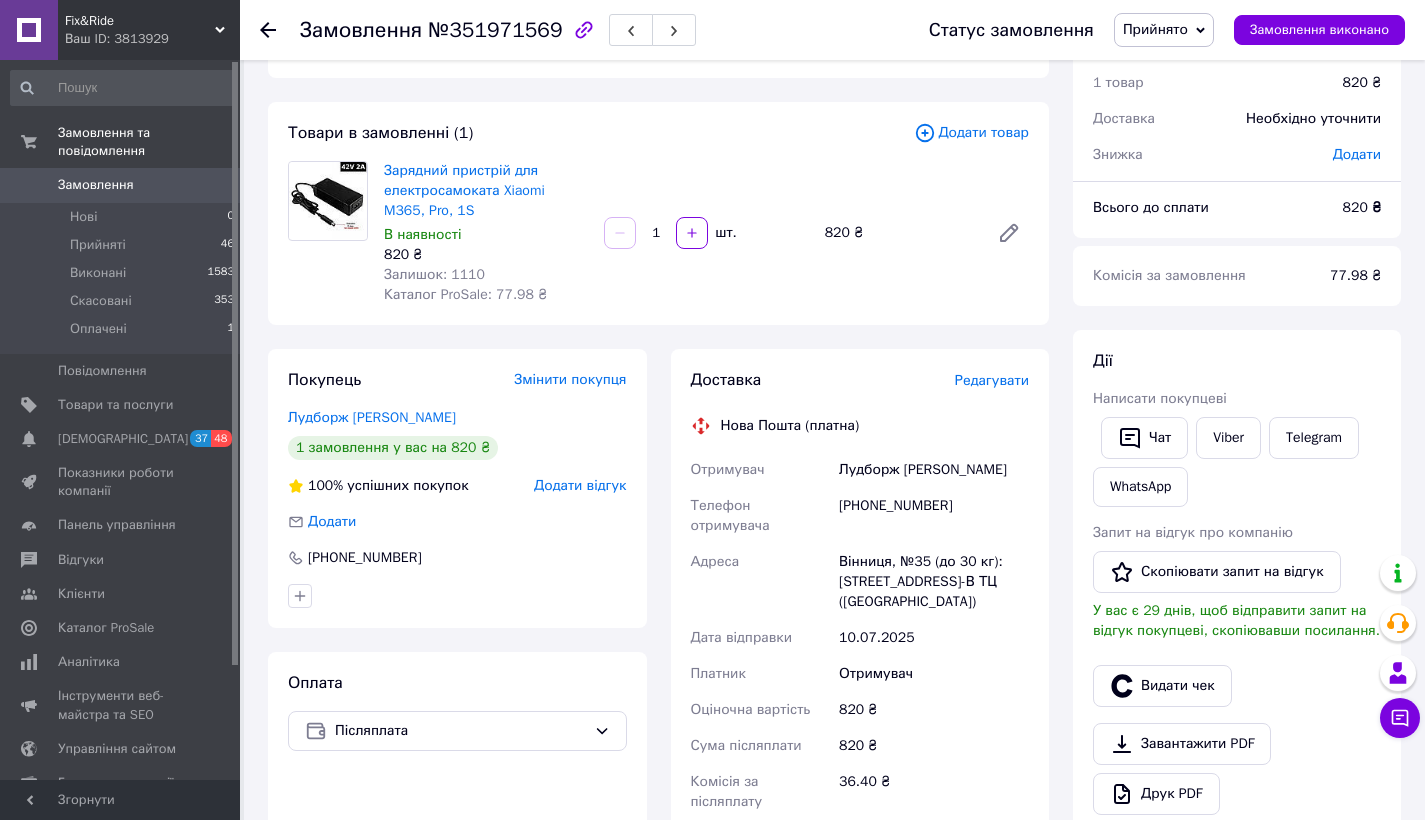click on "Редагувати" at bounding box center [992, 380] 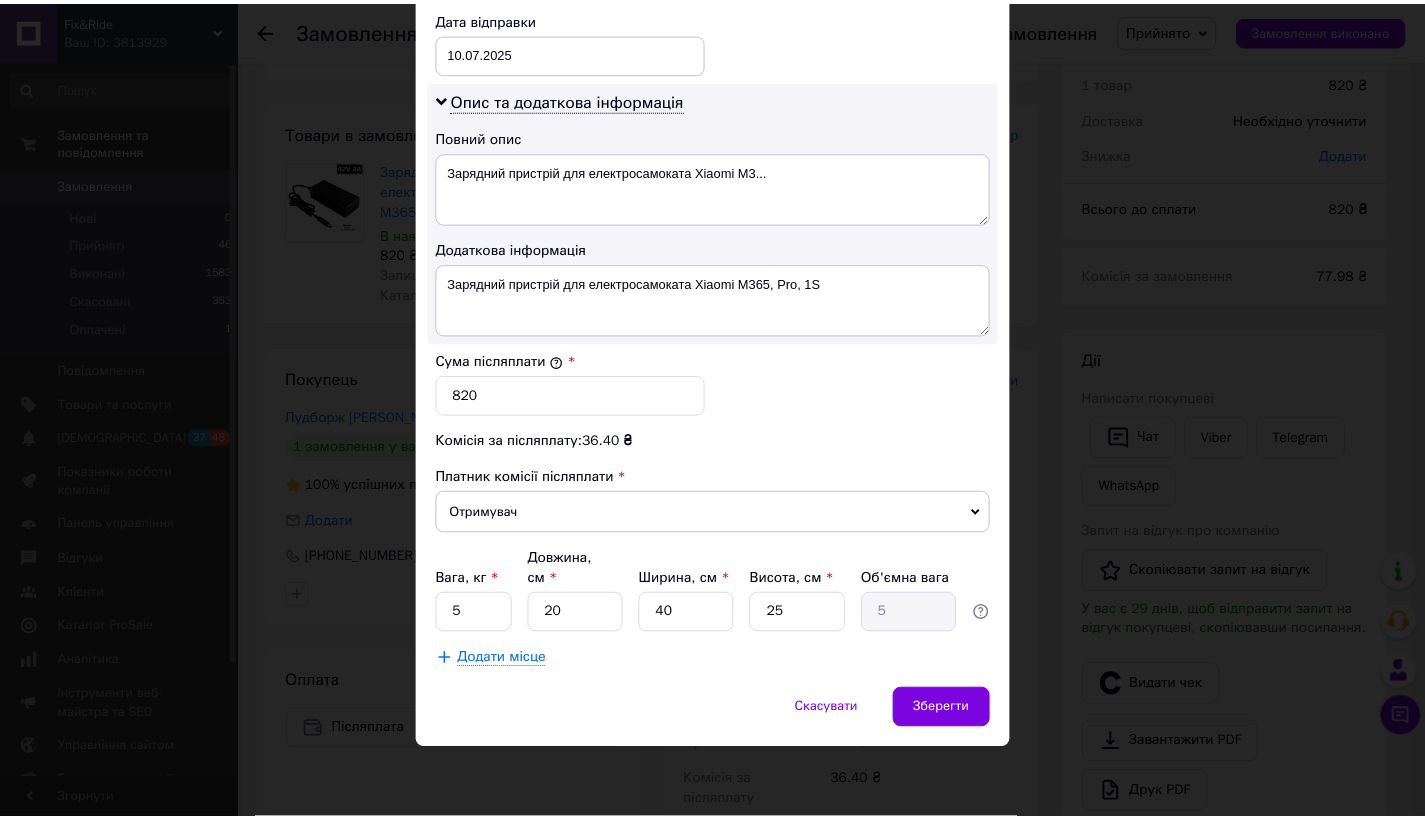 scroll, scrollTop: 969, scrollLeft: 0, axis: vertical 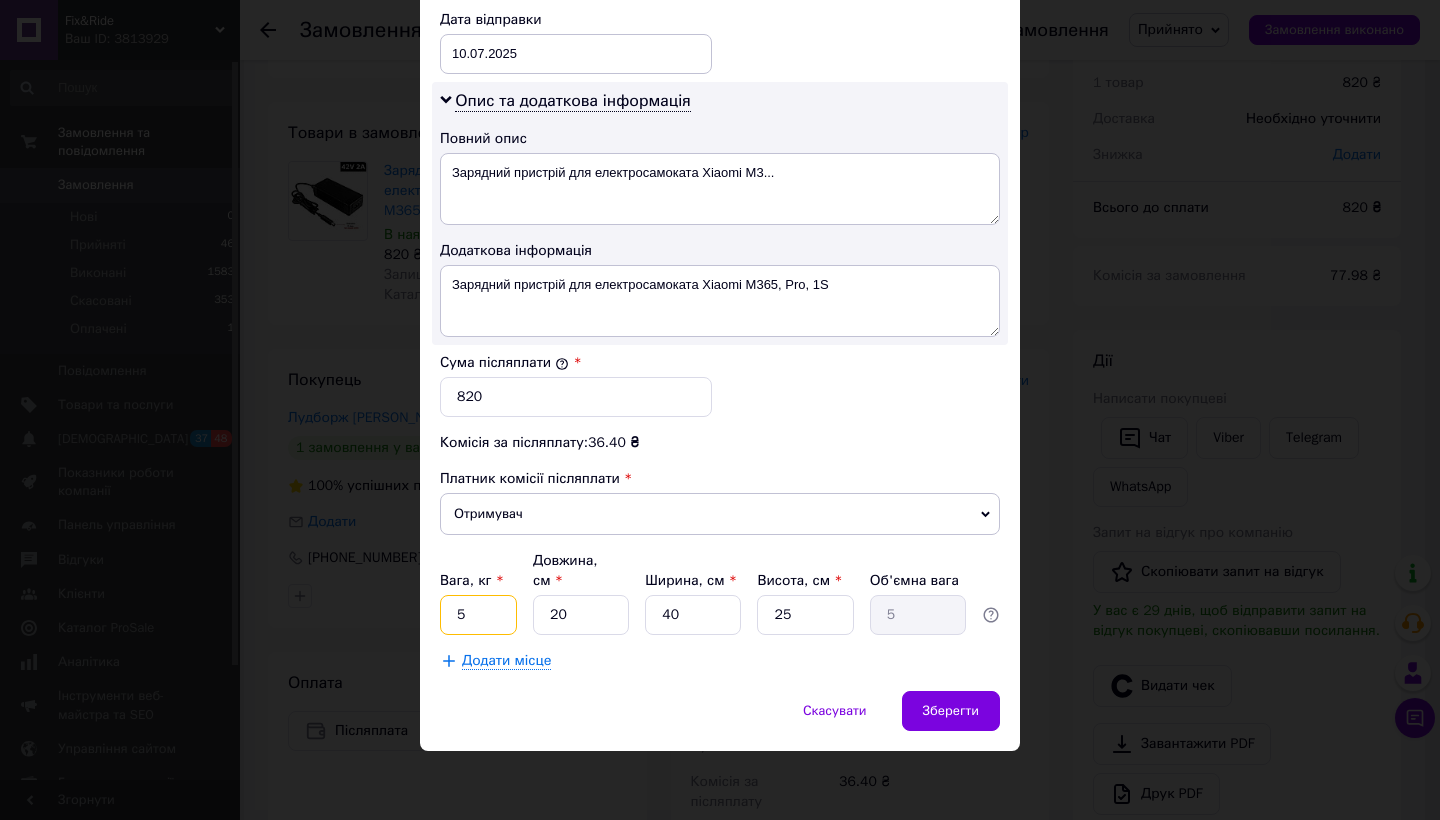 click on "5" at bounding box center [478, 615] 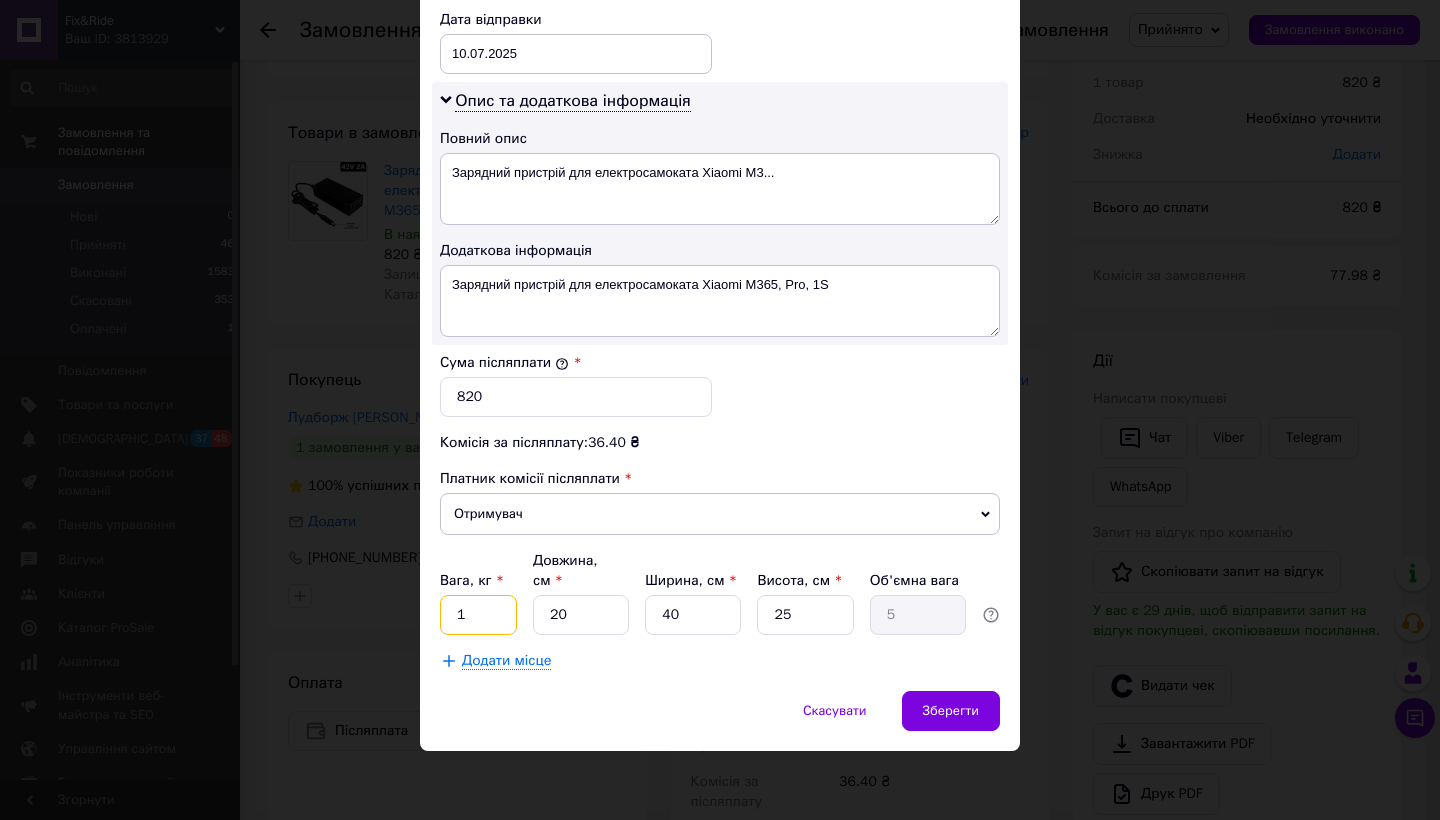 type on "1" 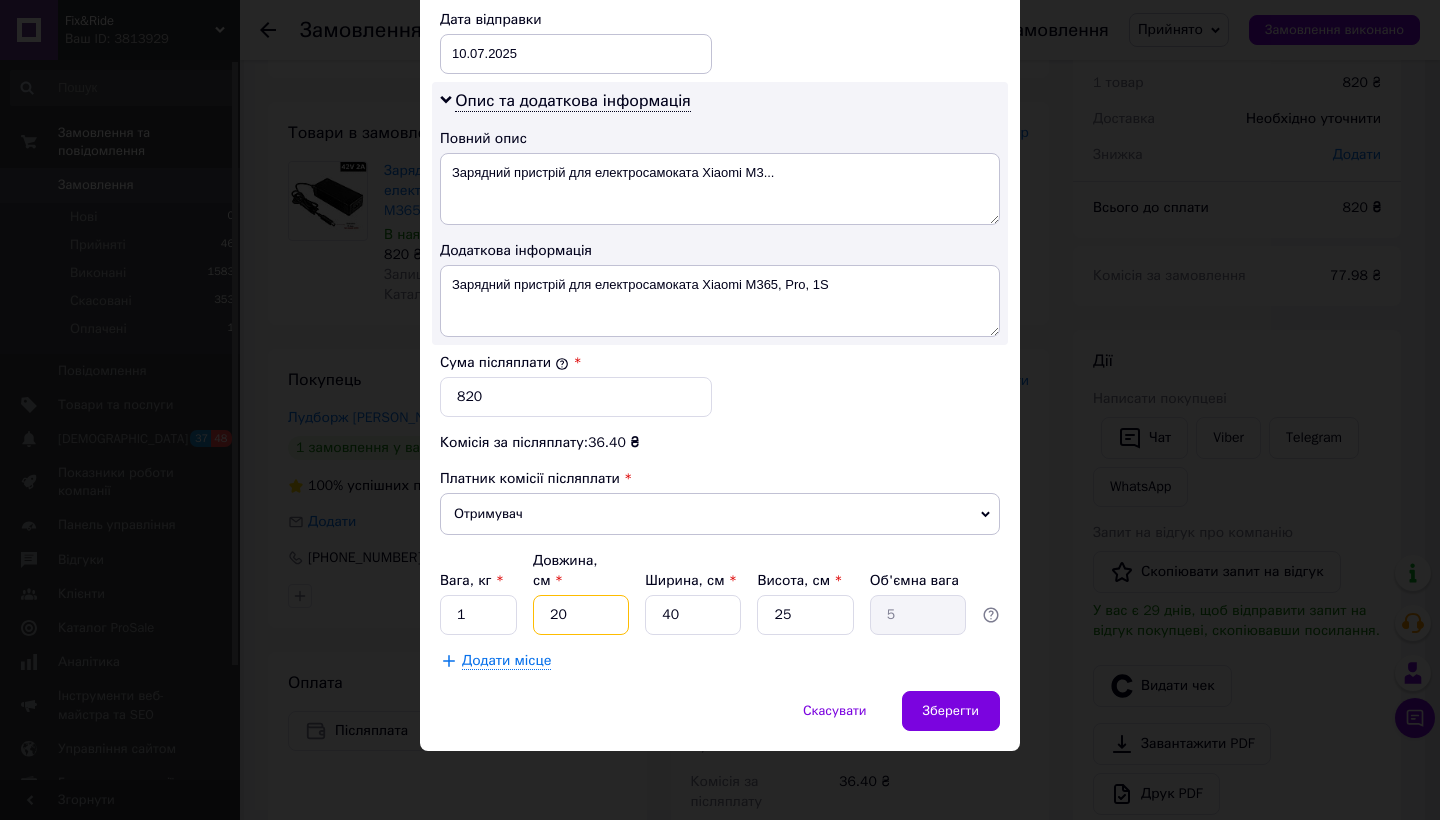 type on "5" 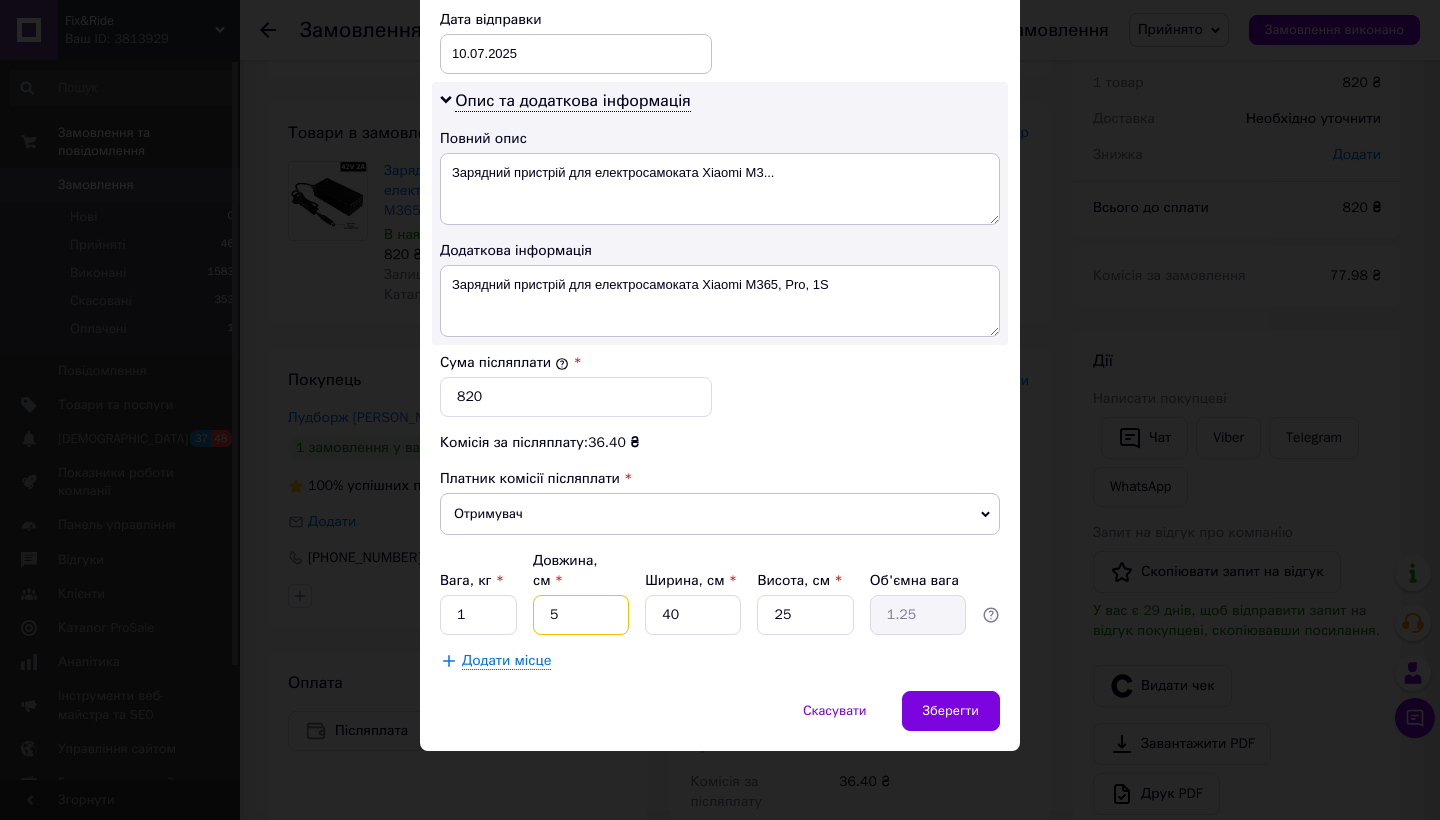 type on "5" 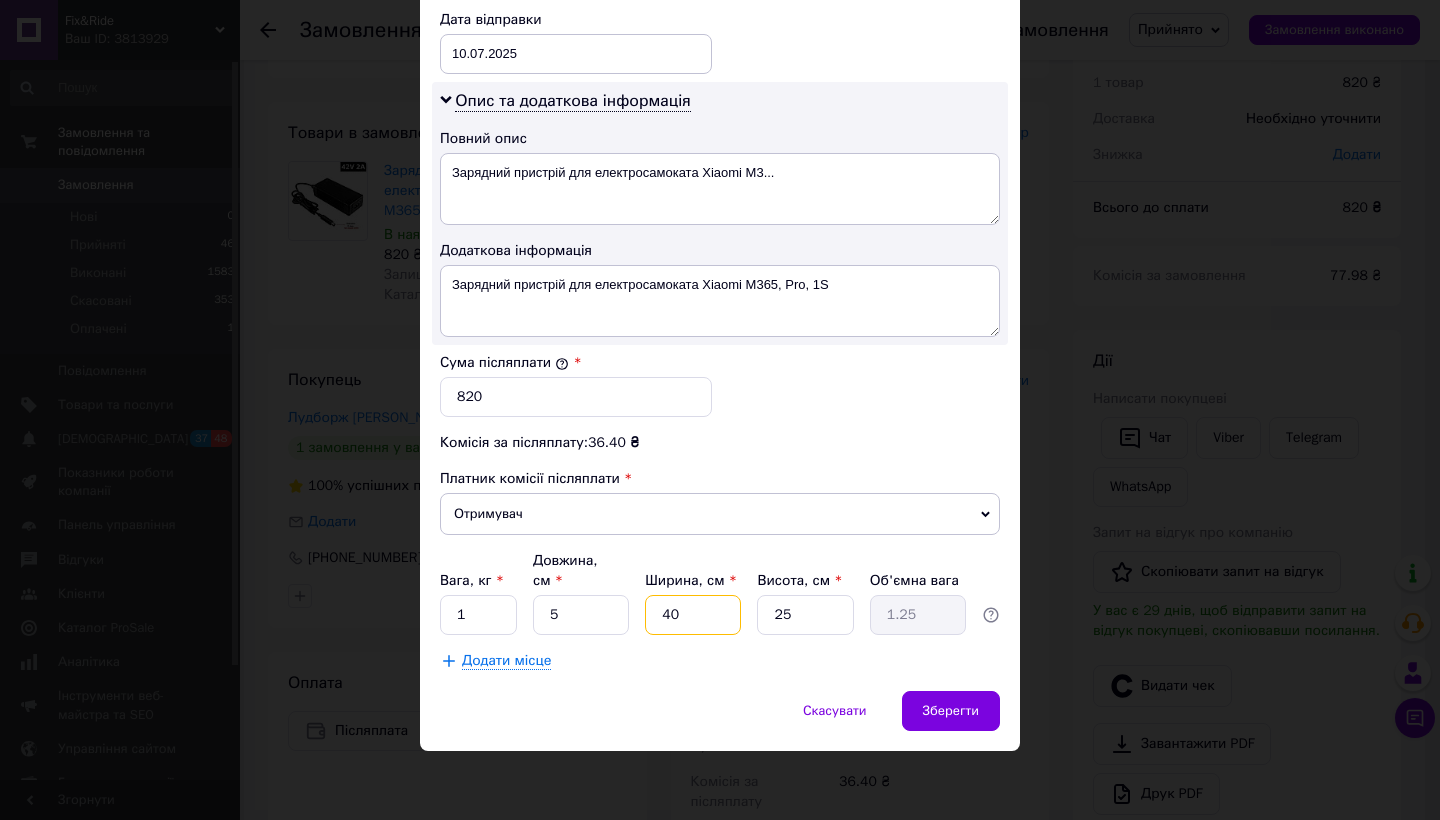type on "5" 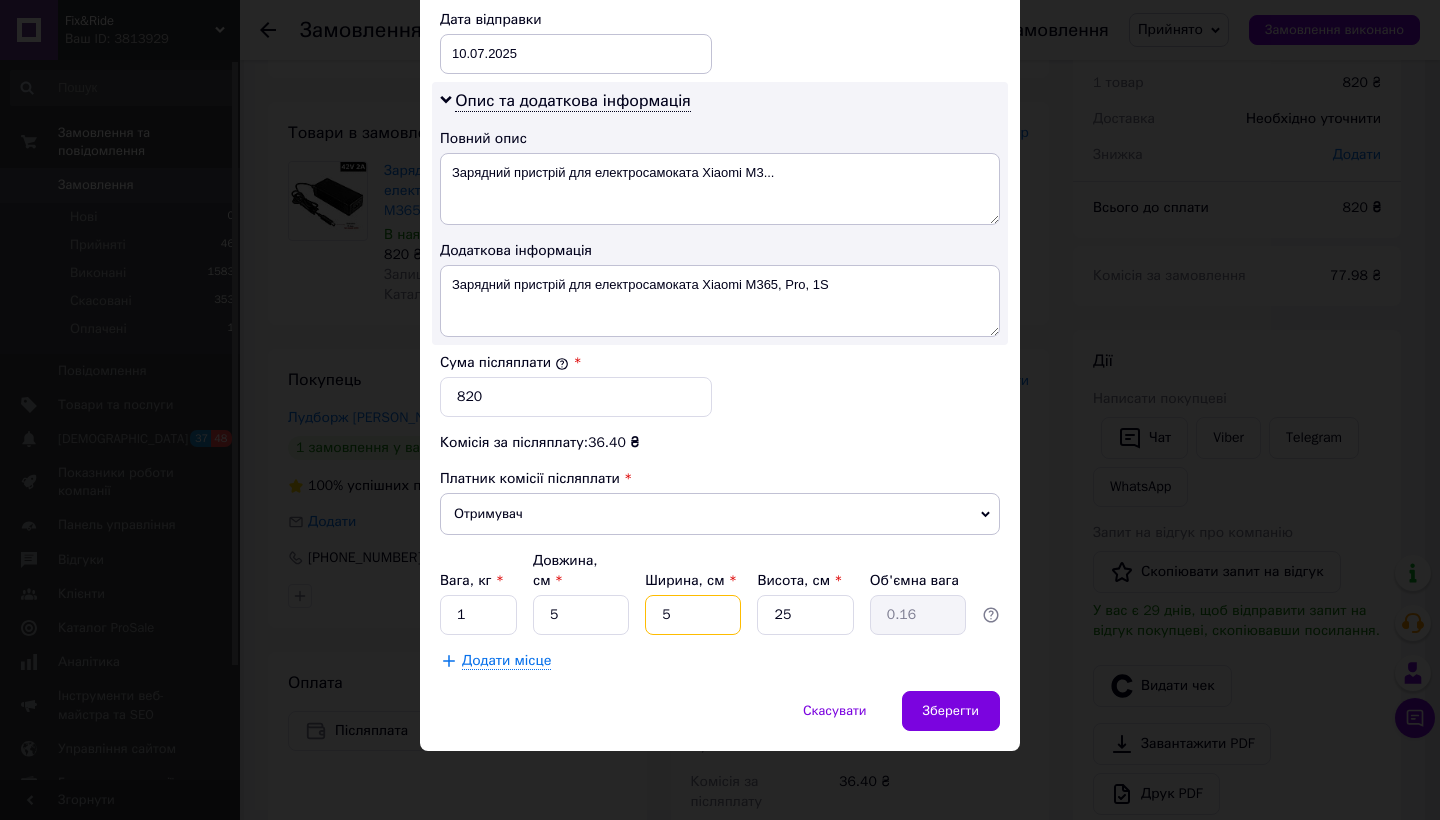 type on "5" 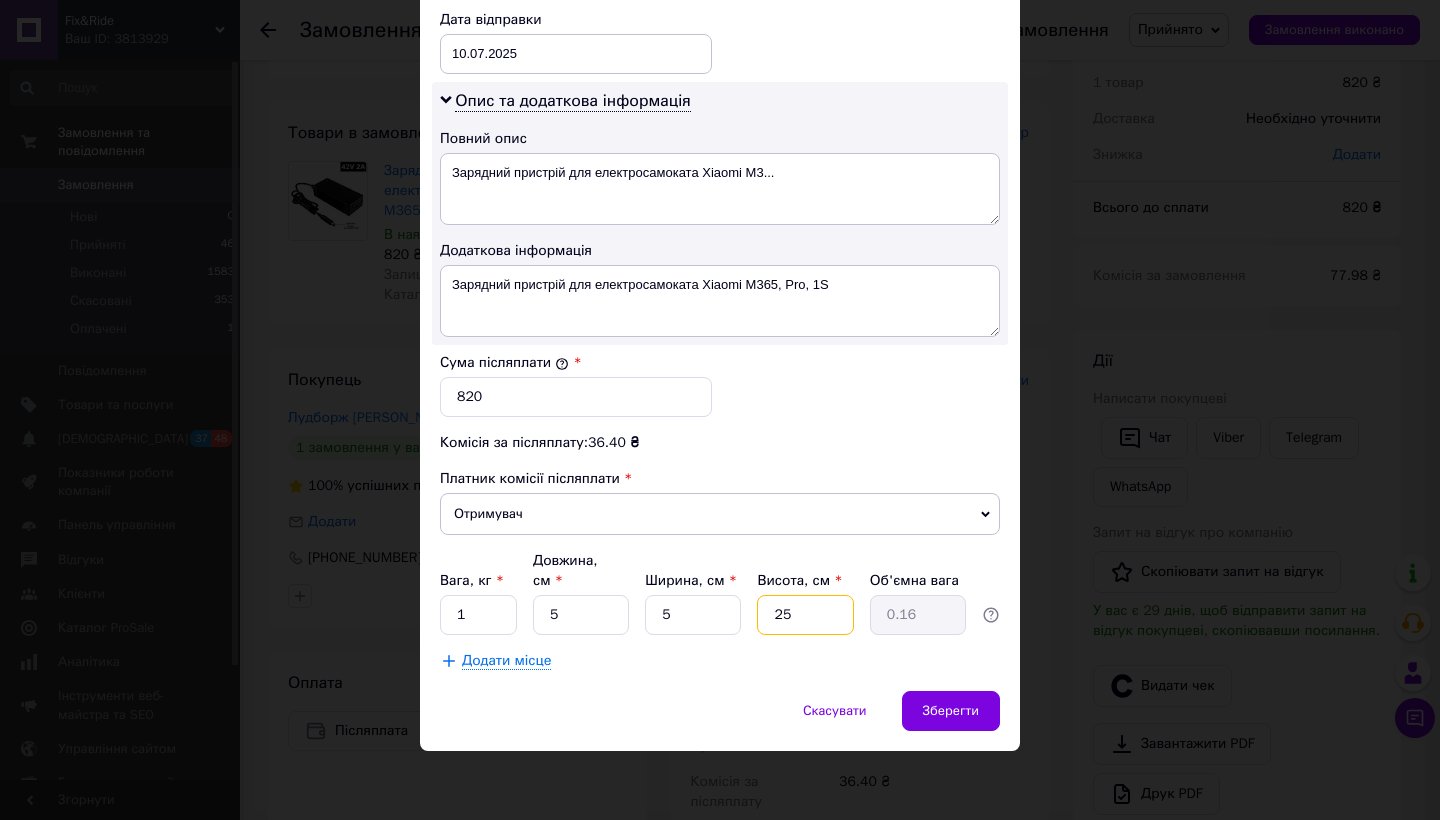 type on "5" 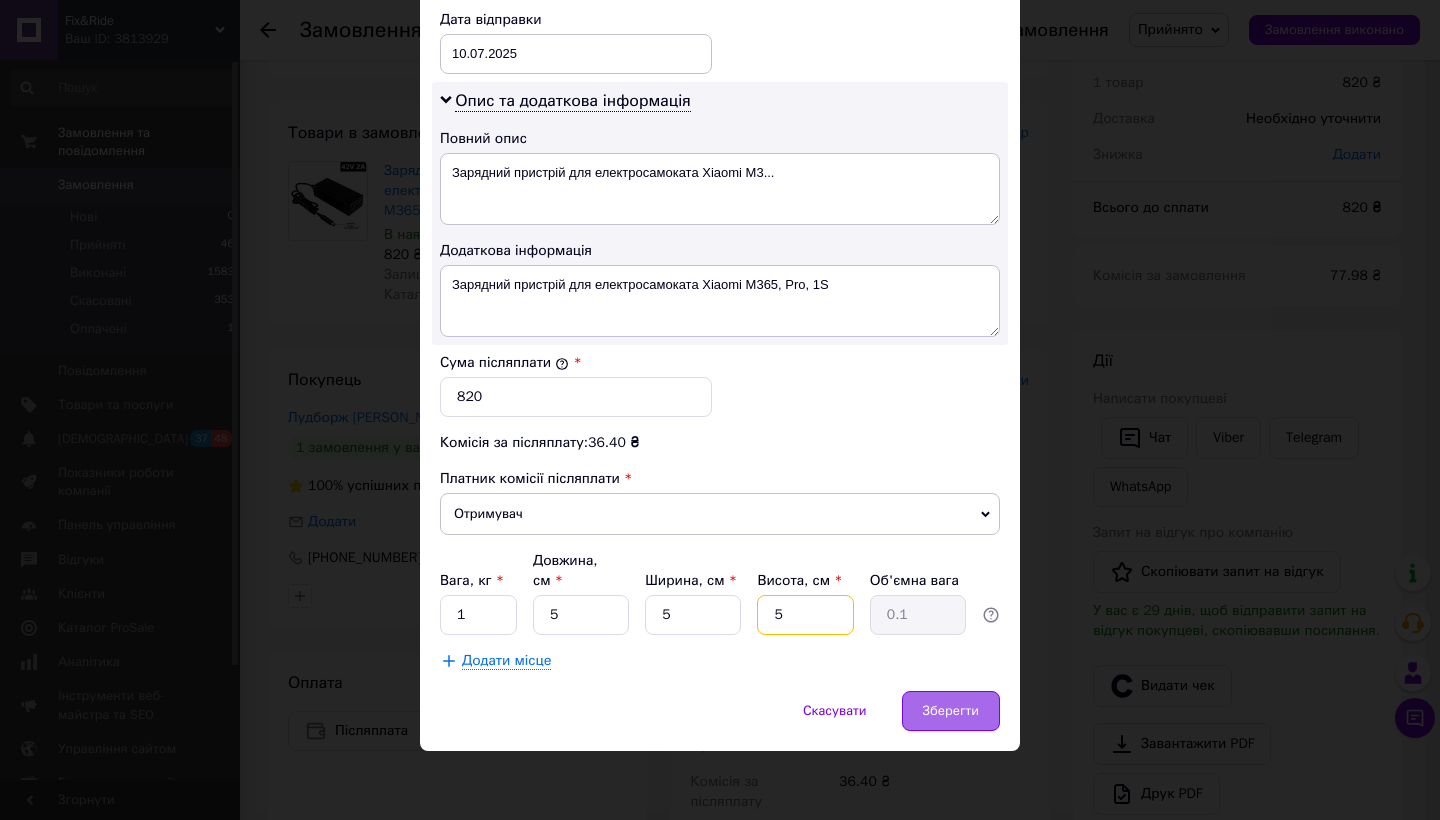 type on "5" 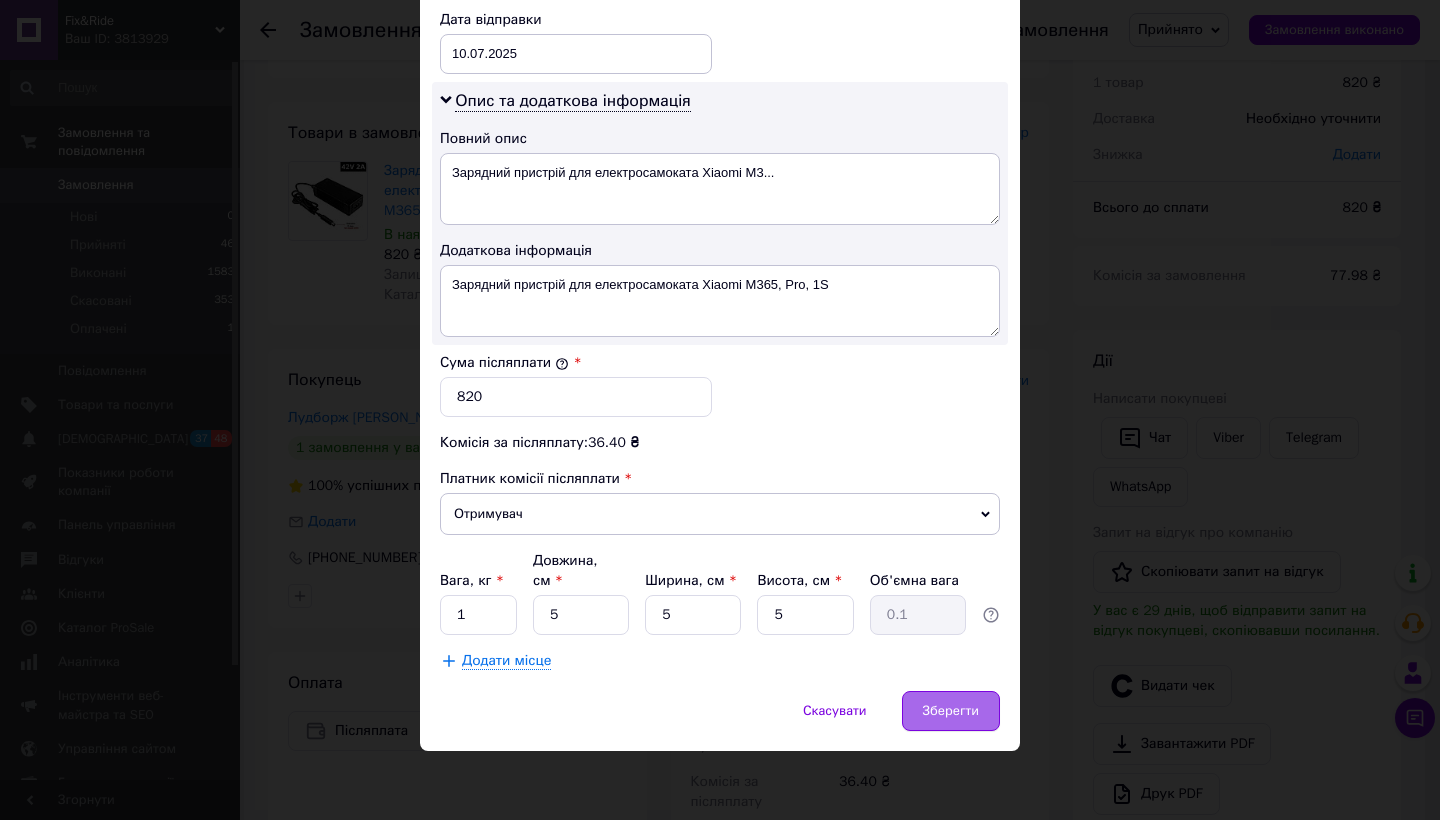 click on "Зберегти" at bounding box center (951, 711) 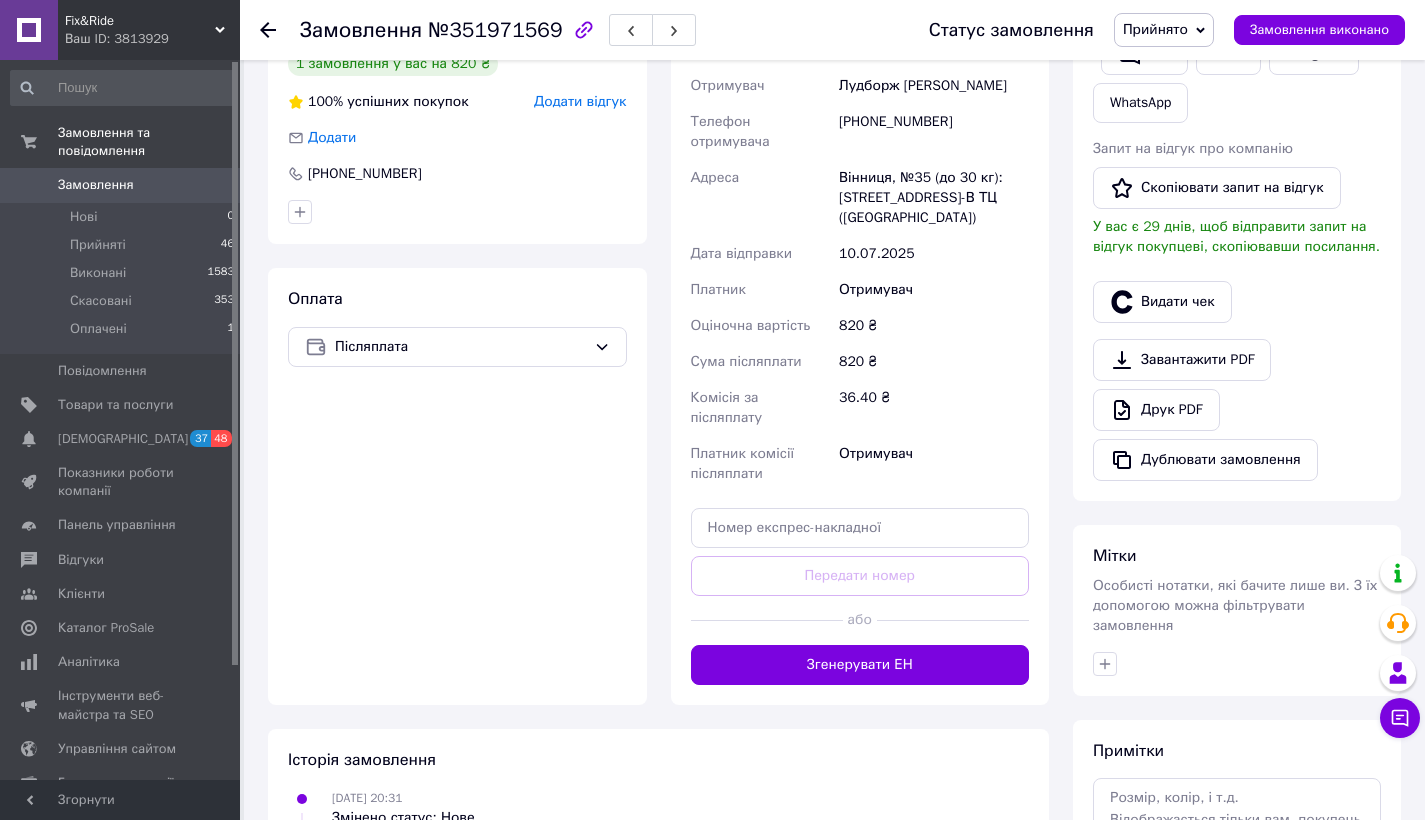 scroll, scrollTop: 456, scrollLeft: 0, axis: vertical 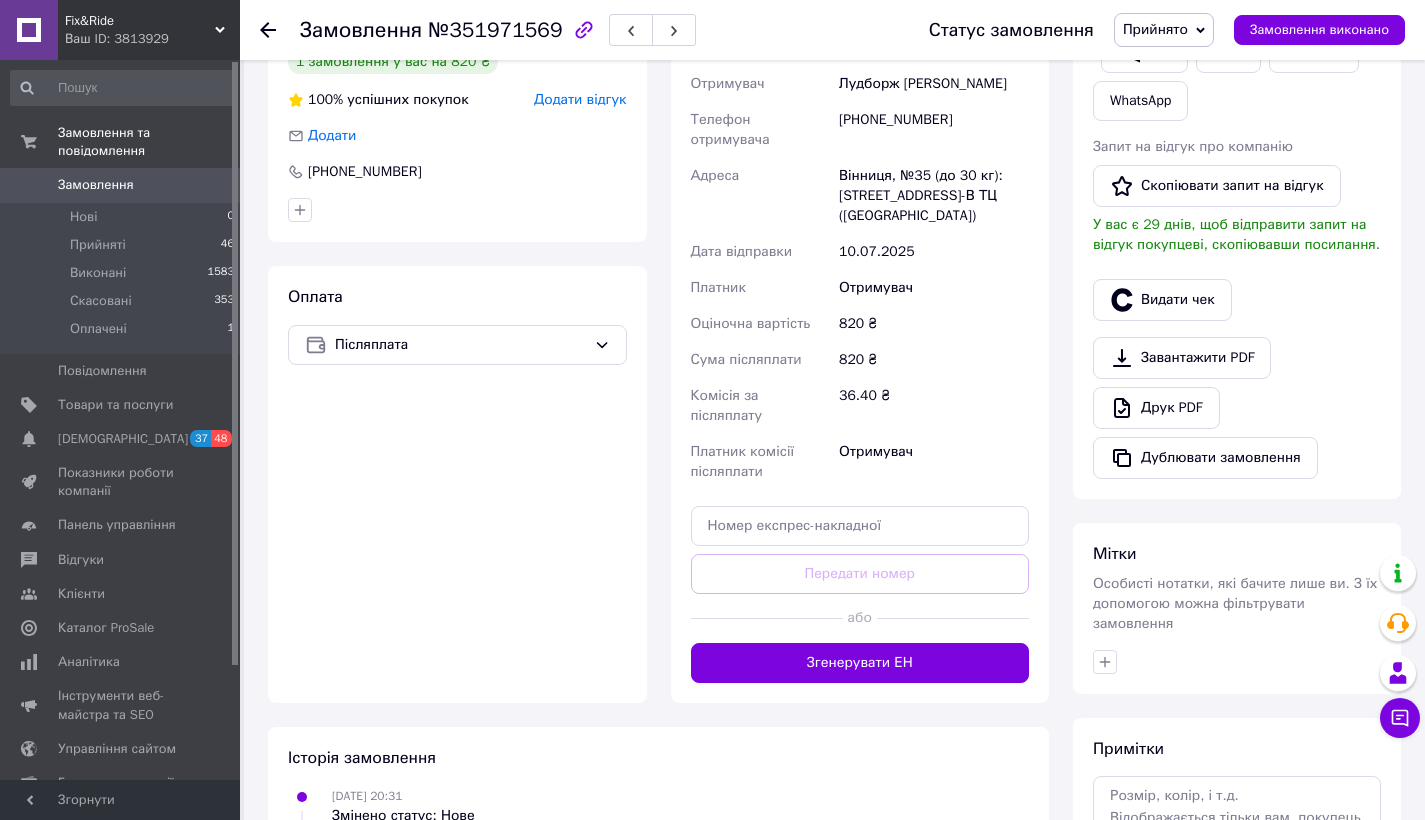 click at bounding box center (953, 618) 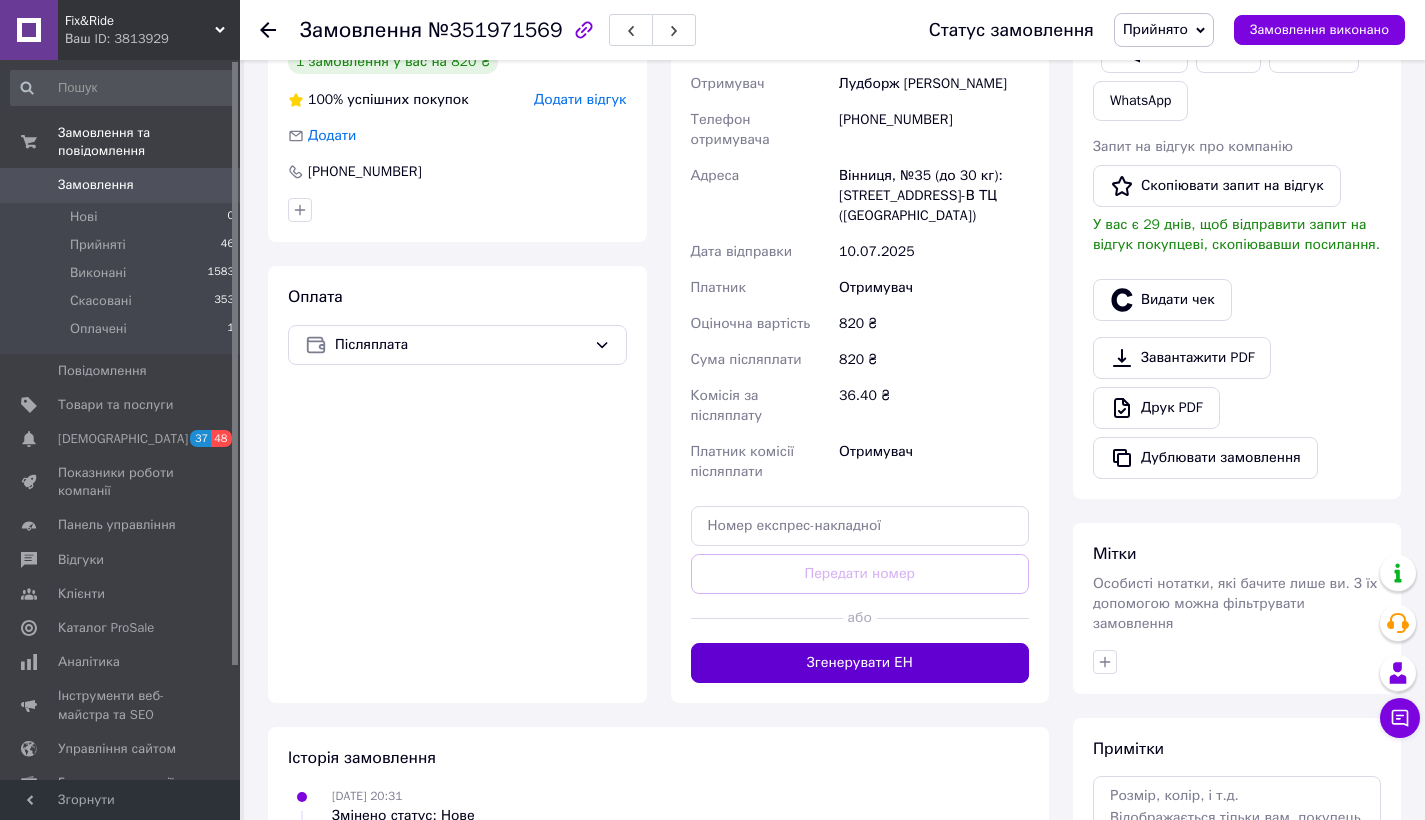 click on "Згенерувати ЕН" at bounding box center [860, 663] 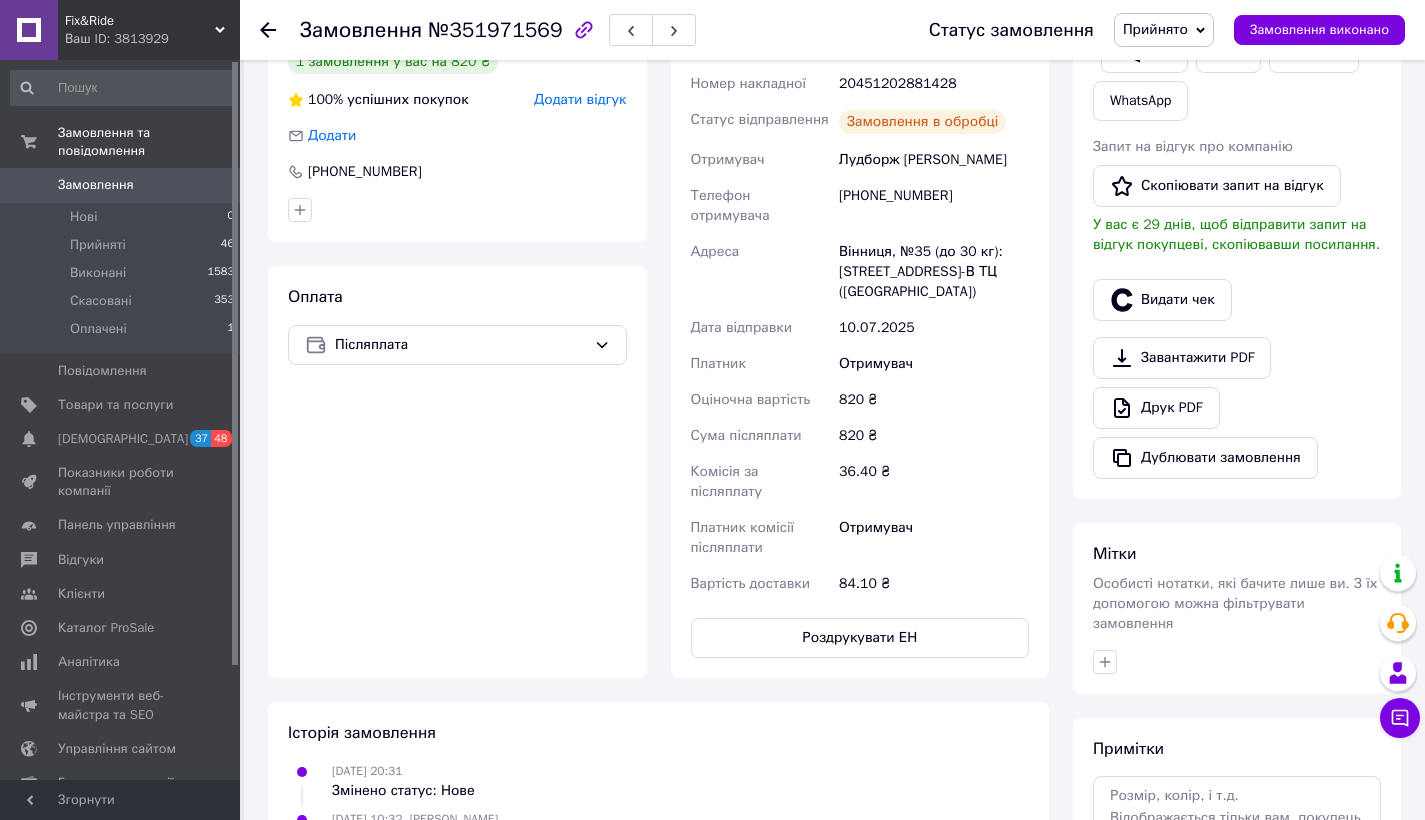 click on "Роздрукувати ЕН" at bounding box center (860, 638) 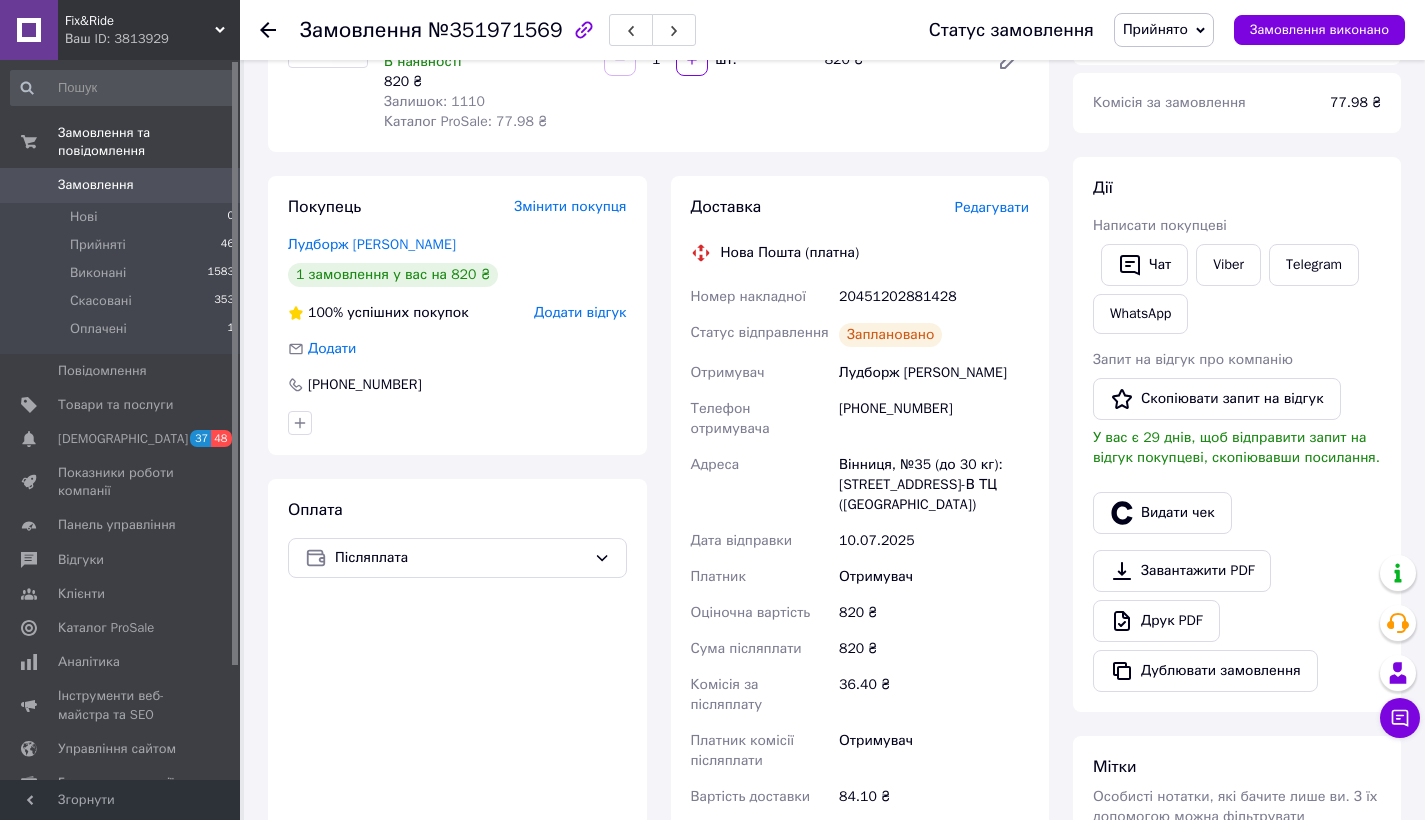 scroll, scrollTop: 223, scrollLeft: 0, axis: vertical 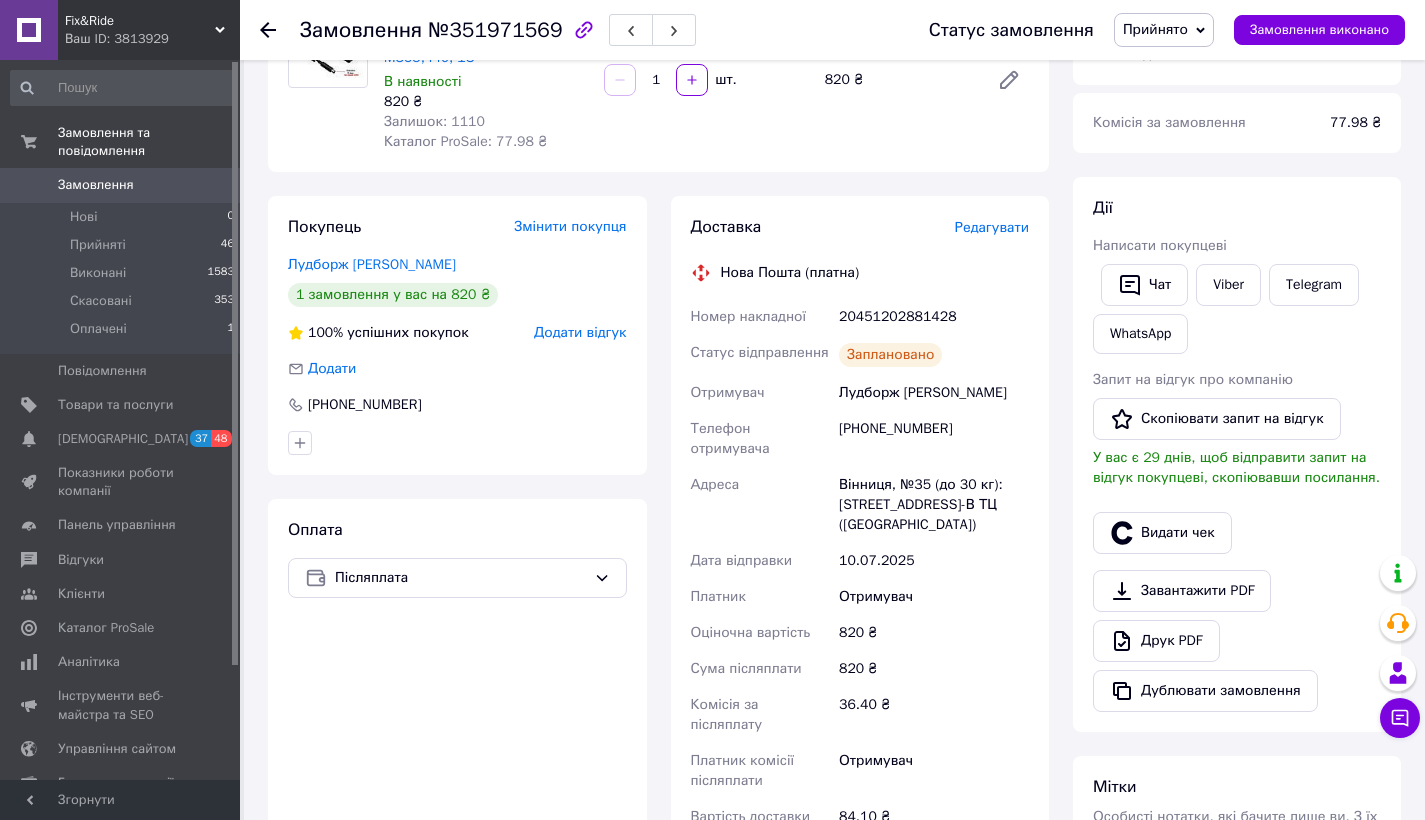 click on "Лудборж [PERSON_NAME]" at bounding box center [934, 393] 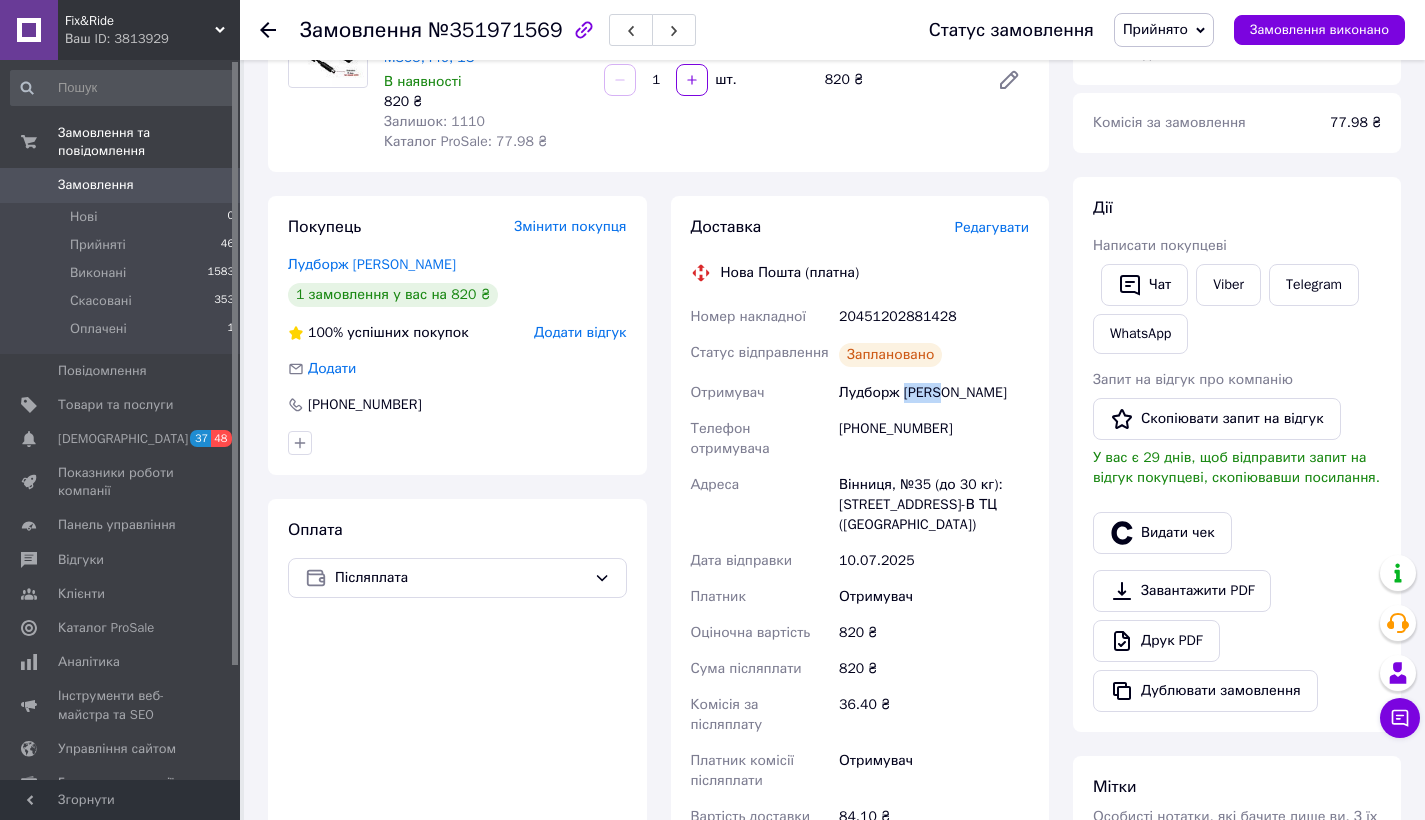 click on "Лудборж [PERSON_NAME]" at bounding box center [934, 393] 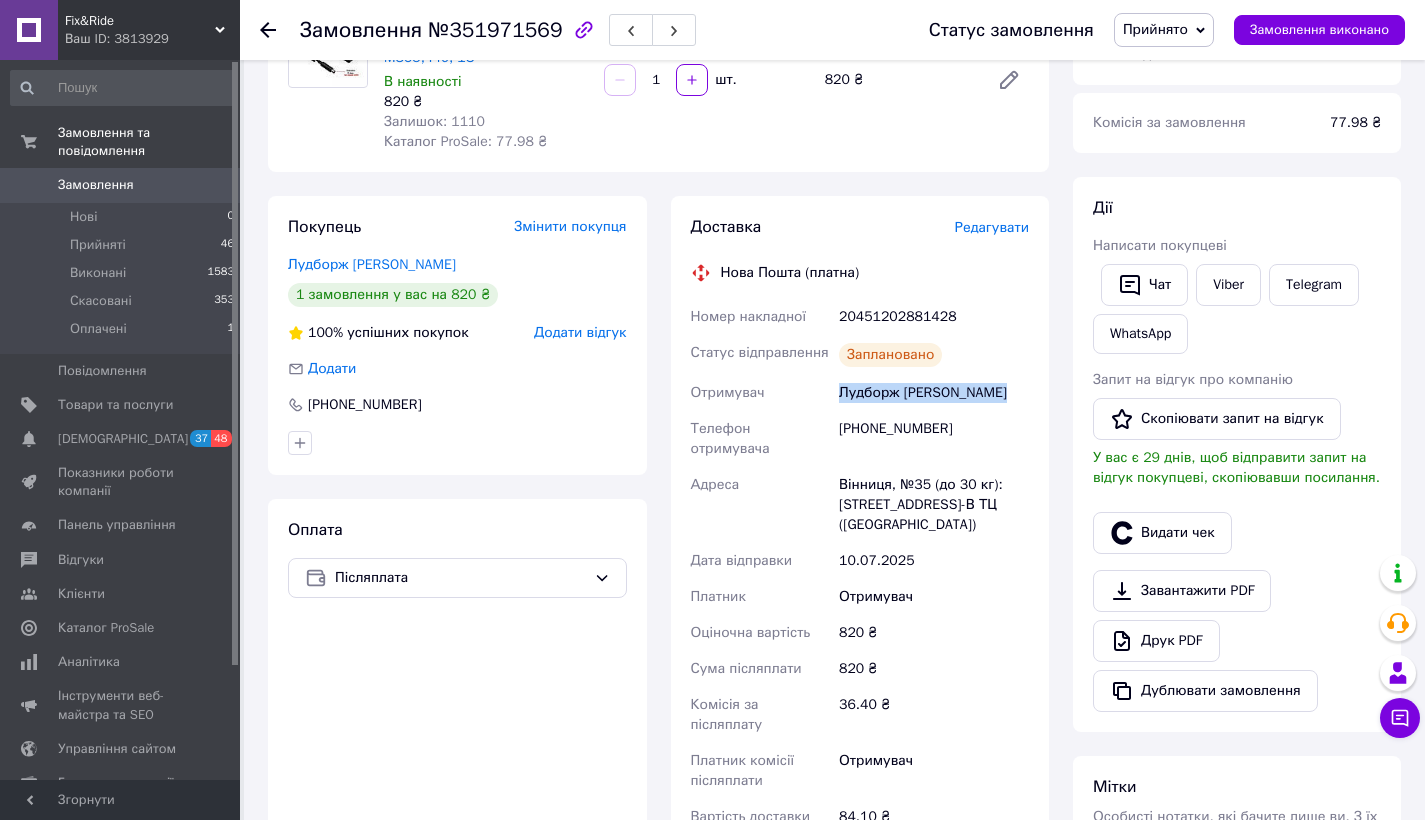 click on "Лудборж [PERSON_NAME]" at bounding box center [934, 393] 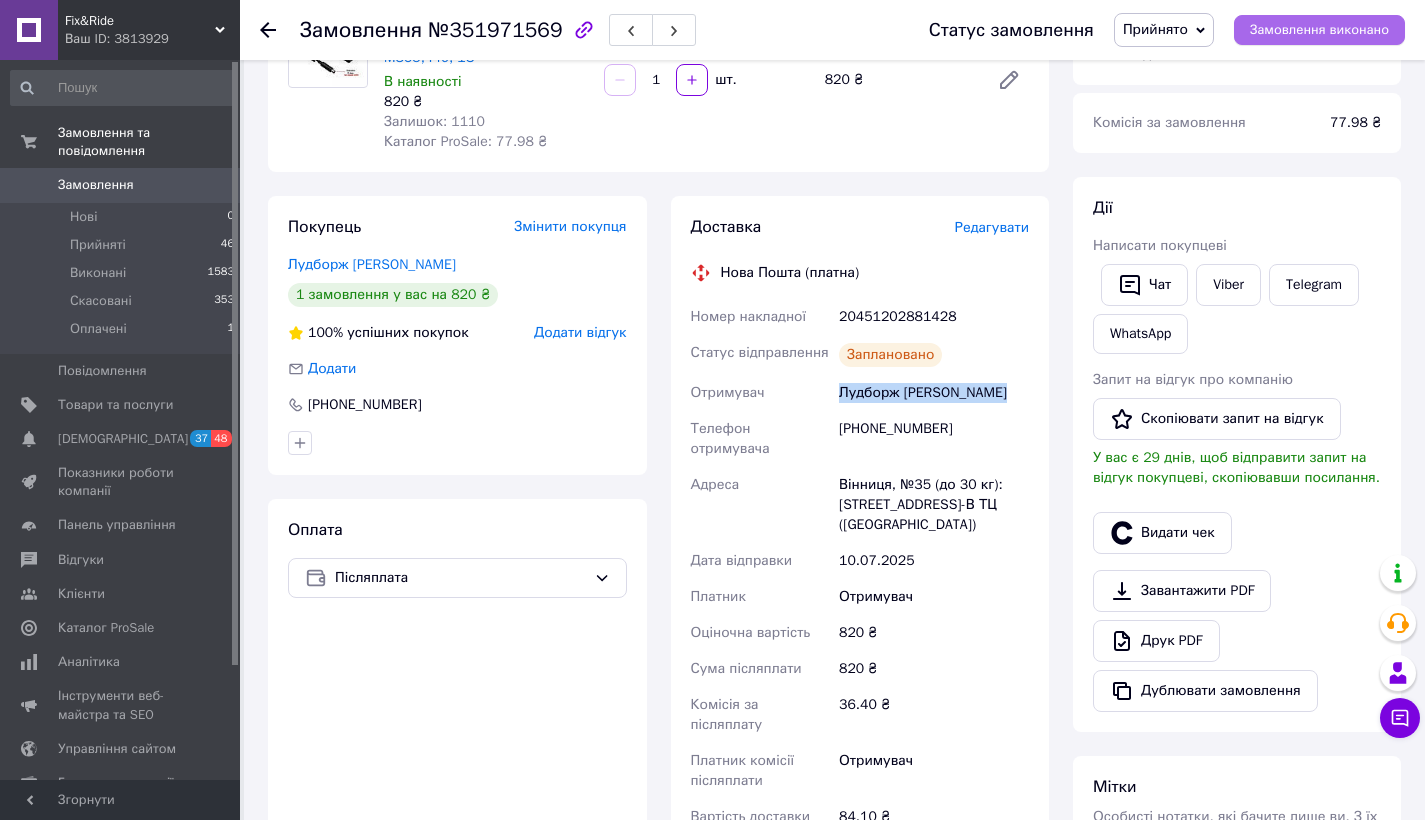click on "Замовлення виконано" at bounding box center (1319, 30) 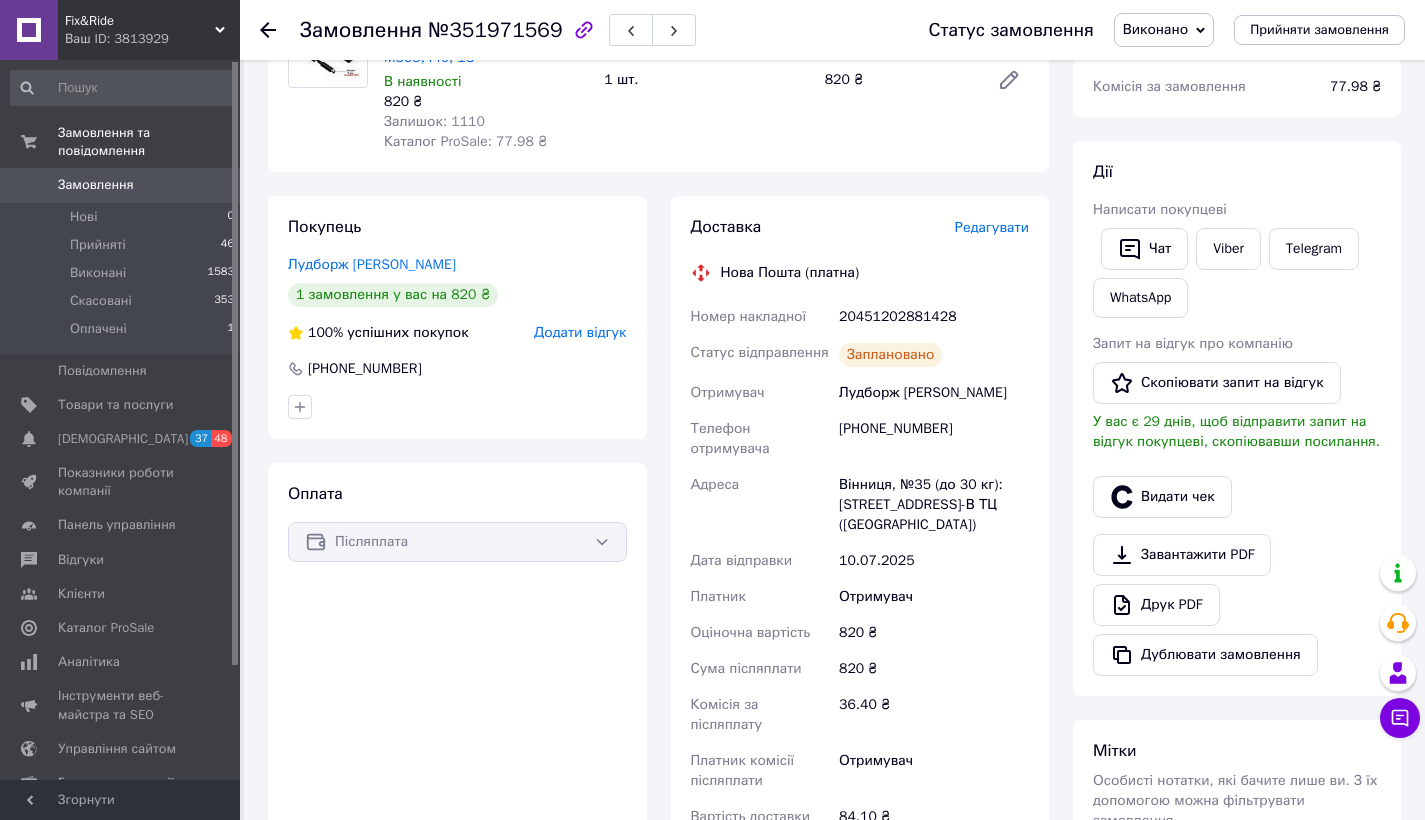 click on "[PHONE_NUMBER]" at bounding box center [934, 439] 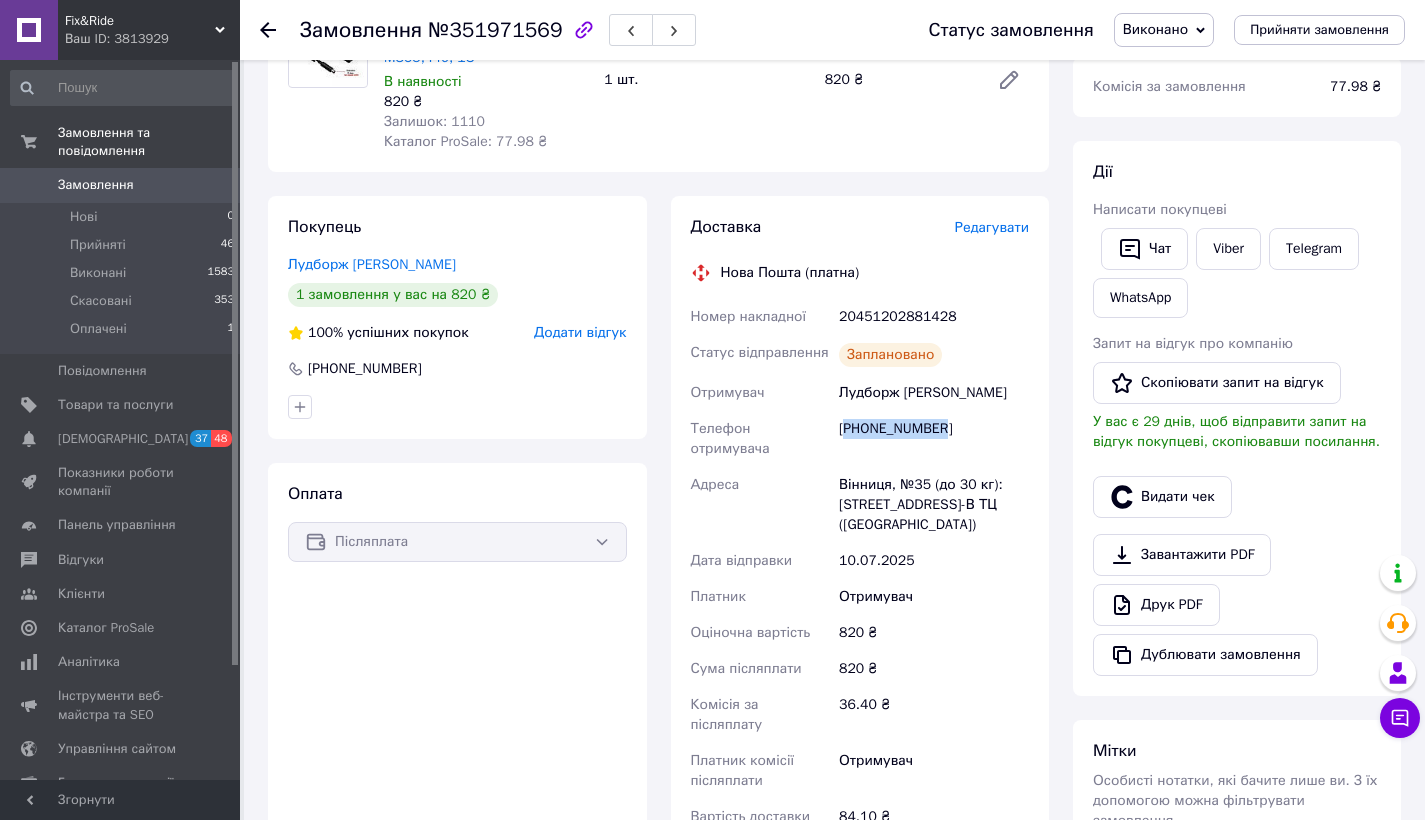 click on "[PHONE_NUMBER]" at bounding box center (934, 439) 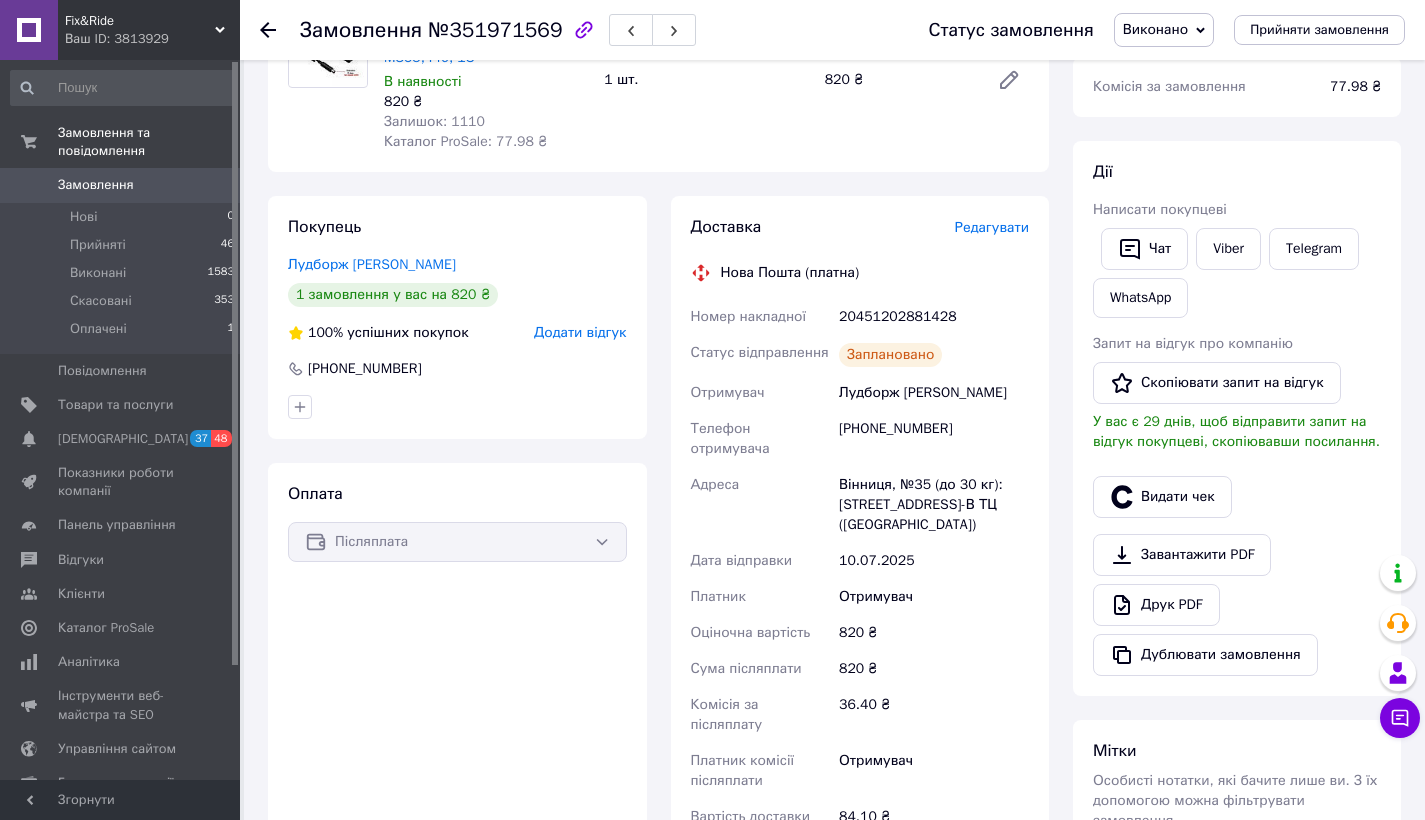 click on "№351971569" at bounding box center (495, 30) 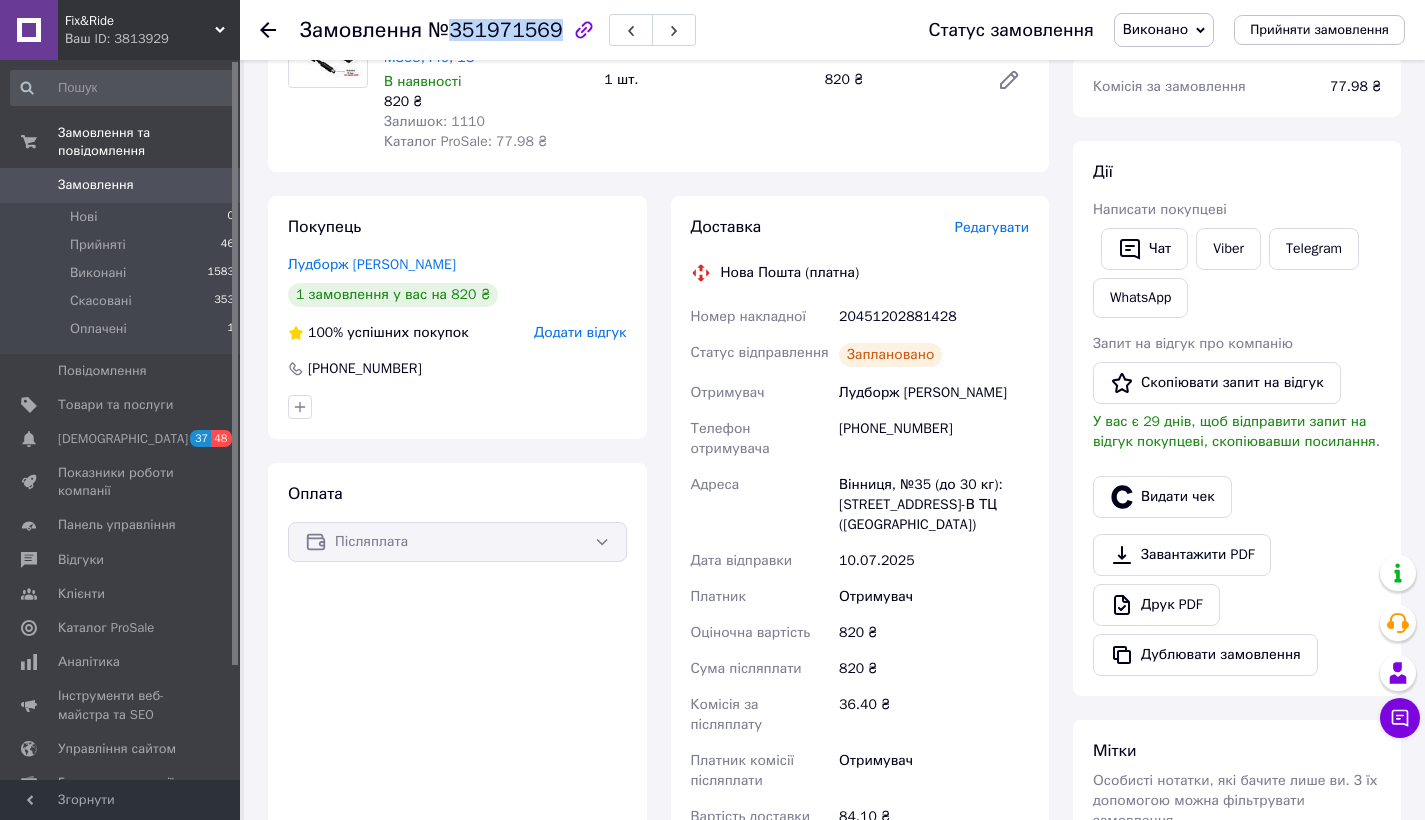 click on "№351971569" at bounding box center (495, 30) 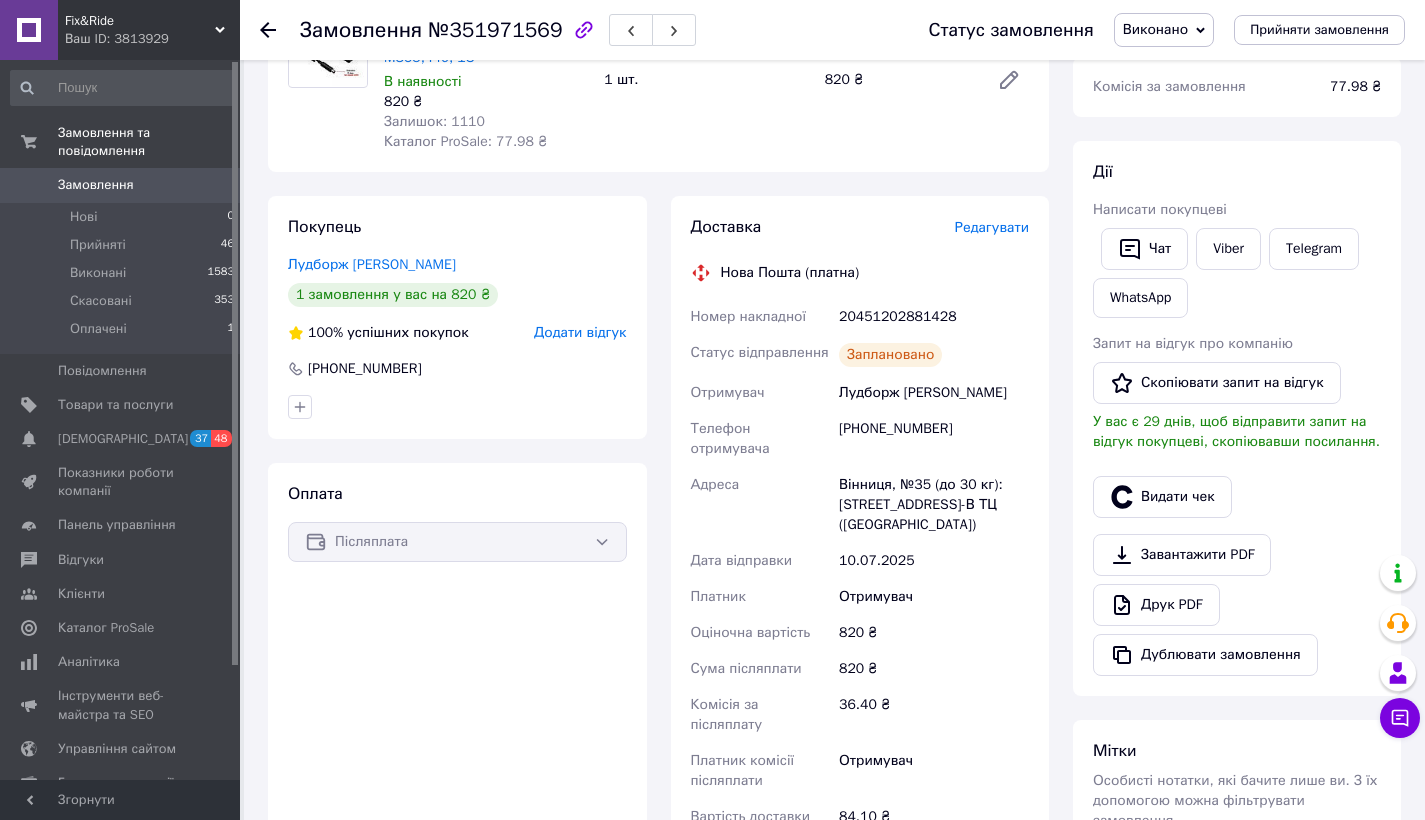 click on "20451202881428" at bounding box center [934, 317] 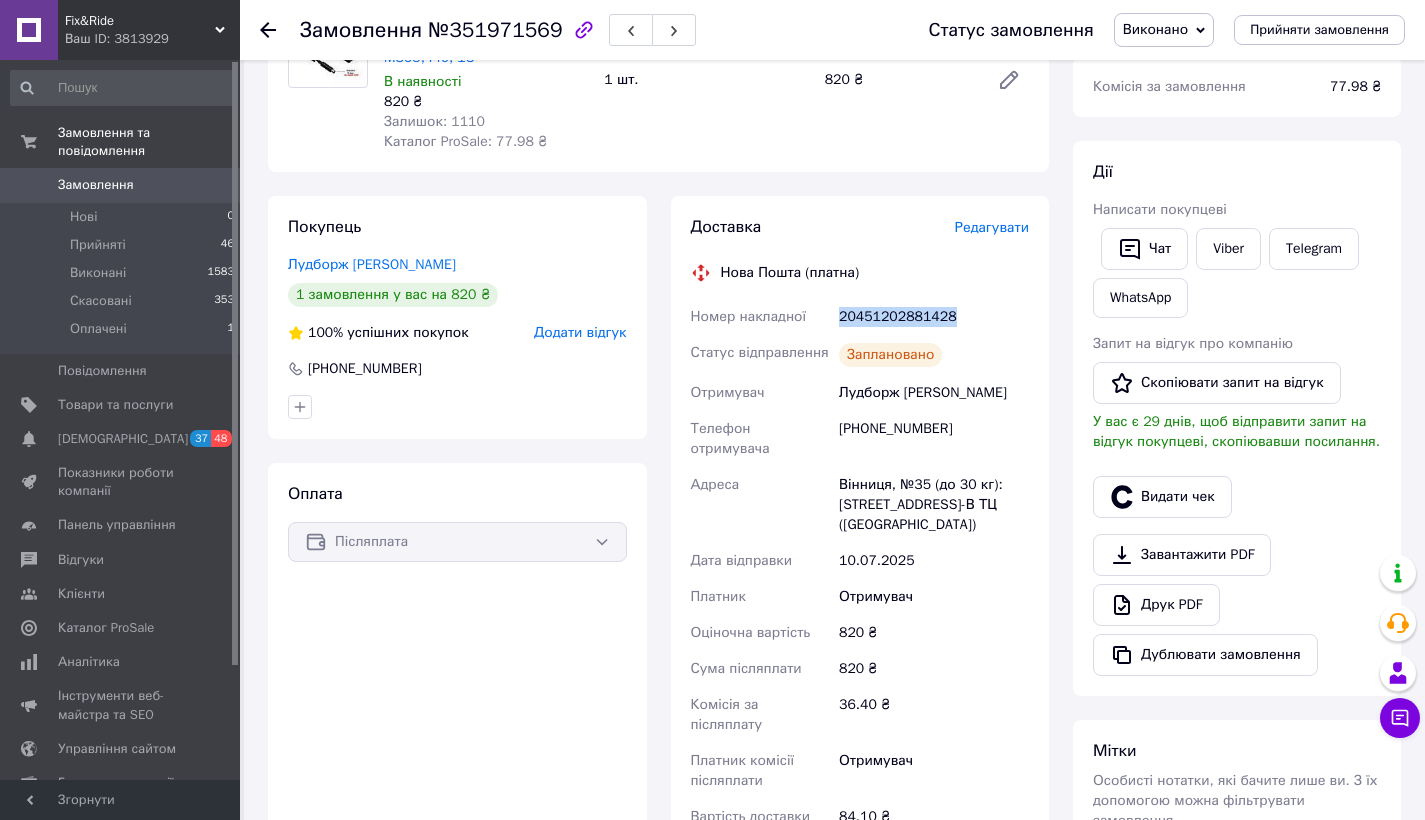 click on "20451202881428" at bounding box center (934, 317) 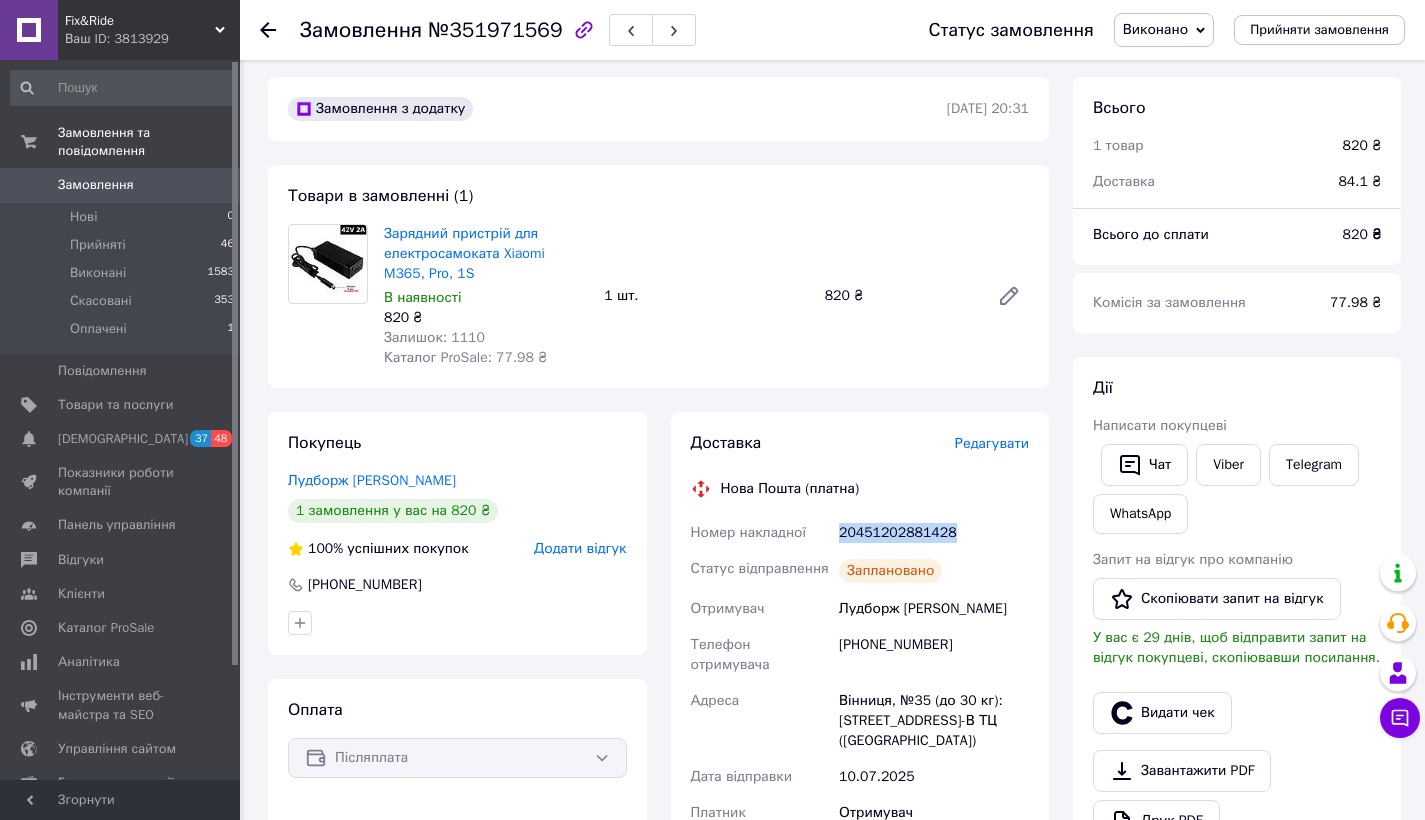 scroll, scrollTop: 8, scrollLeft: 0, axis: vertical 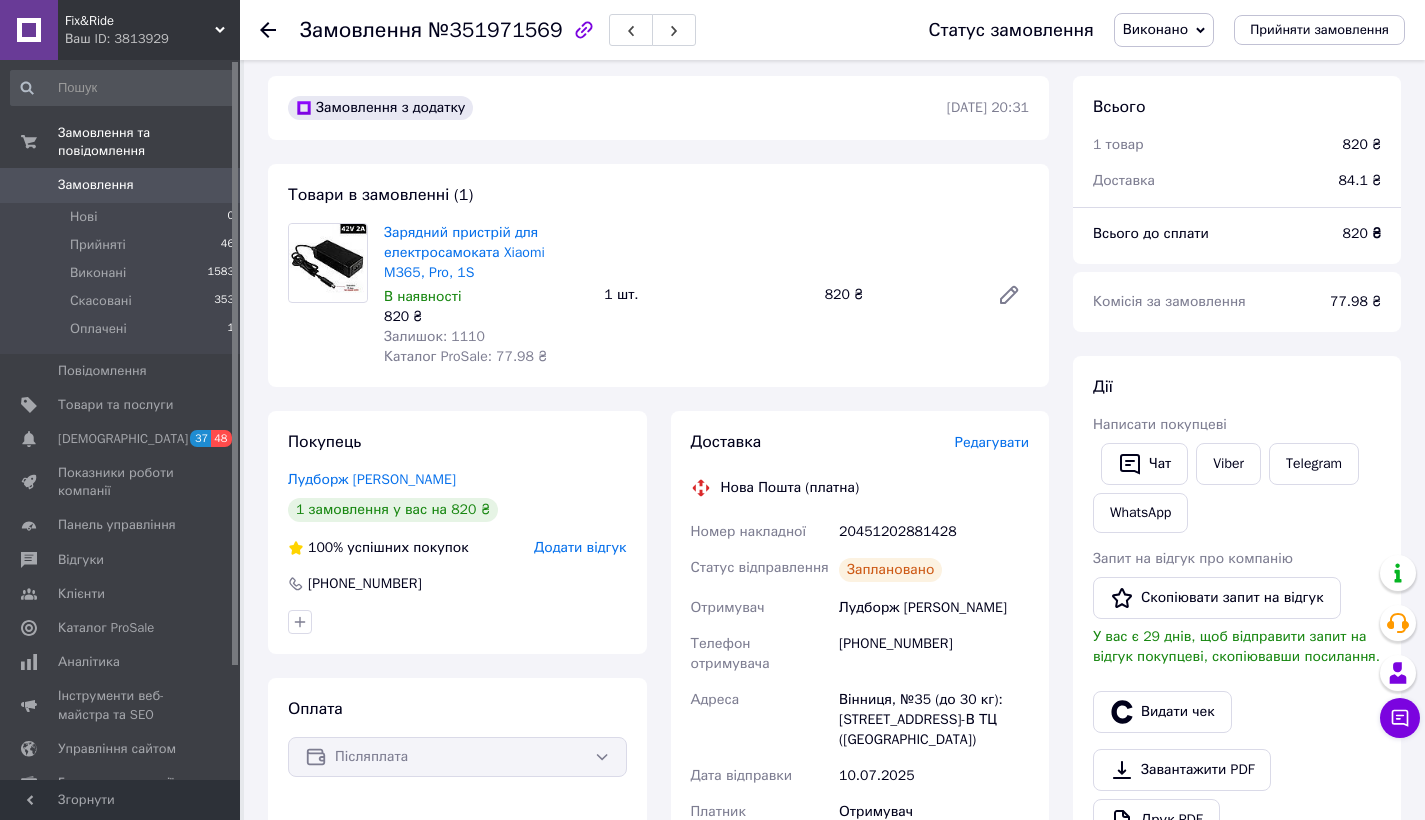 click 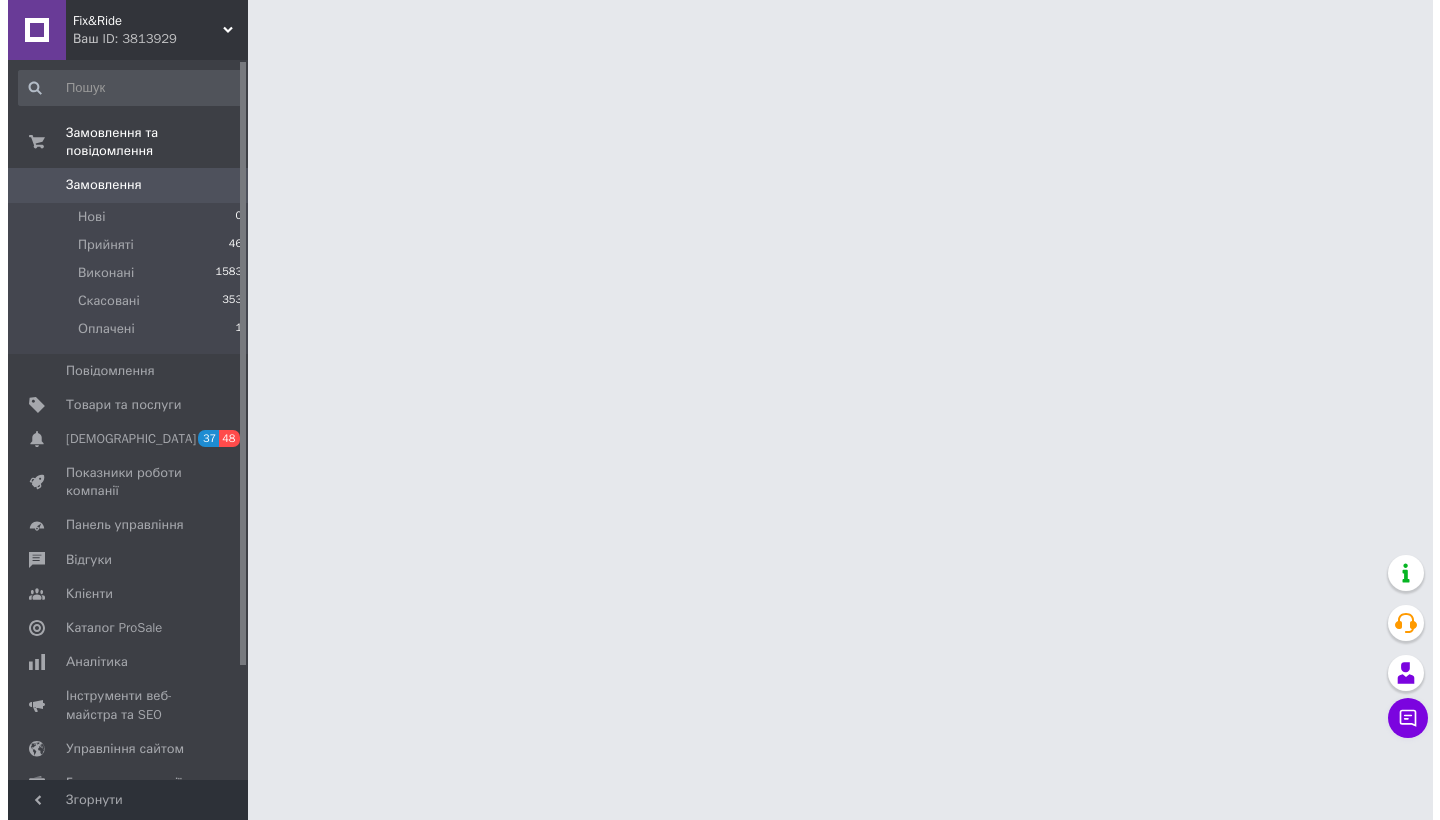 scroll, scrollTop: 0, scrollLeft: 0, axis: both 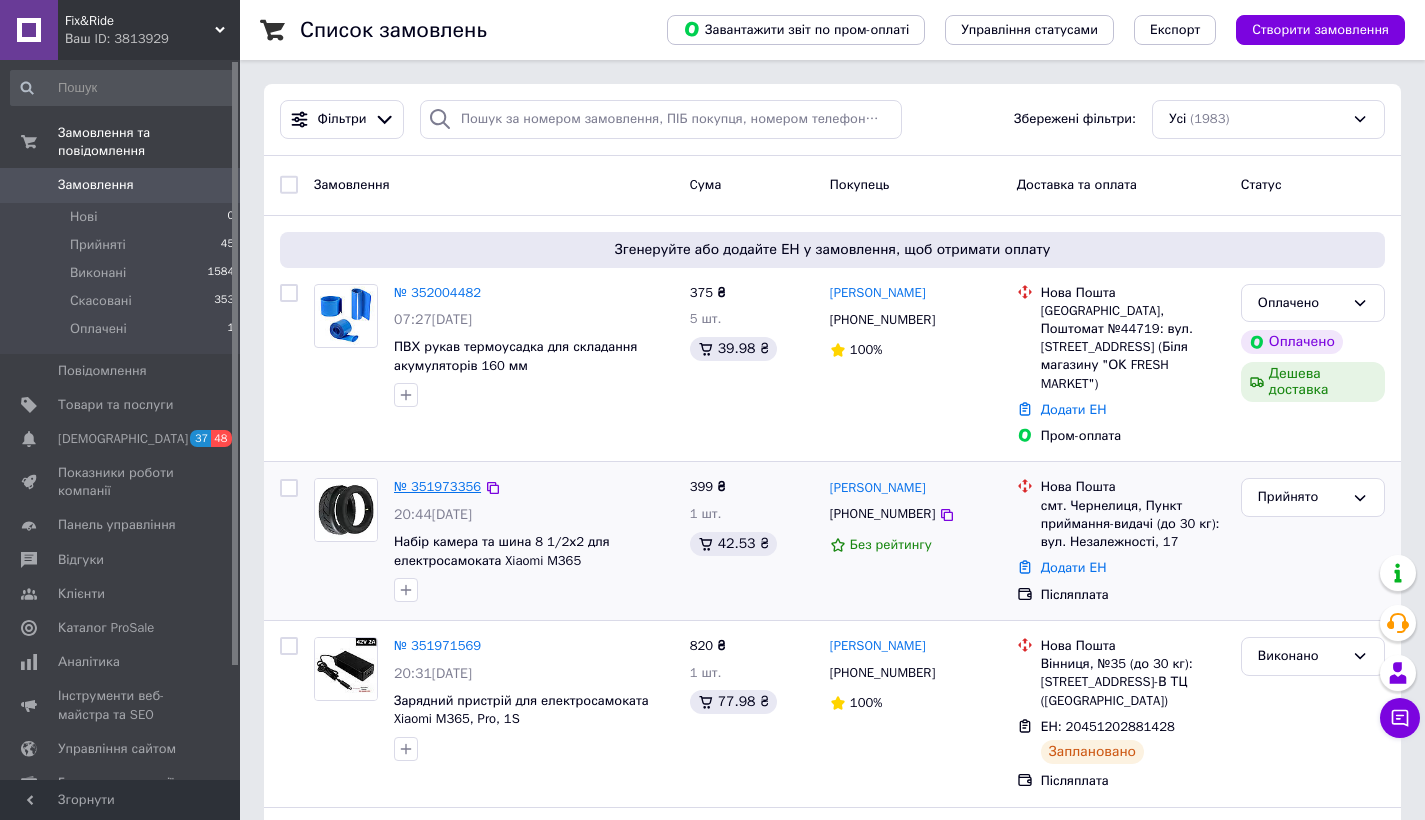 click on "№ 351973356" at bounding box center (437, 486) 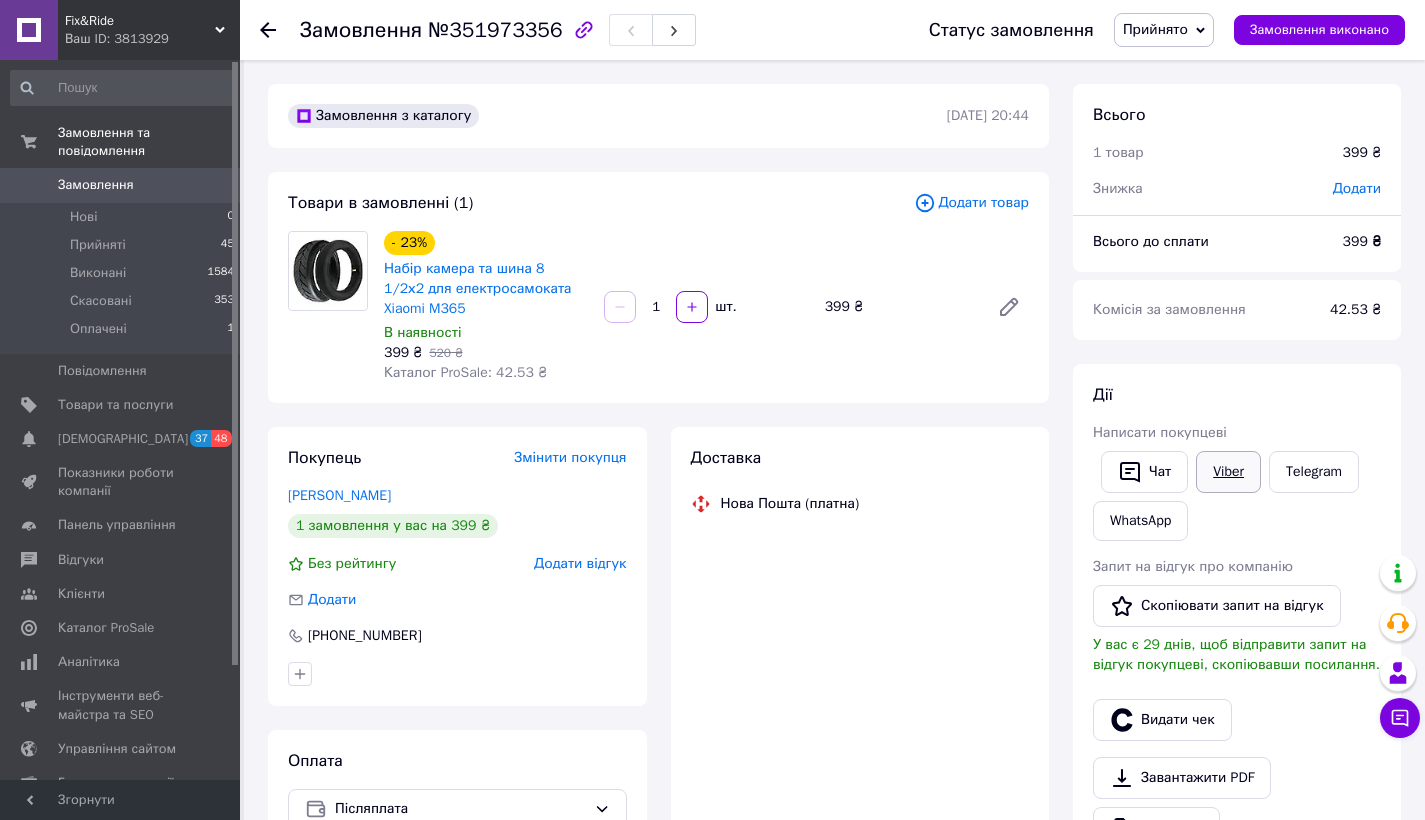 click on "Viber" at bounding box center (1228, 472) 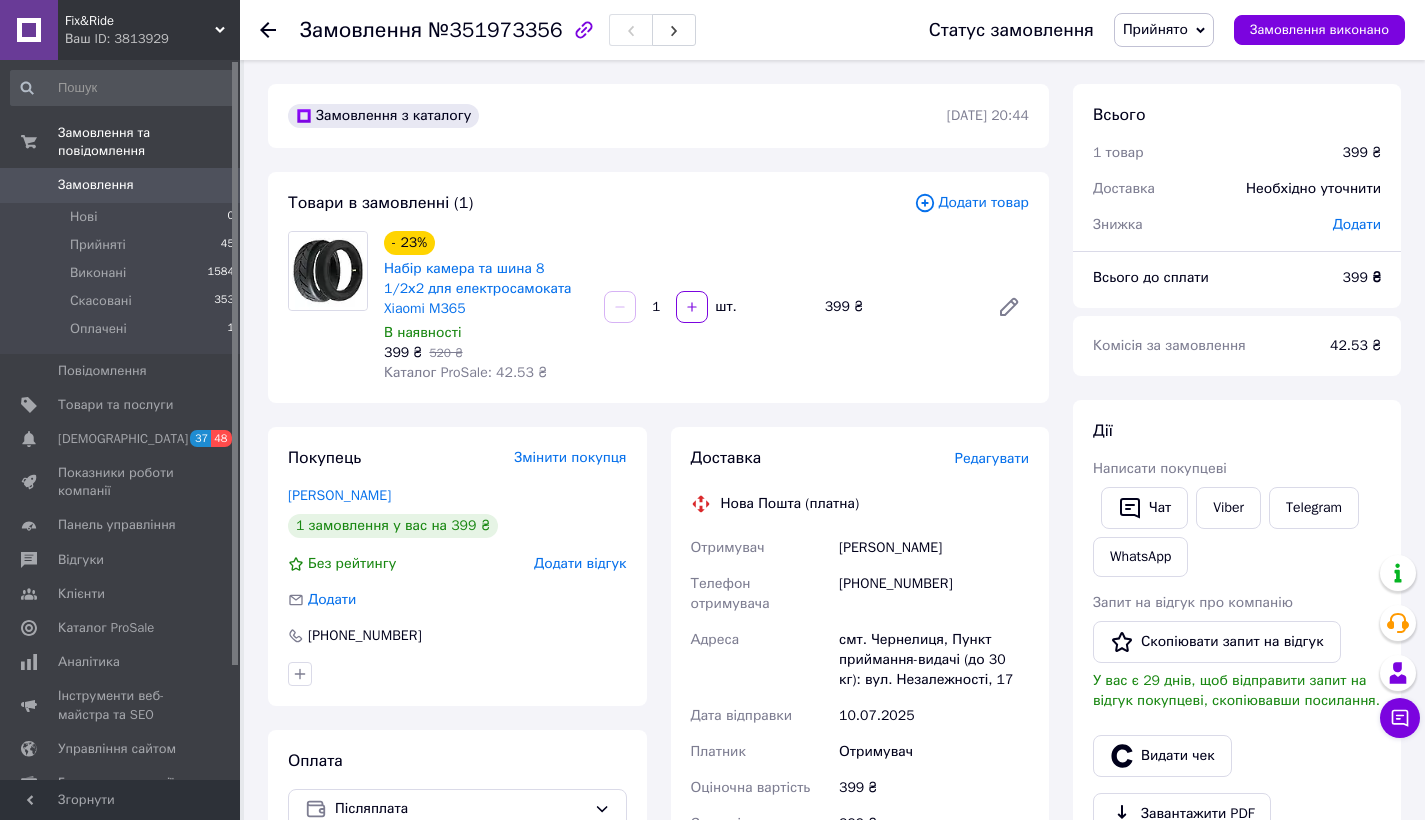 click on "Редагувати" at bounding box center [992, 458] 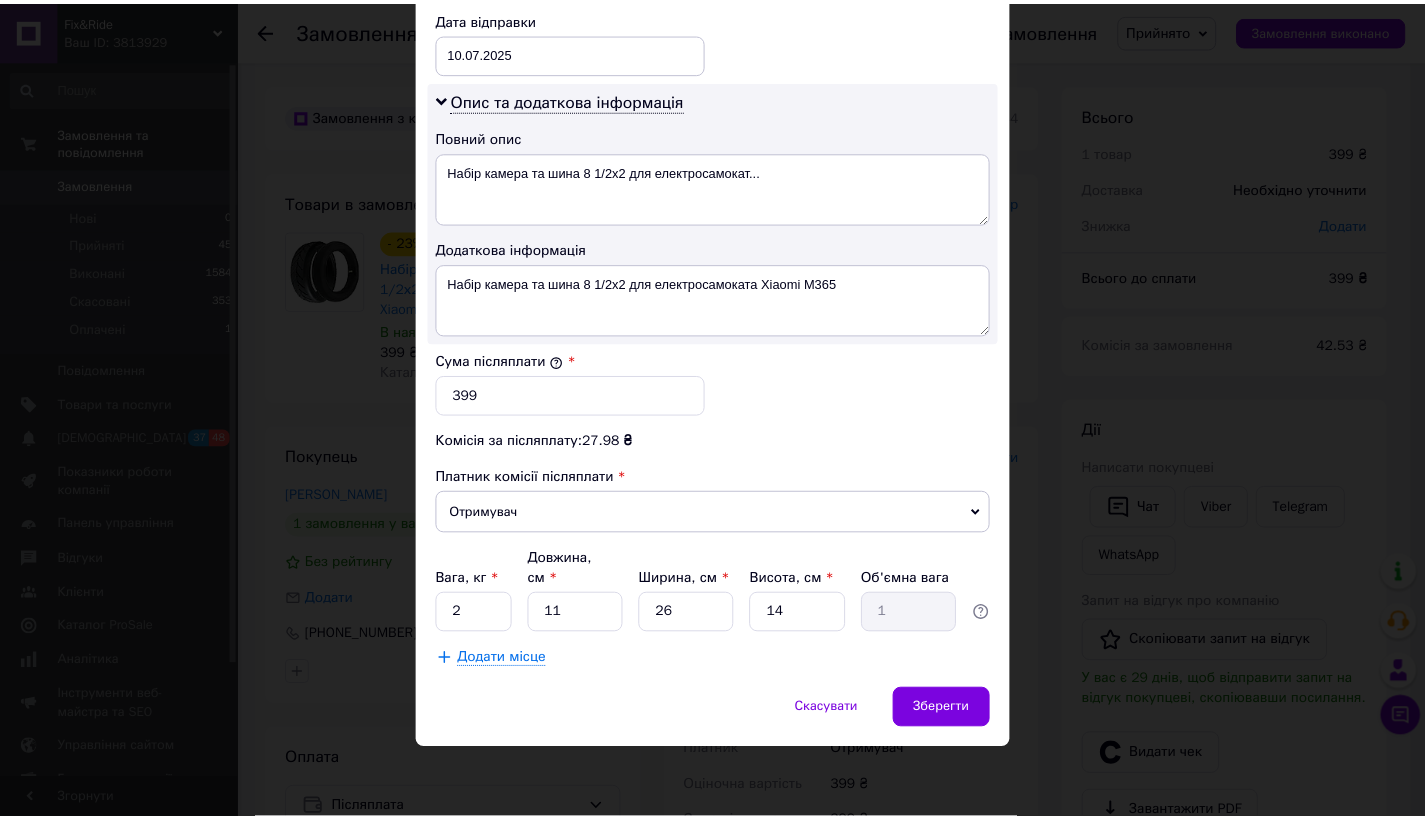 scroll, scrollTop: 969, scrollLeft: 0, axis: vertical 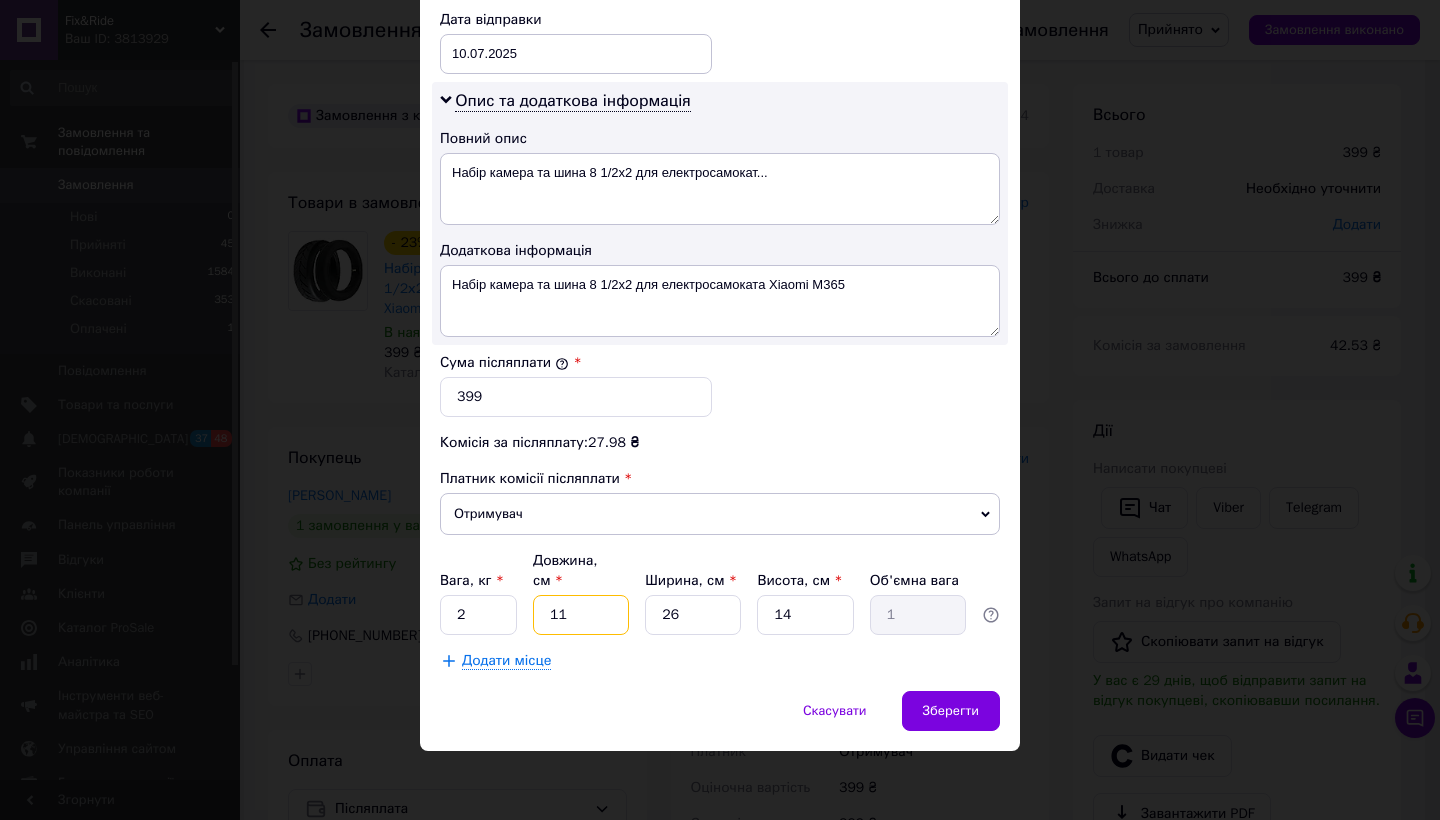 click on "11" at bounding box center [581, 615] 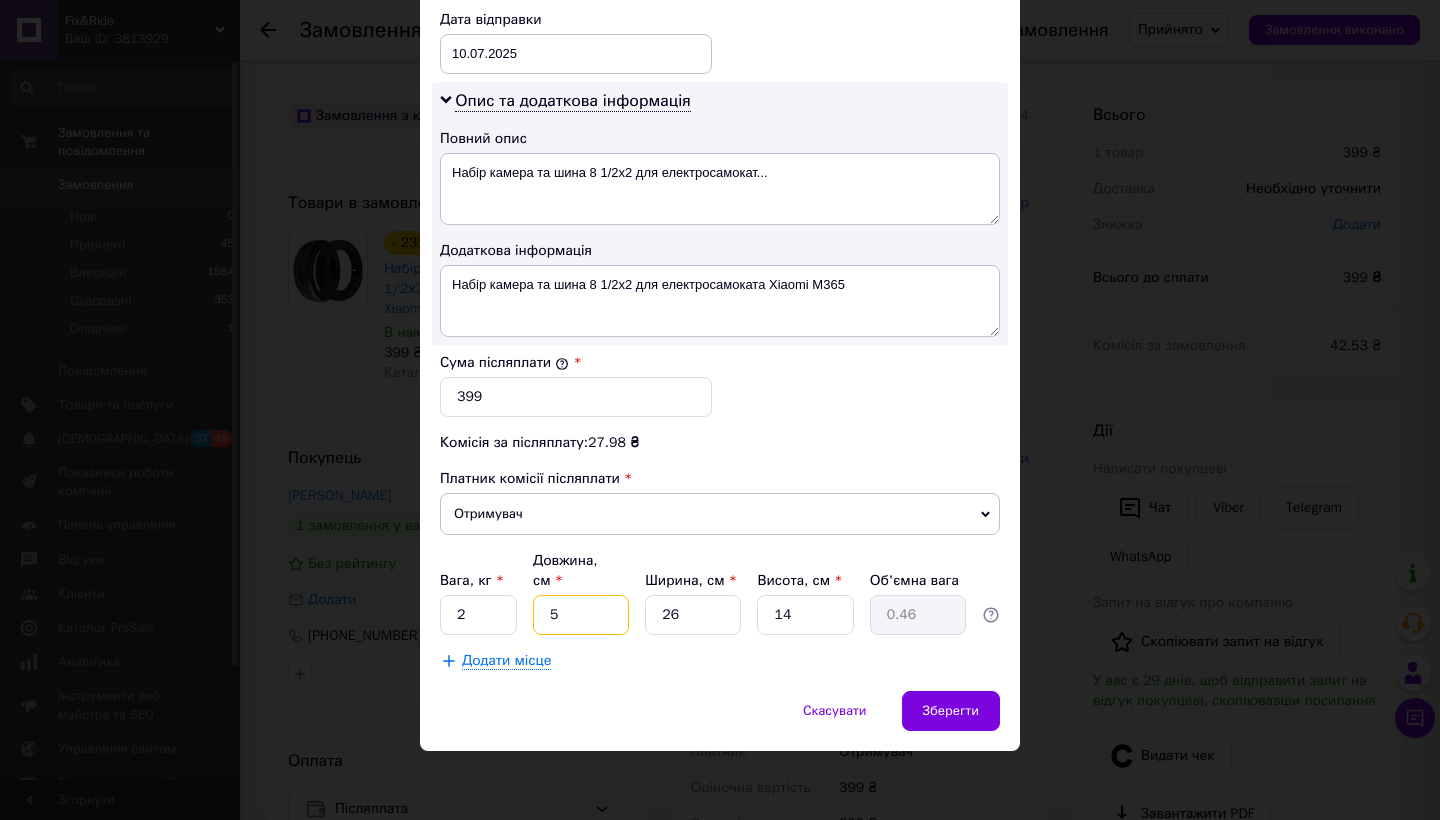 type on "5" 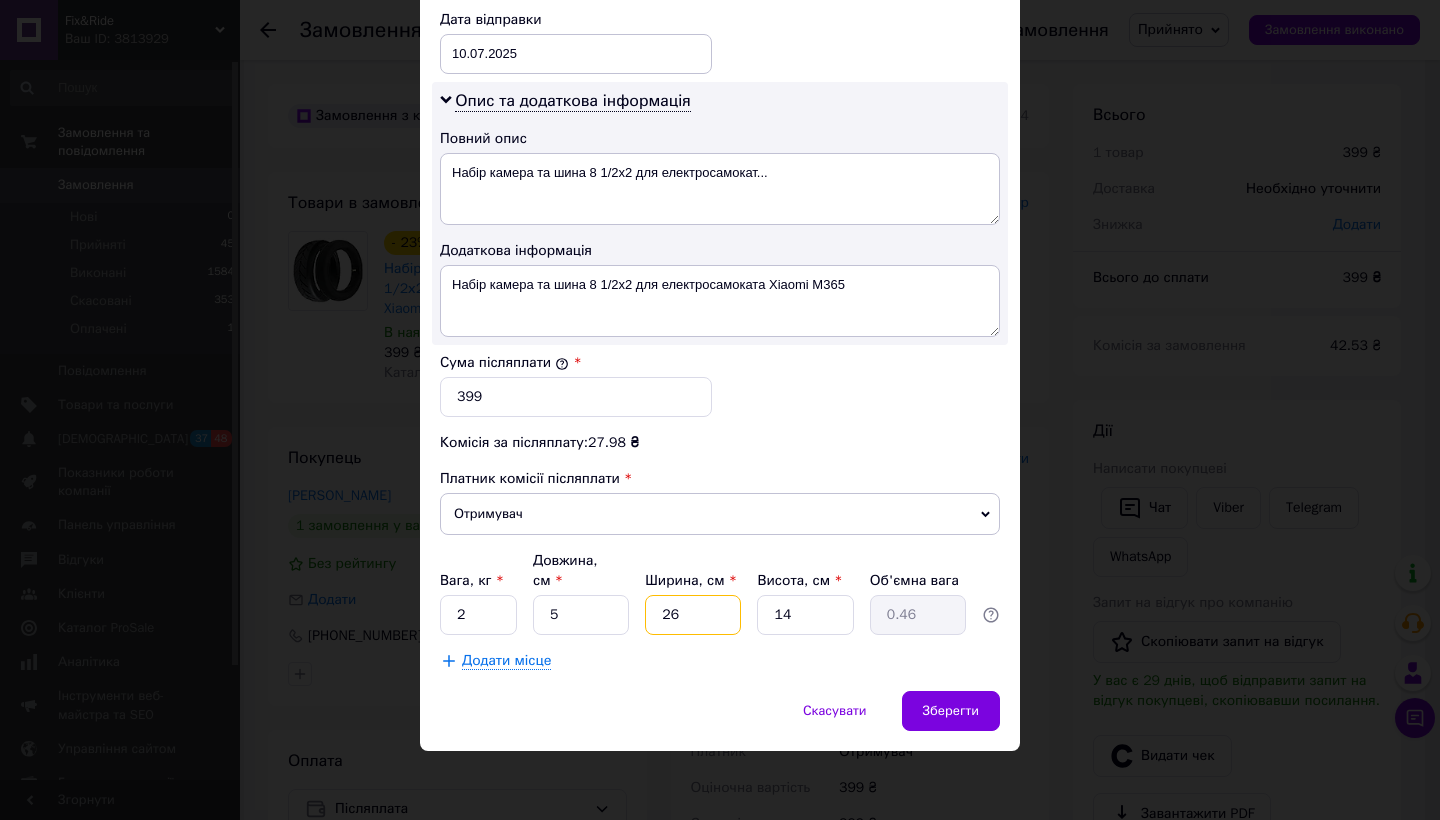 type on "5" 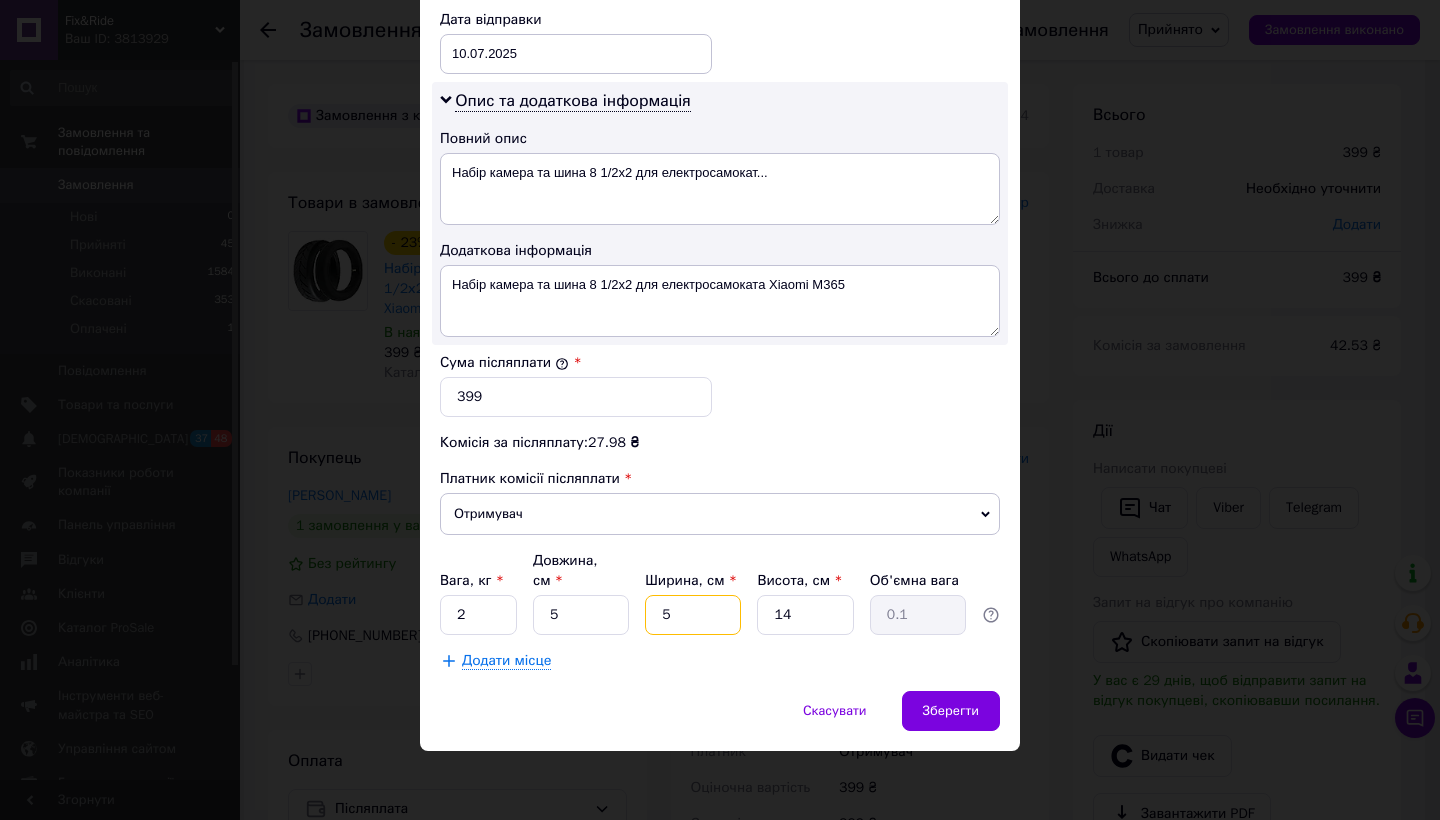 type on "5" 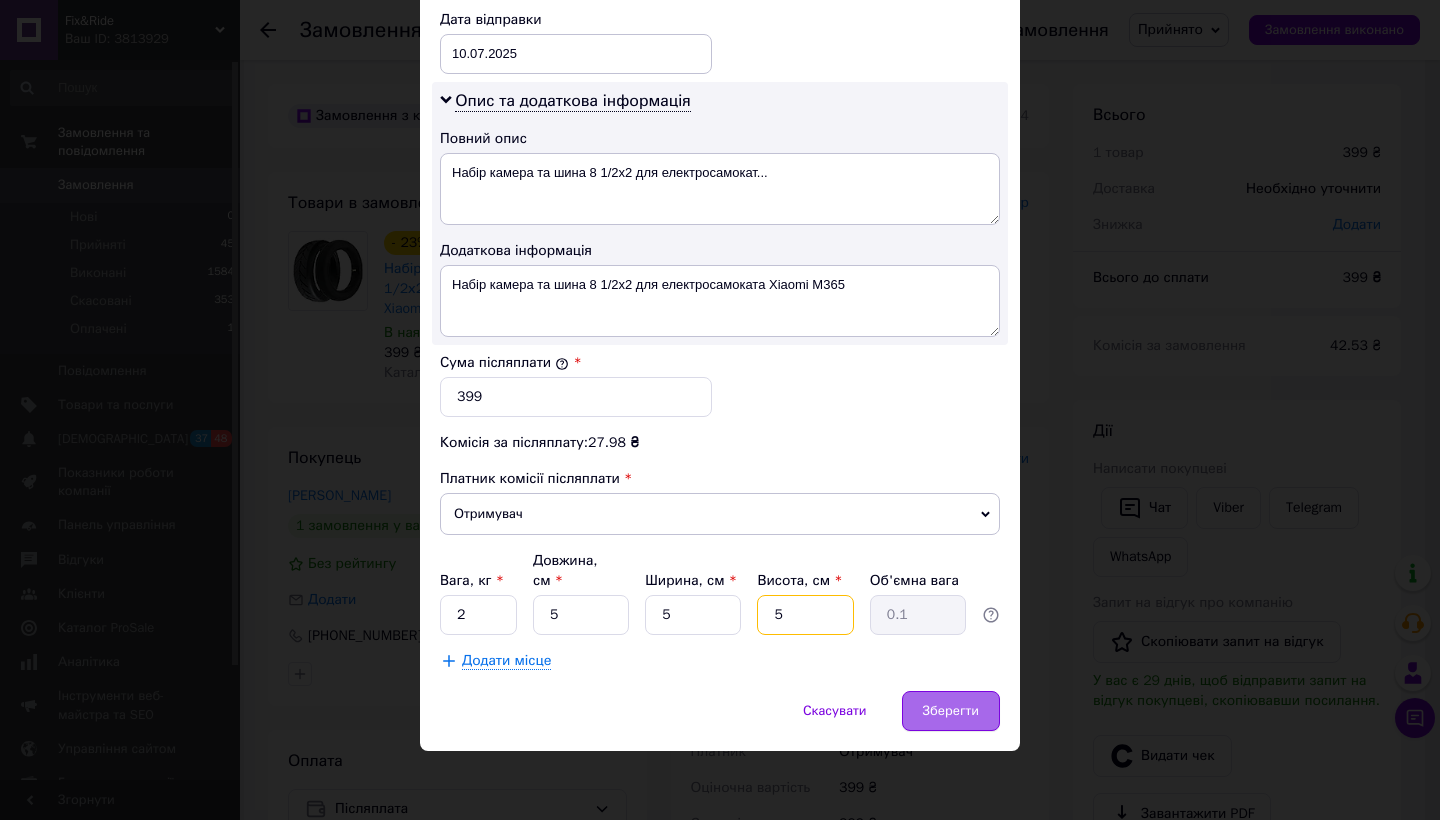 type on "5" 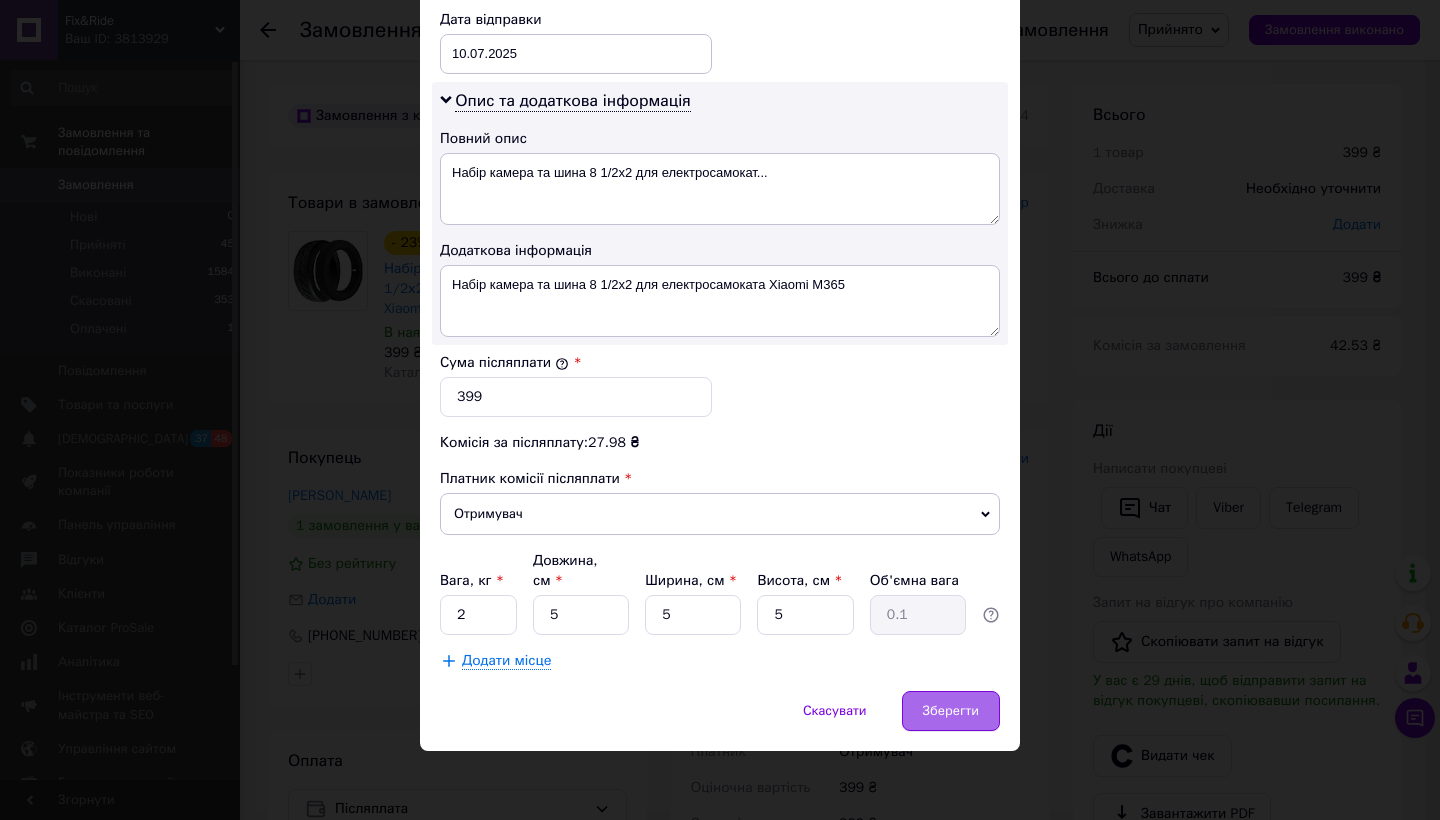 click on "Зберегти" at bounding box center (951, 711) 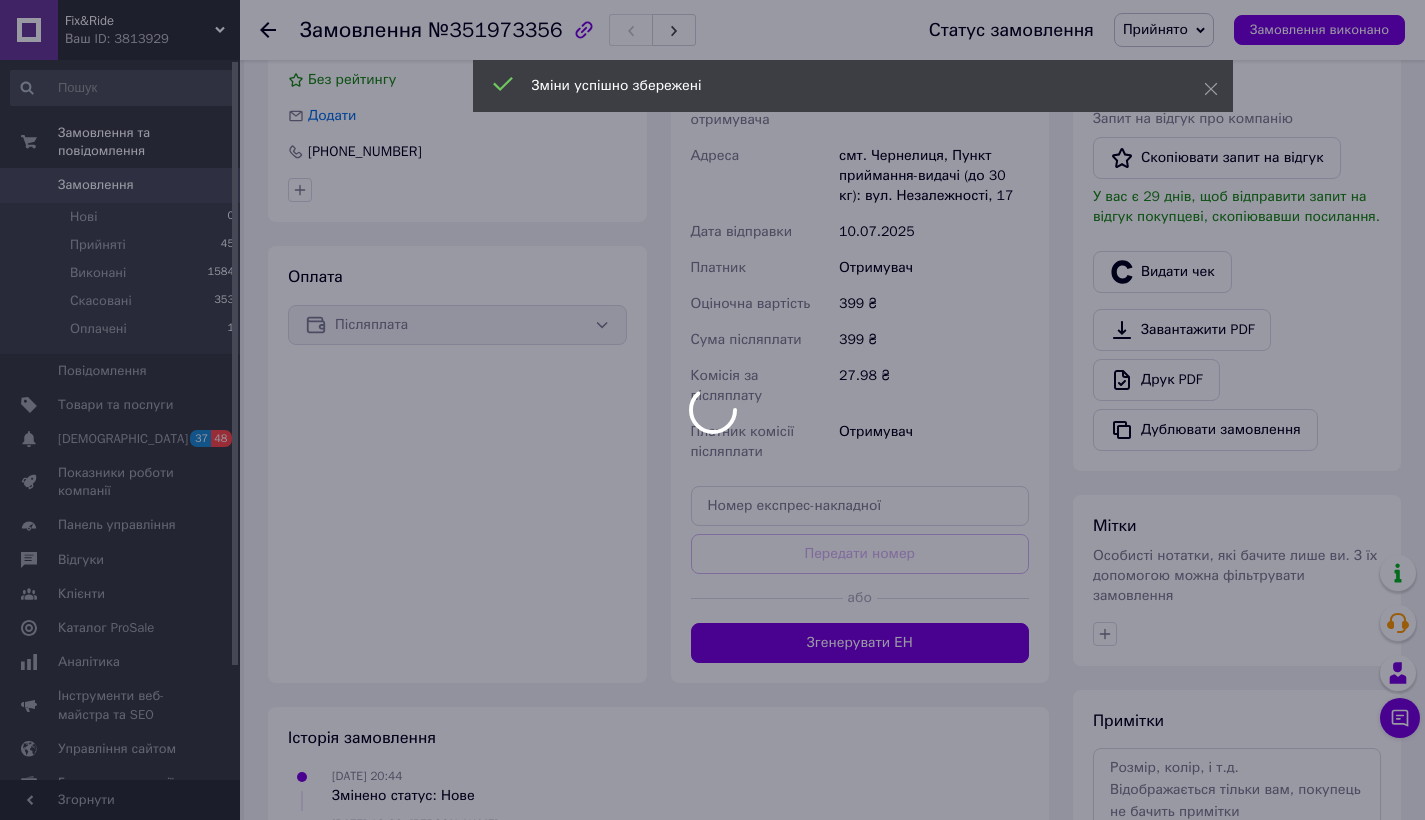 scroll, scrollTop: 493, scrollLeft: 0, axis: vertical 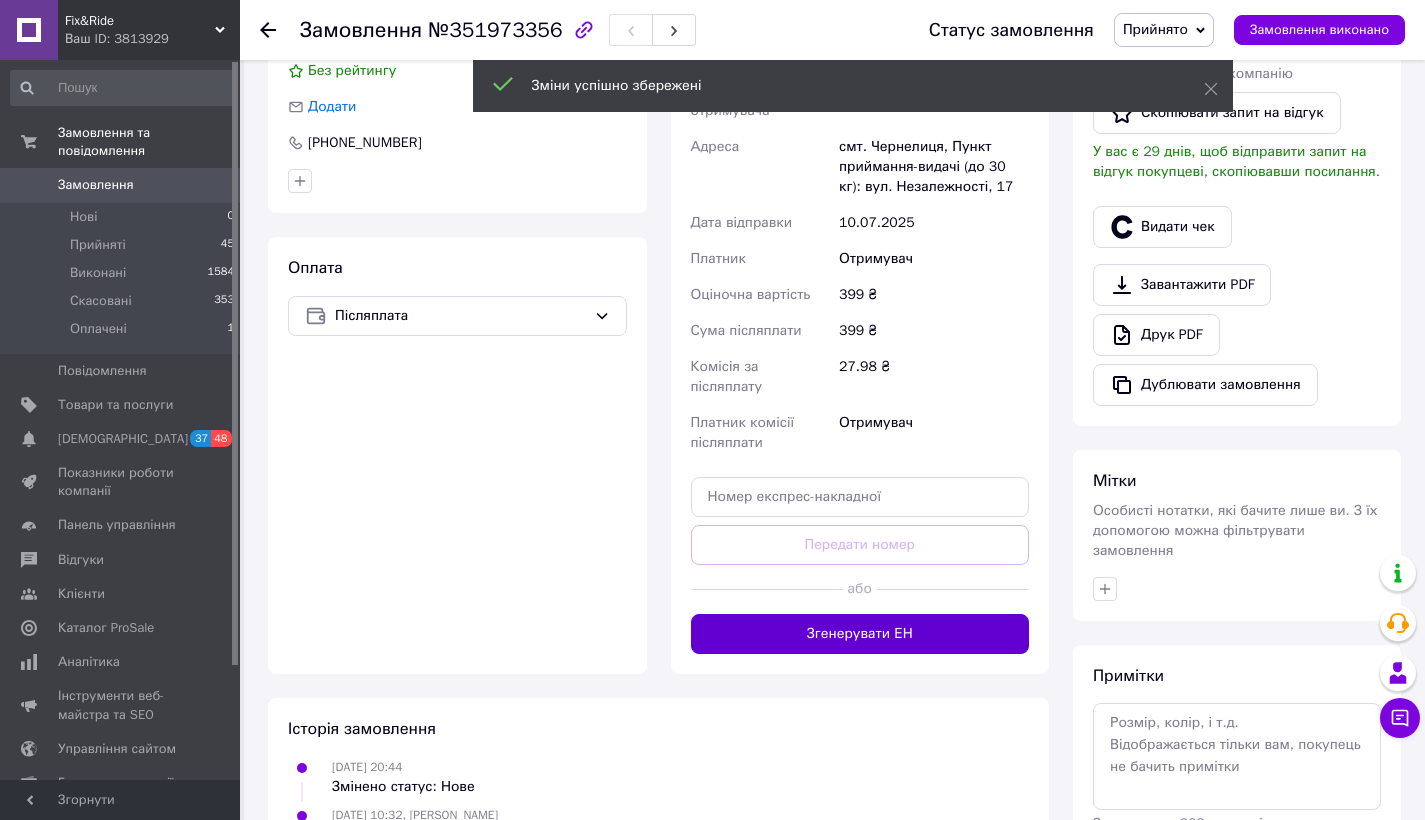 click on "Згенерувати ЕН" at bounding box center [860, 634] 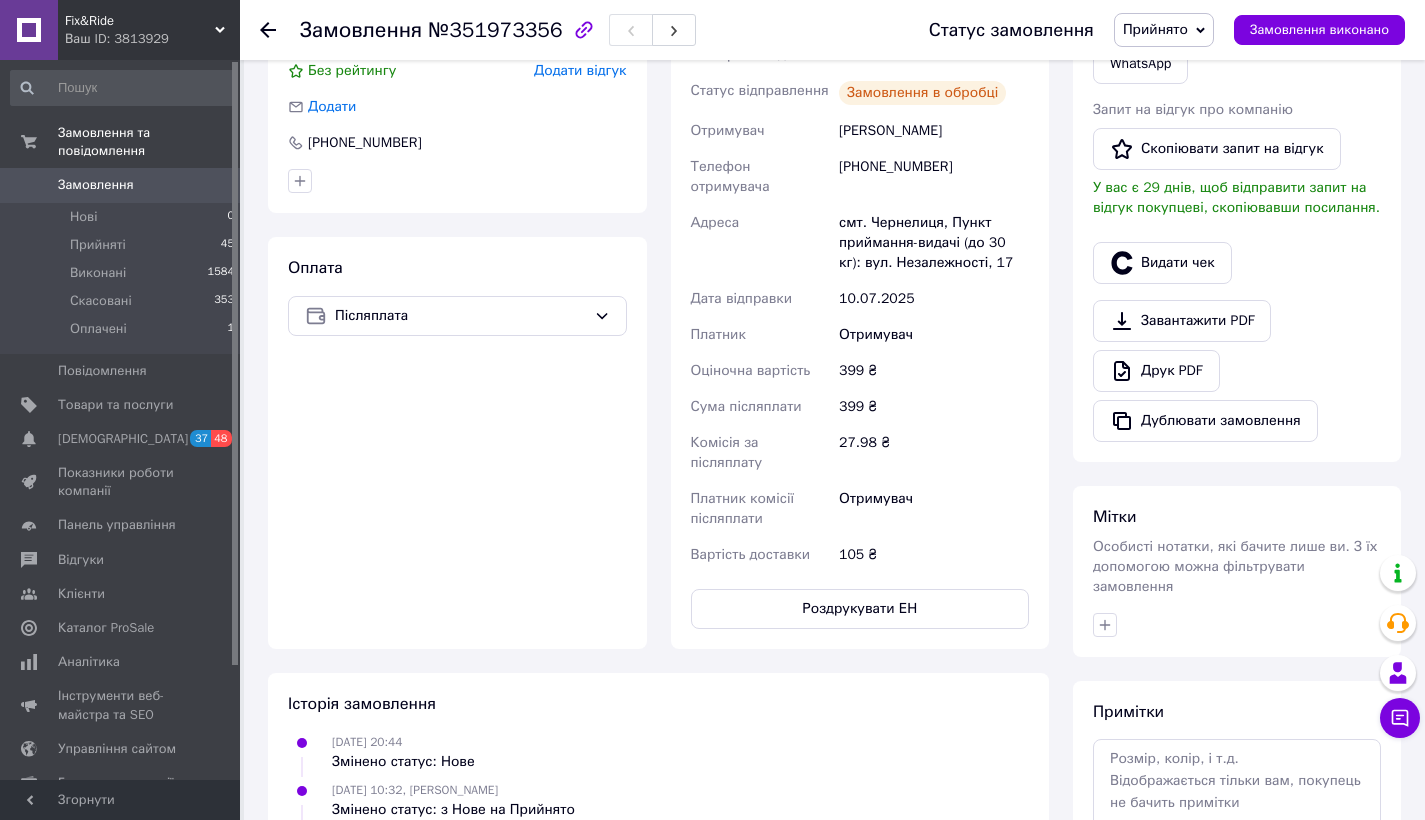 click on "Роздрукувати ЕН" at bounding box center [860, 609] 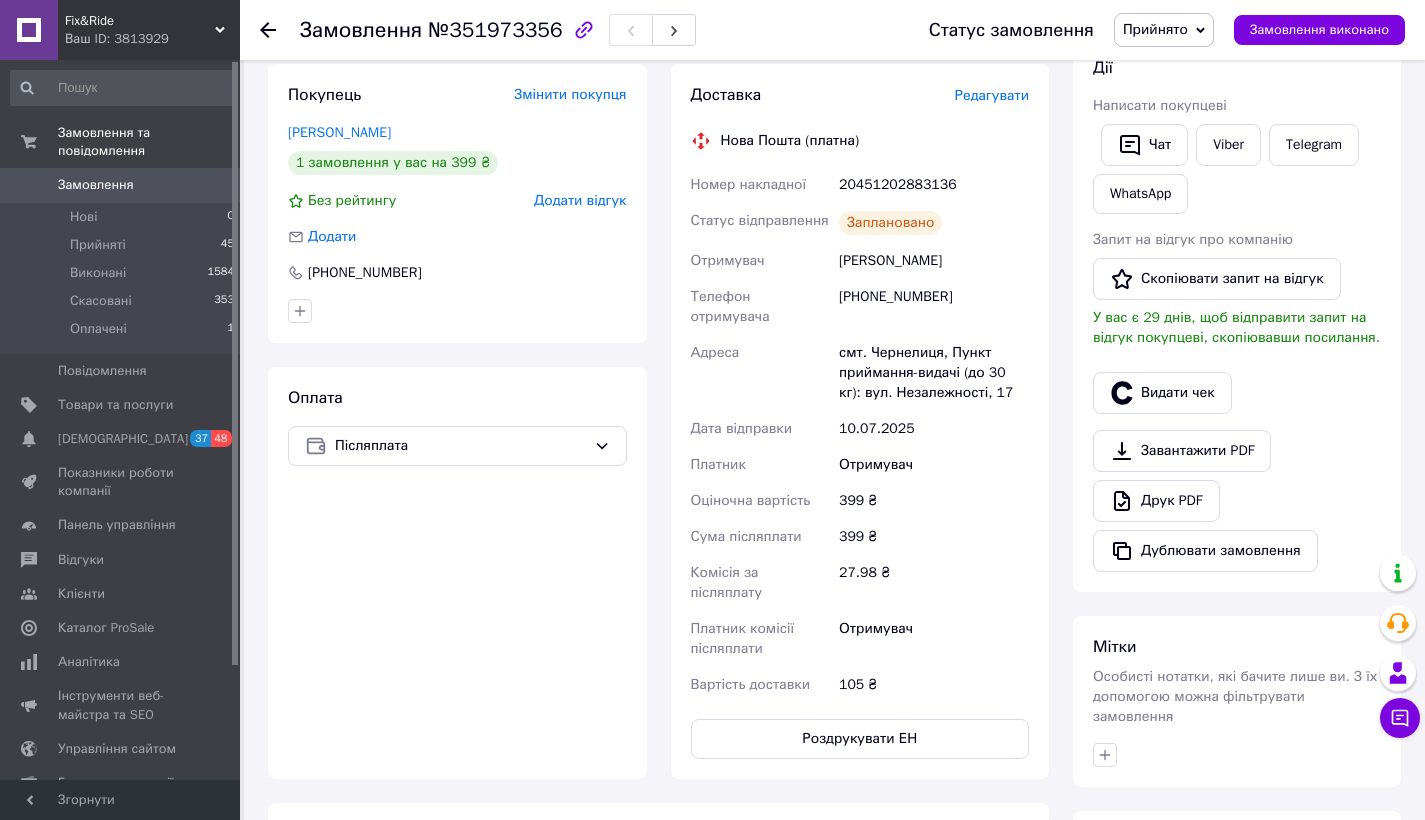 scroll, scrollTop: 364, scrollLeft: 0, axis: vertical 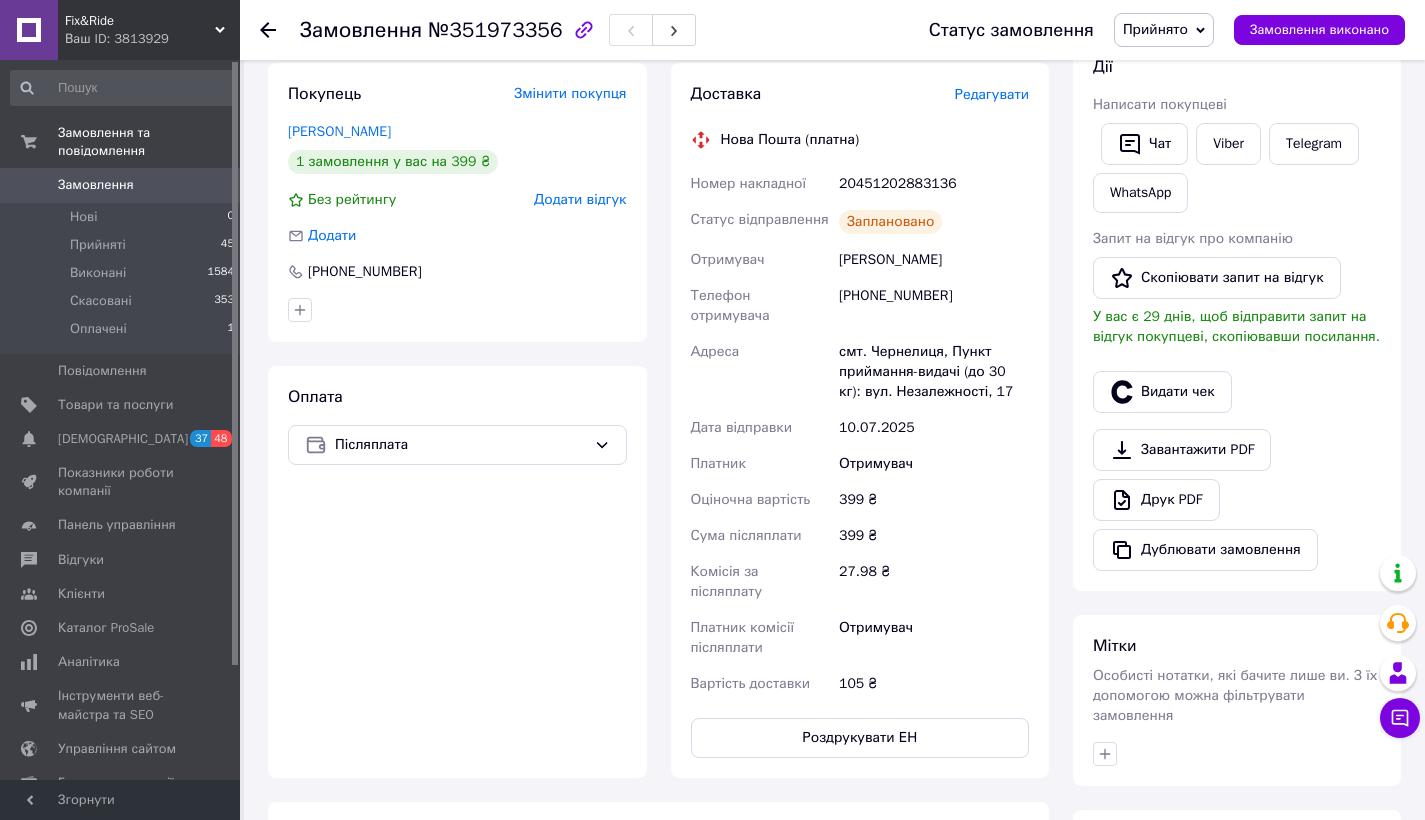 click on "[PERSON_NAME]" at bounding box center [934, 260] 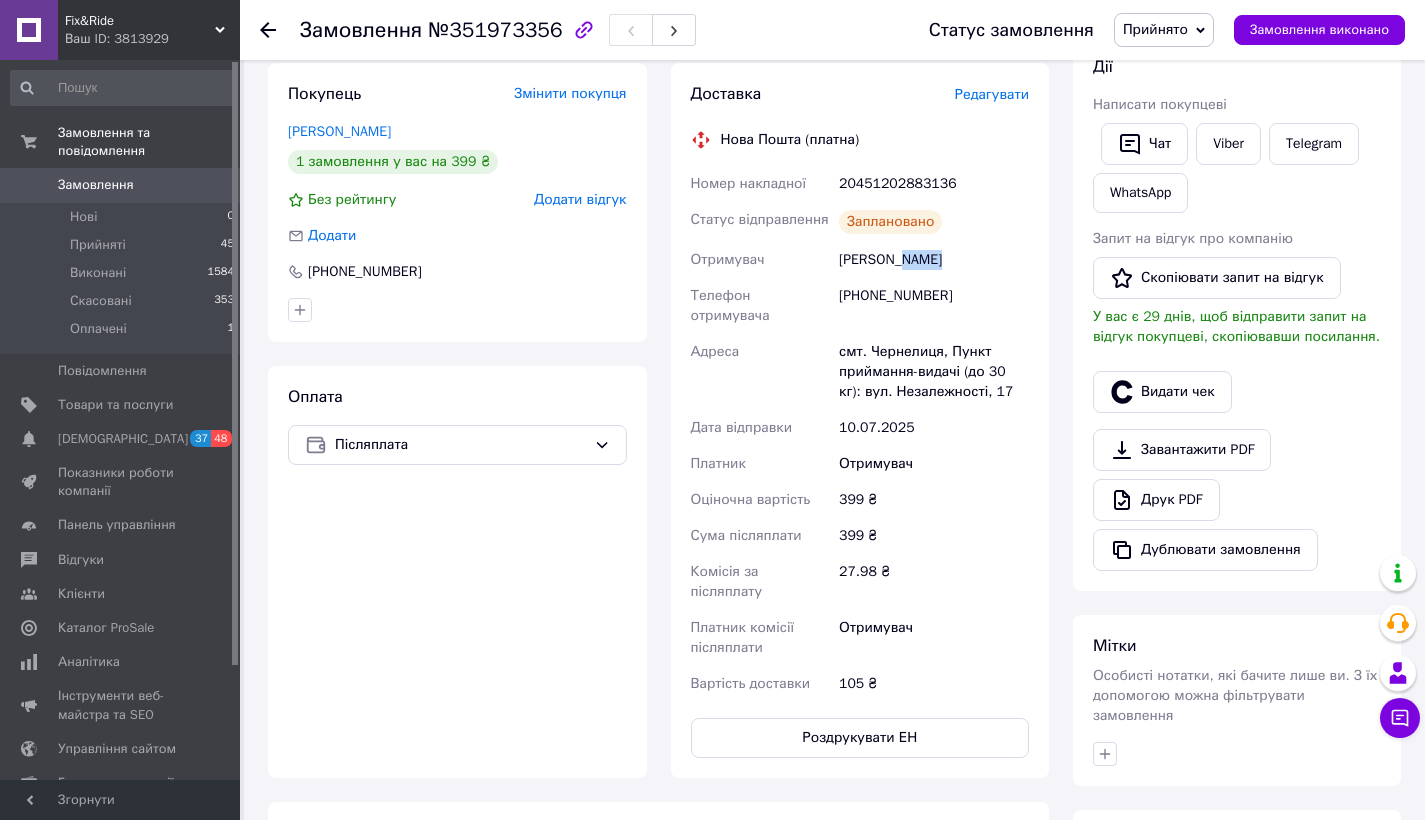 click on "[PERSON_NAME]" at bounding box center (934, 260) 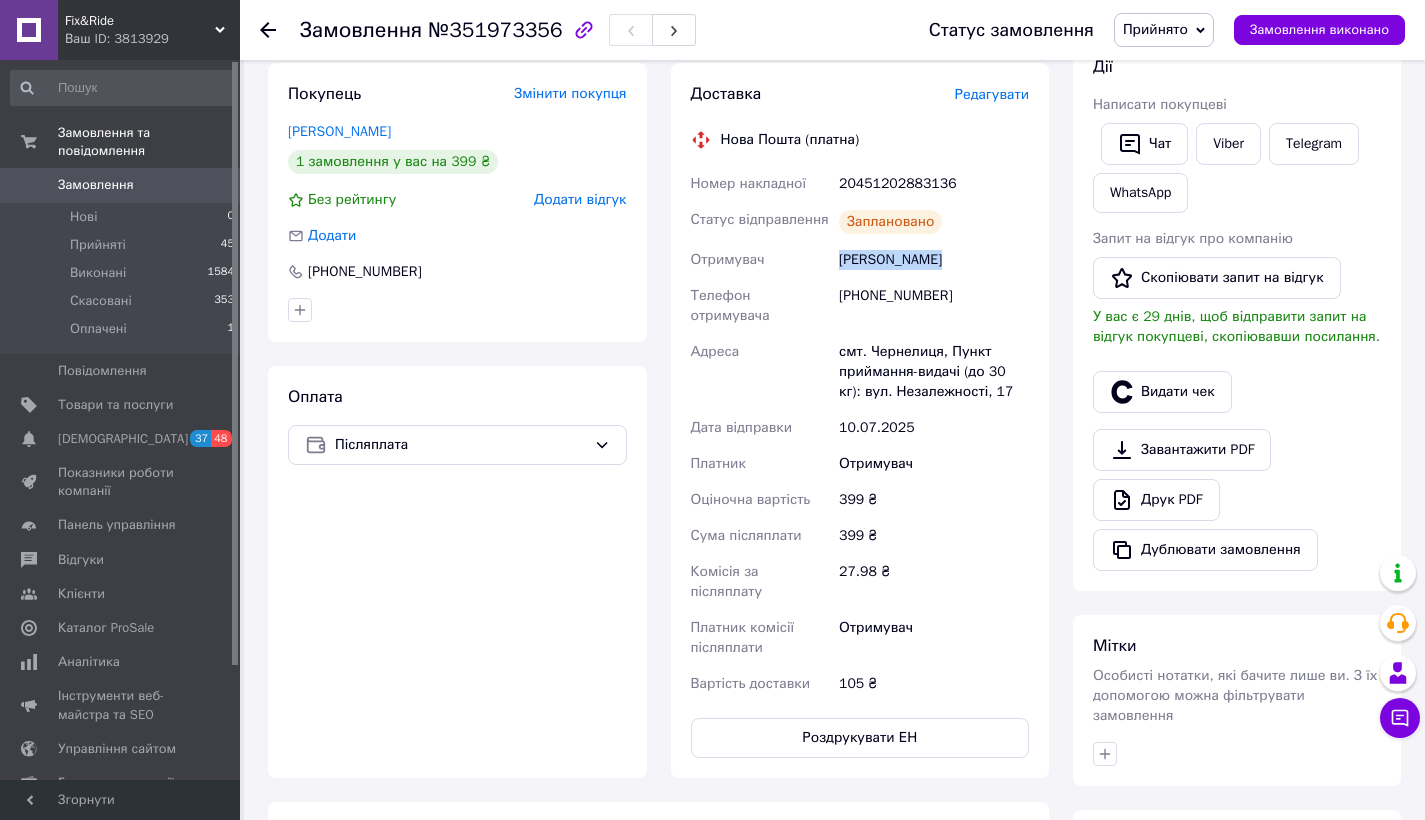 click on "[PERSON_NAME]" at bounding box center (934, 260) 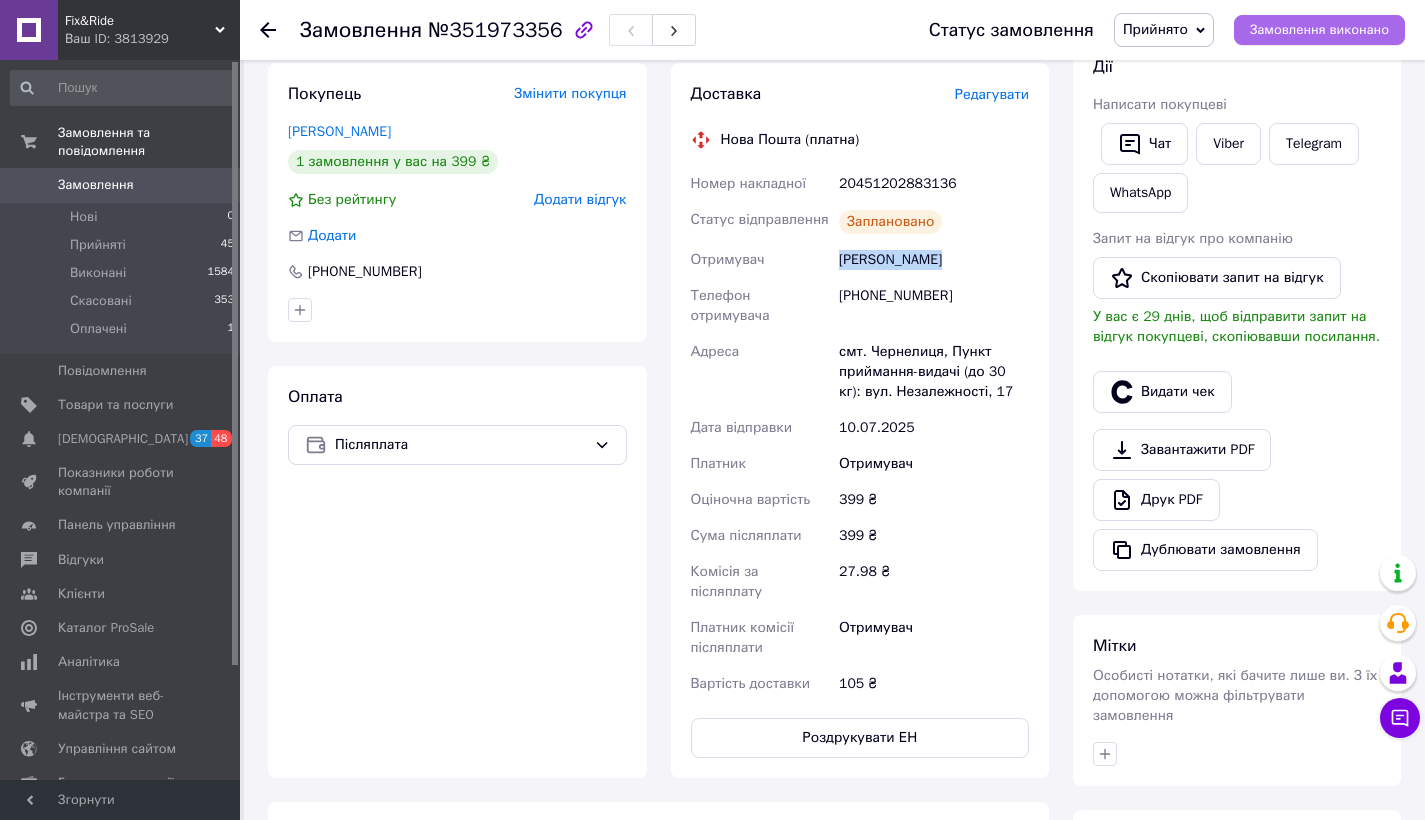 click on "Замовлення виконано" at bounding box center [1319, 30] 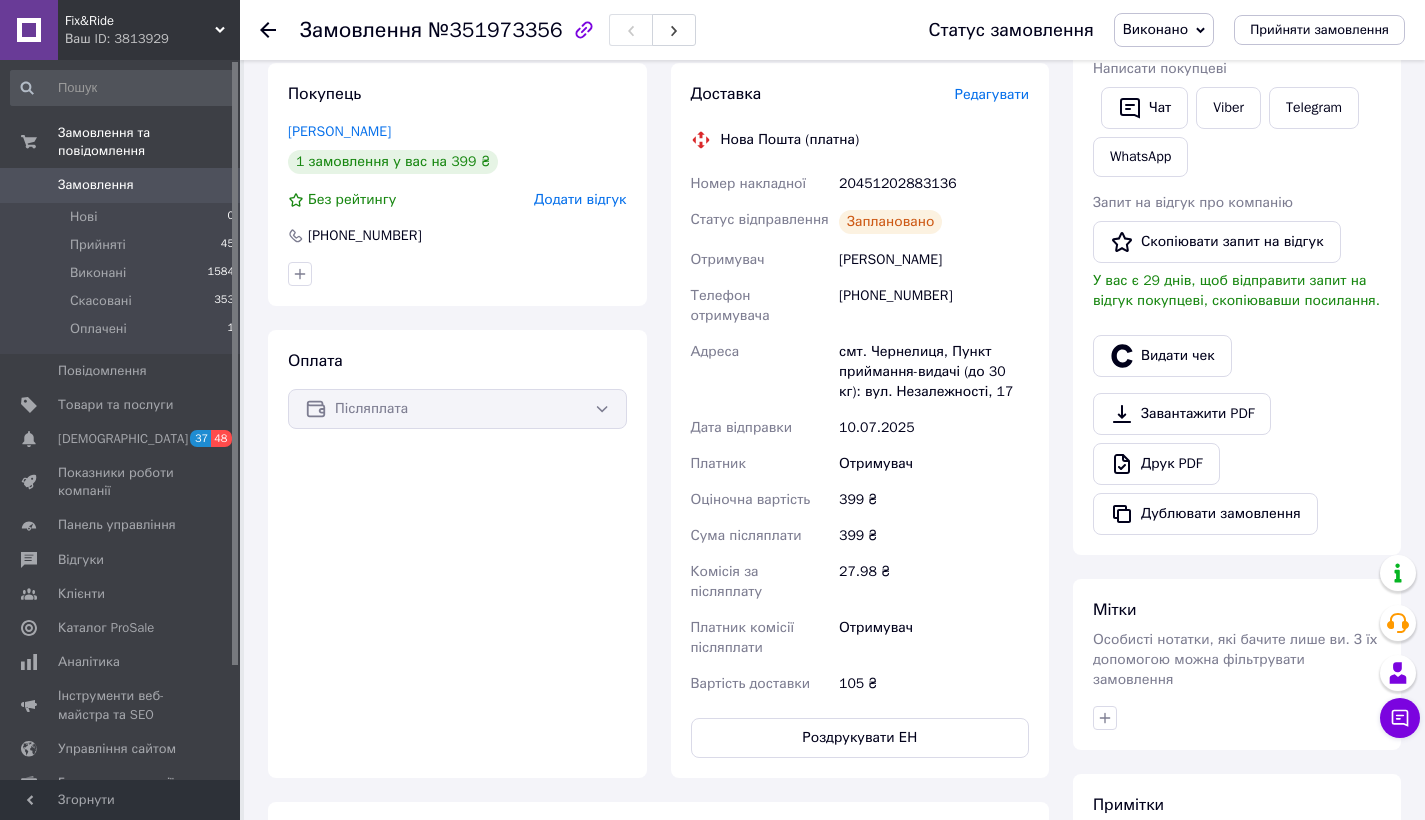 click on "[PHONE_NUMBER]" at bounding box center [934, 306] 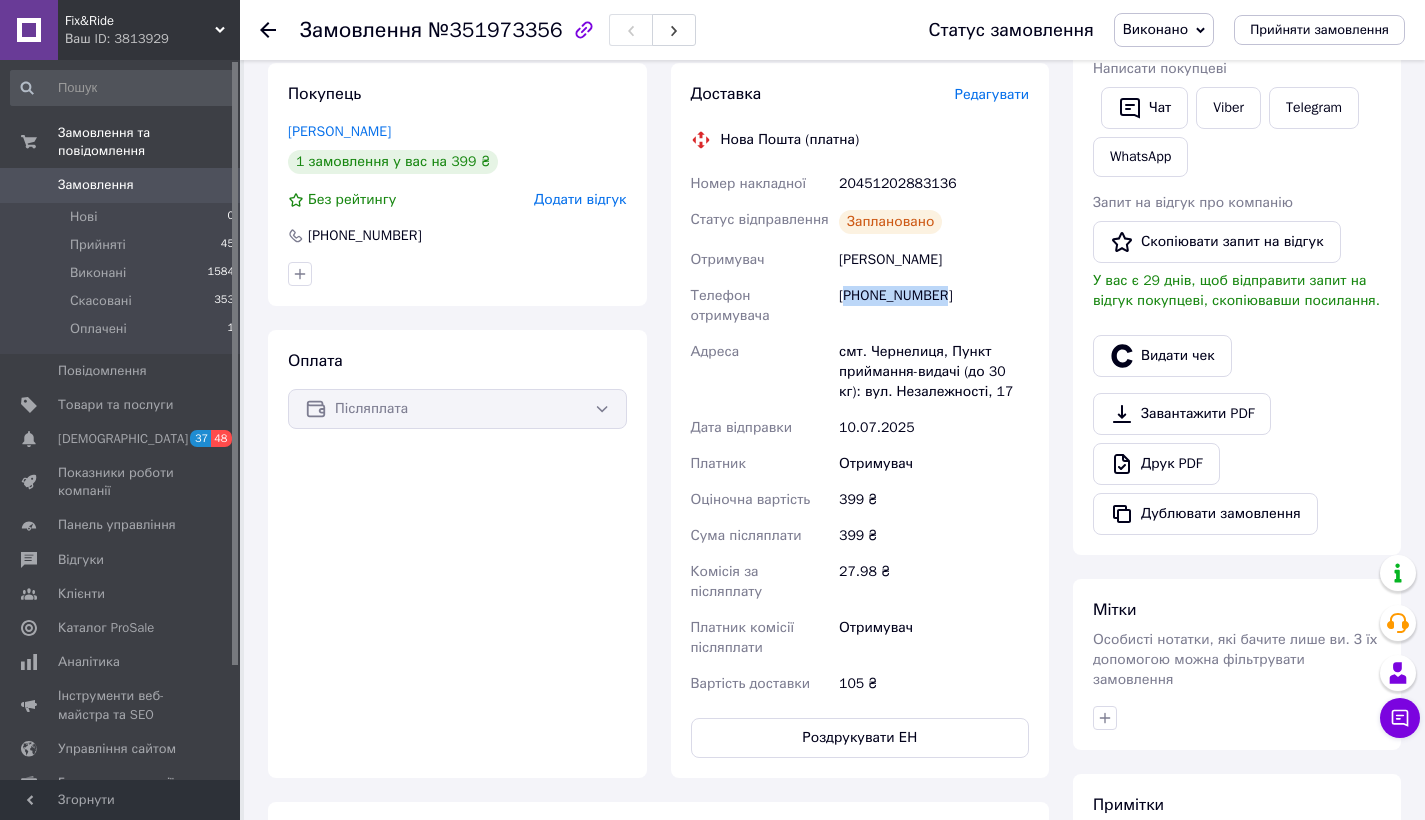 click on "[PHONE_NUMBER]" at bounding box center [934, 306] 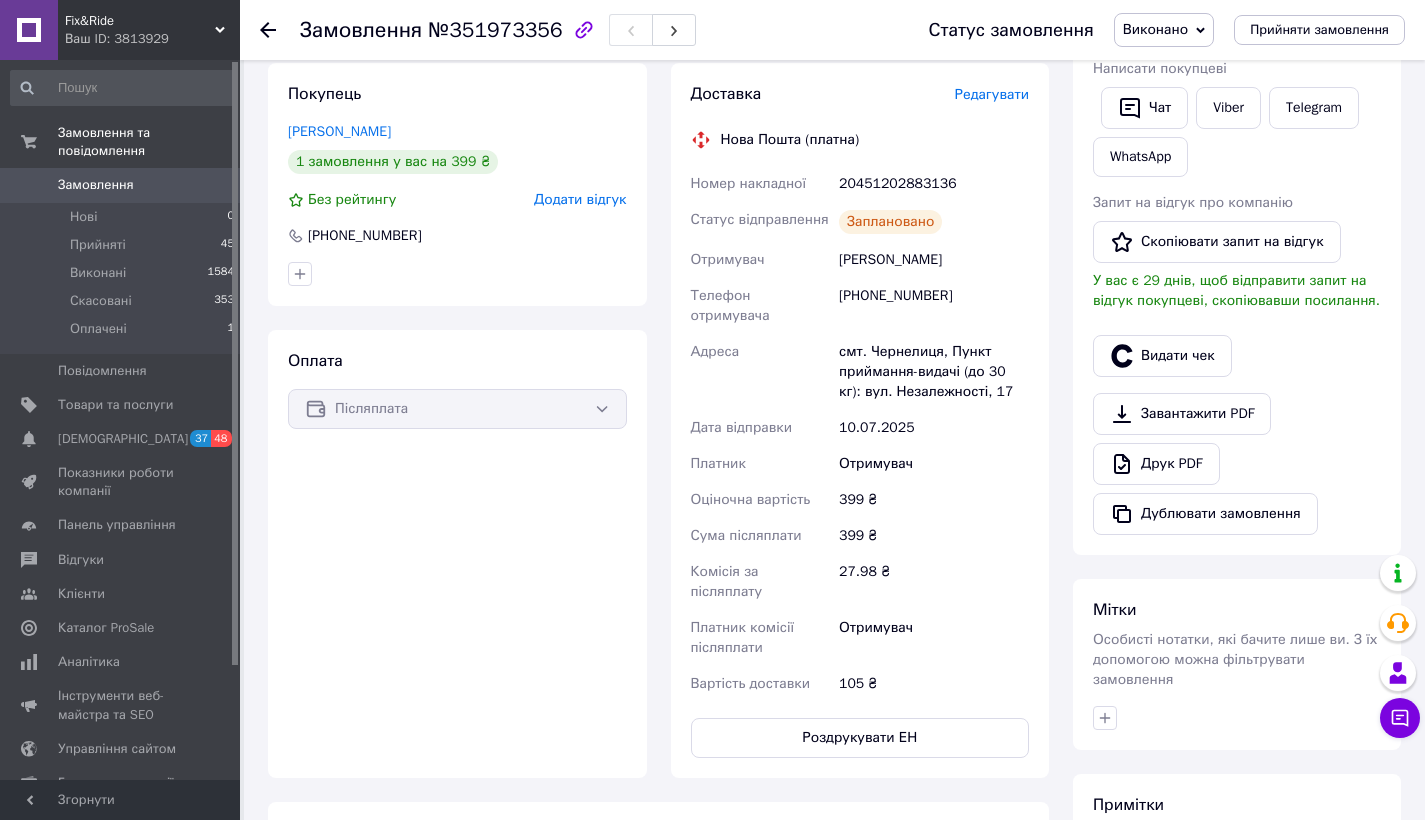 click on "№351973356" at bounding box center (495, 30) 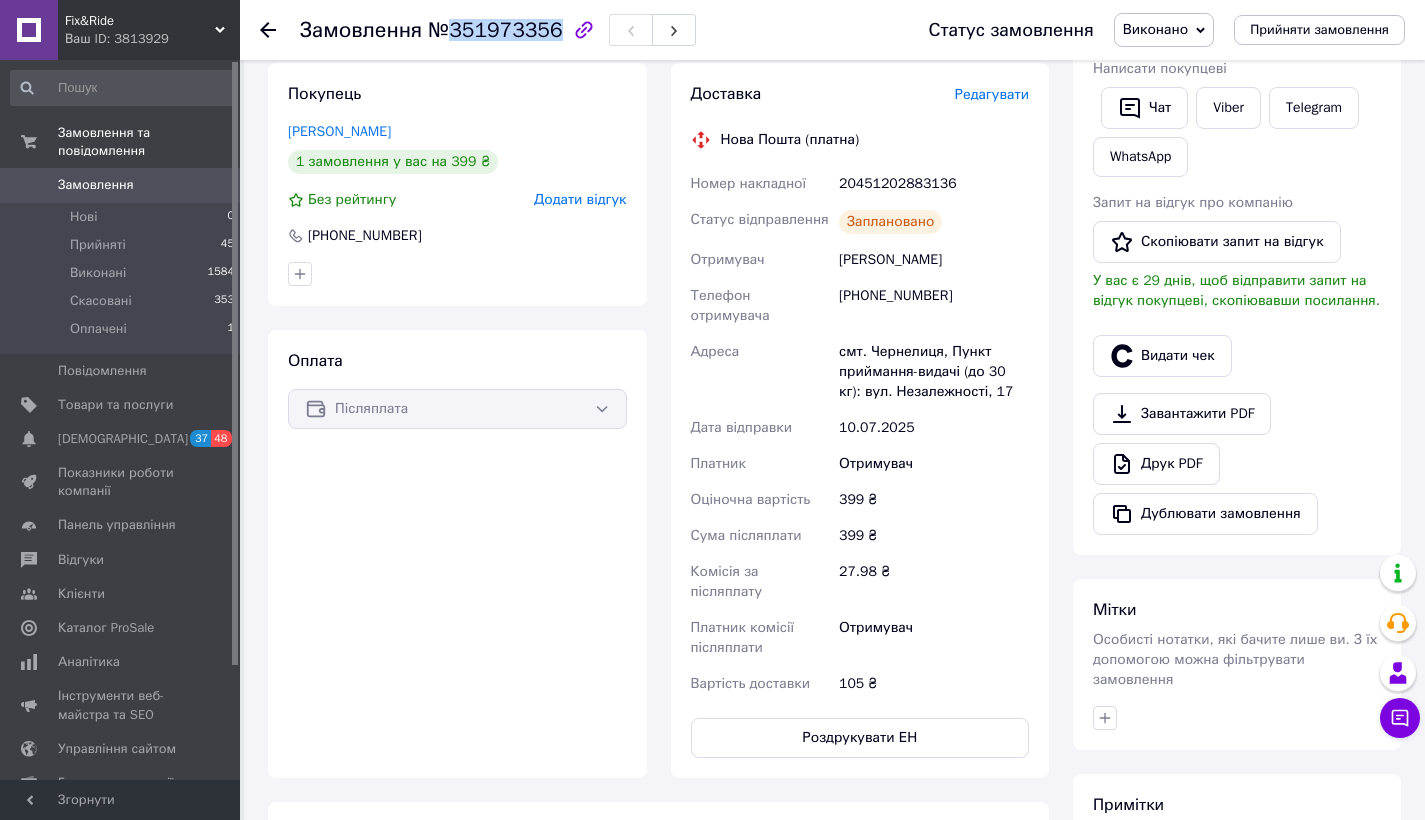 click on "№351973356" at bounding box center [495, 30] 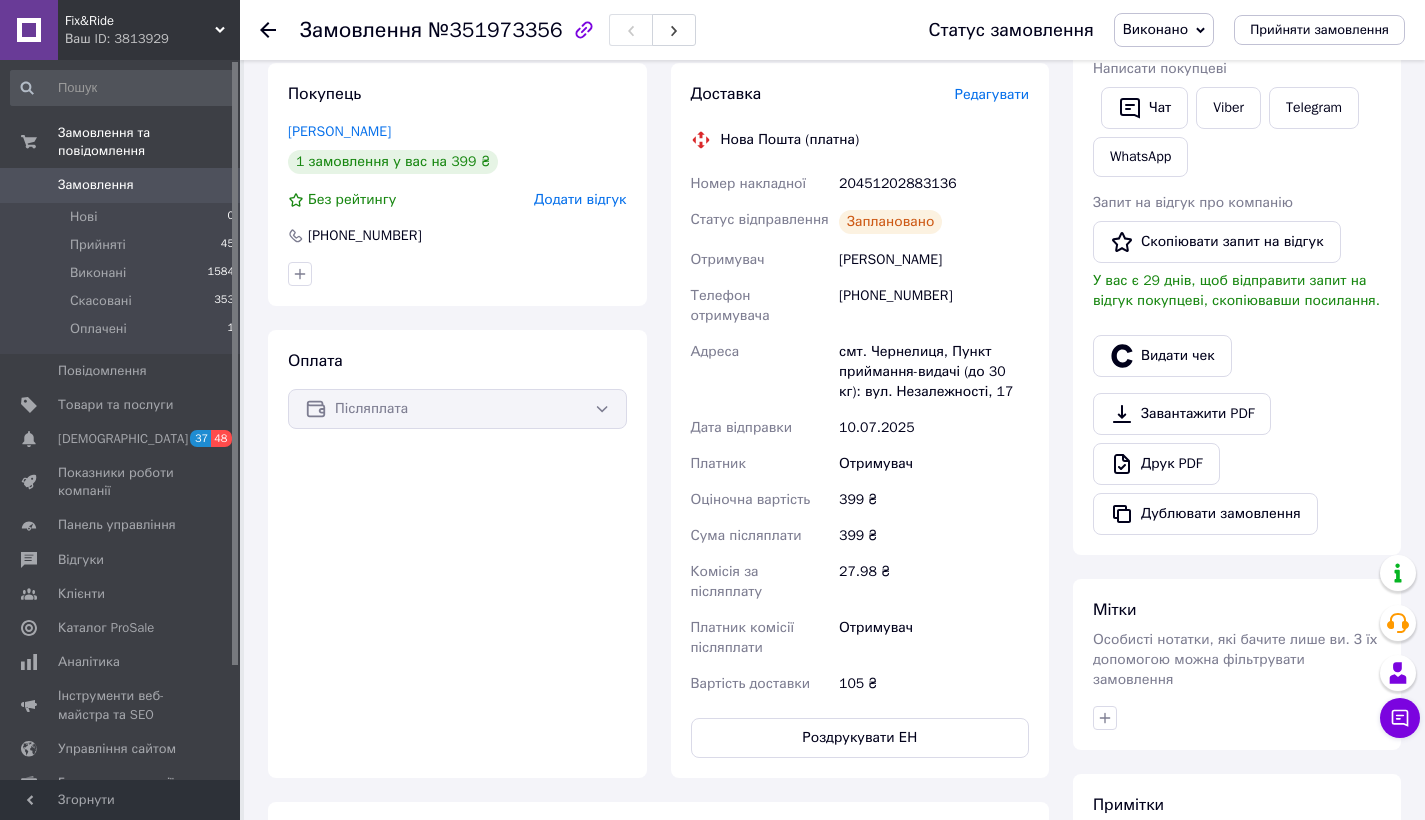 click on "20451202883136" at bounding box center [934, 184] 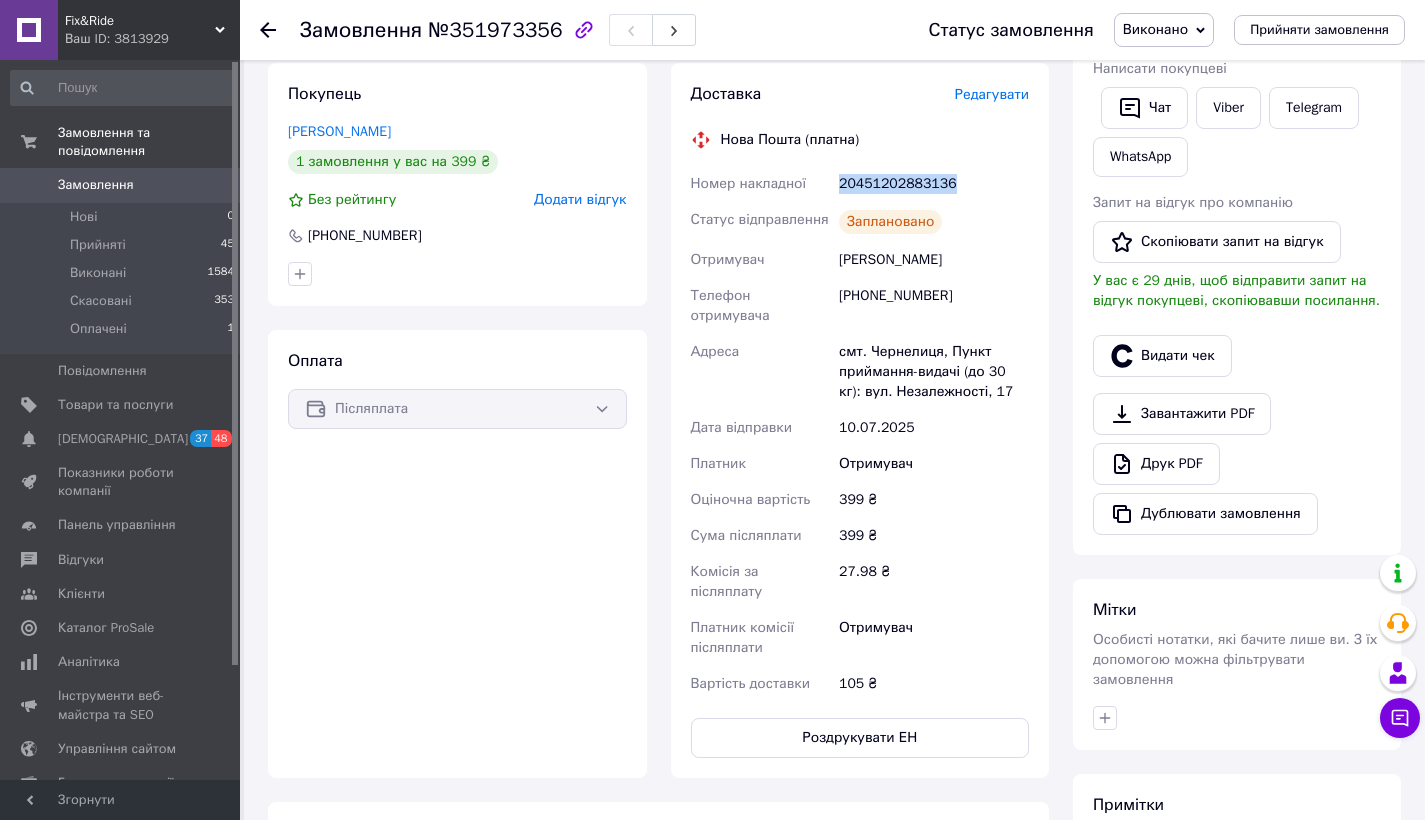 click on "20451202883136" at bounding box center (934, 184) 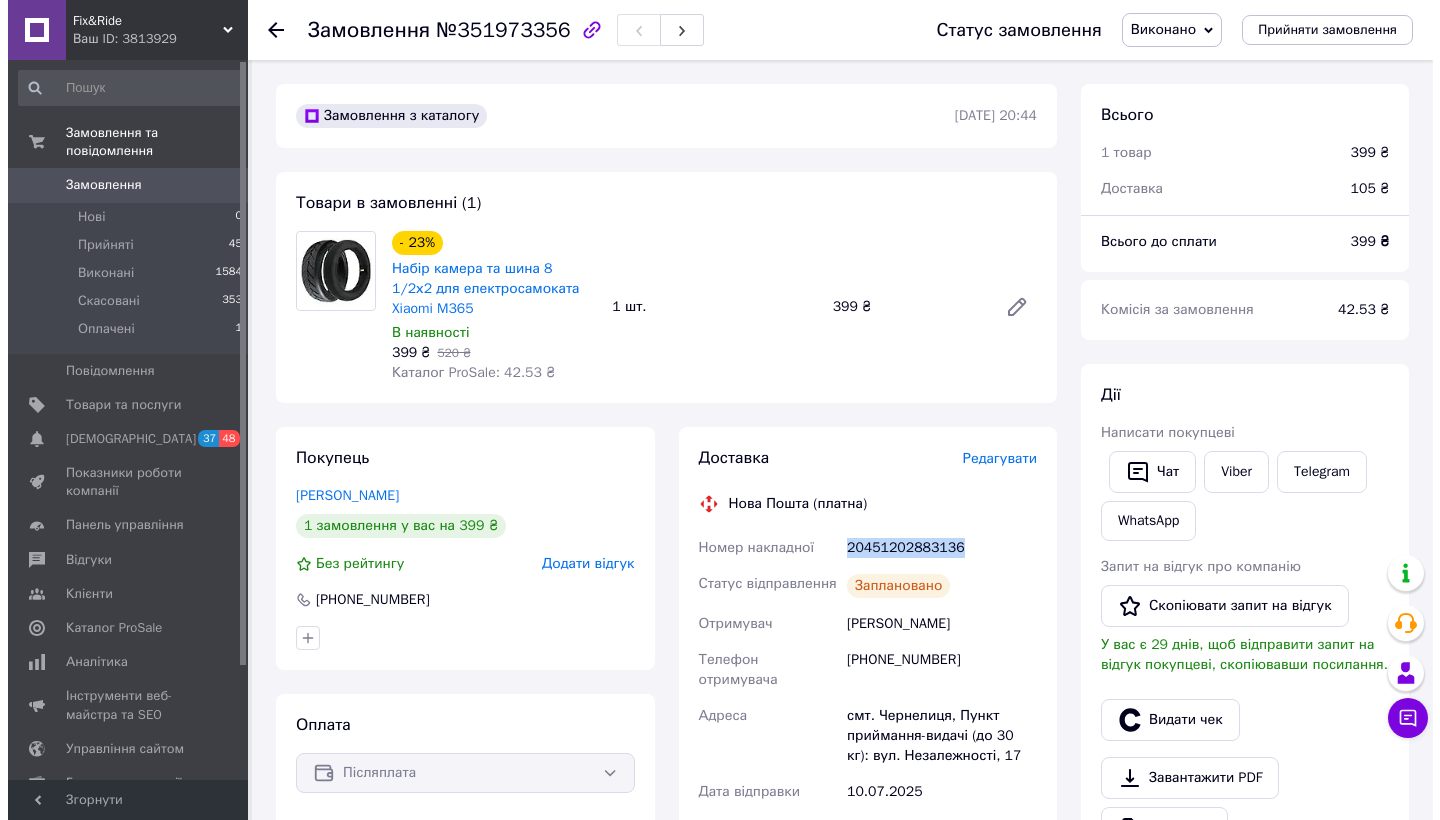 scroll, scrollTop: 0, scrollLeft: 0, axis: both 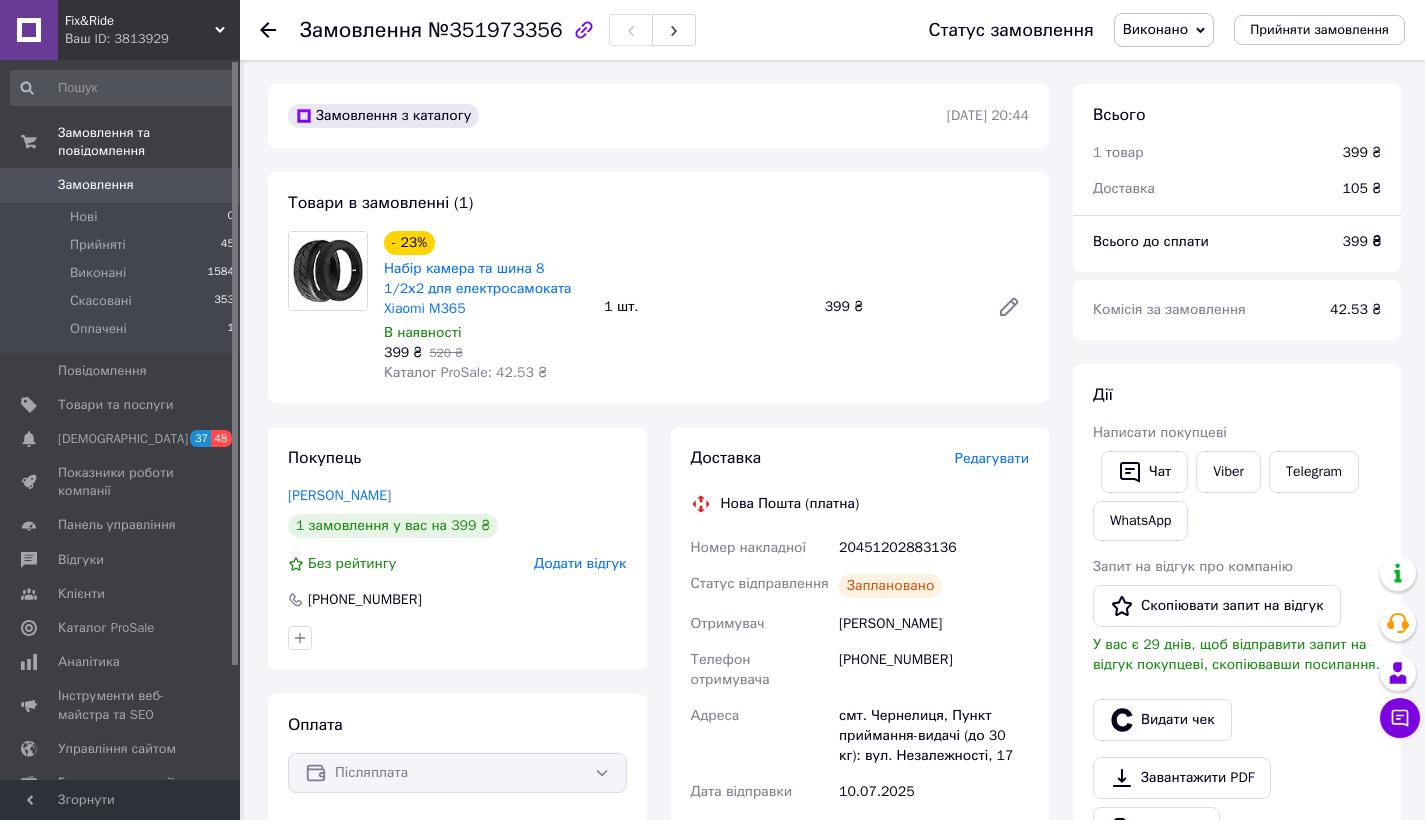click 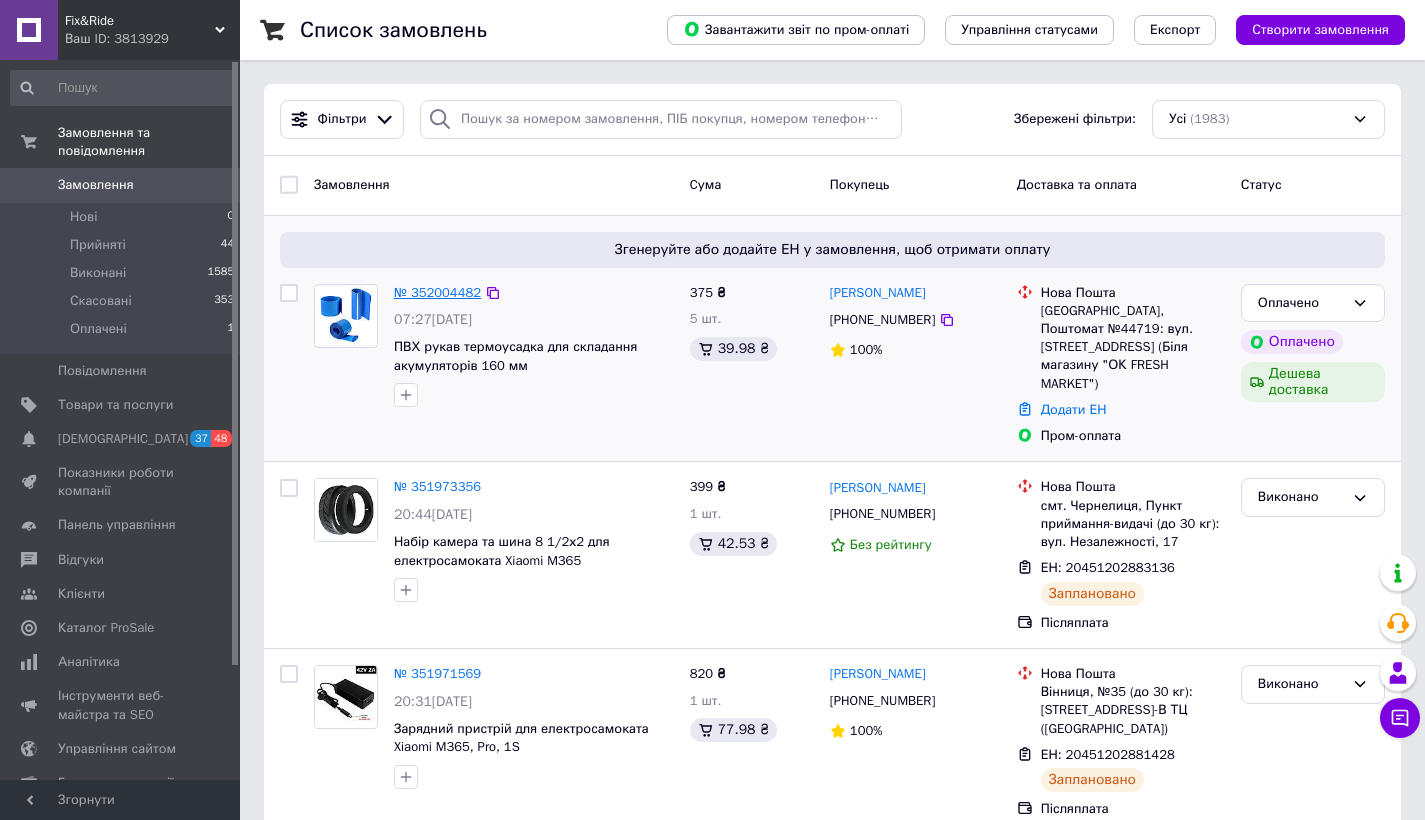 click on "№ 352004482" at bounding box center (437, 292) 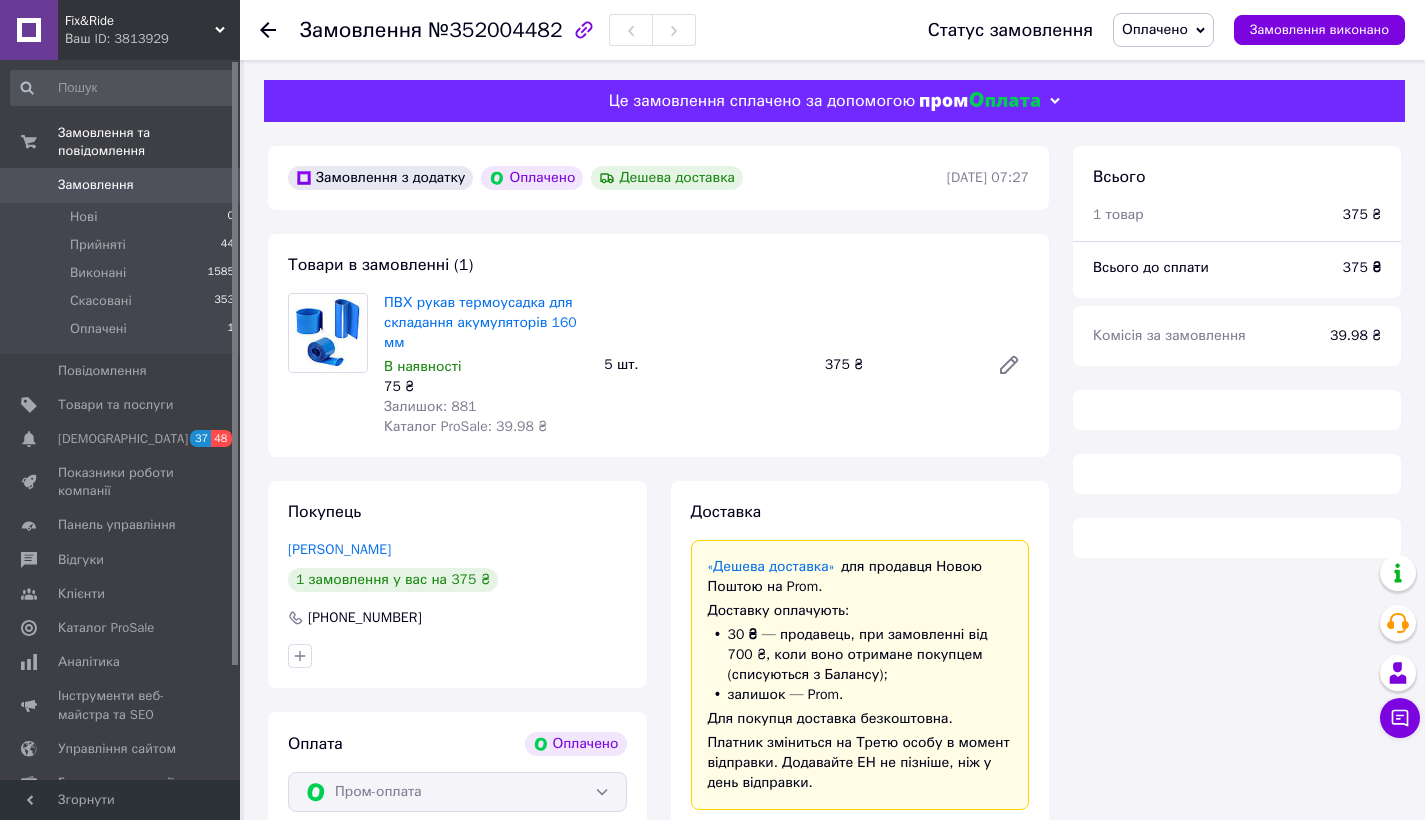 click on "Оплачено" at bounding box center [1163, 30] 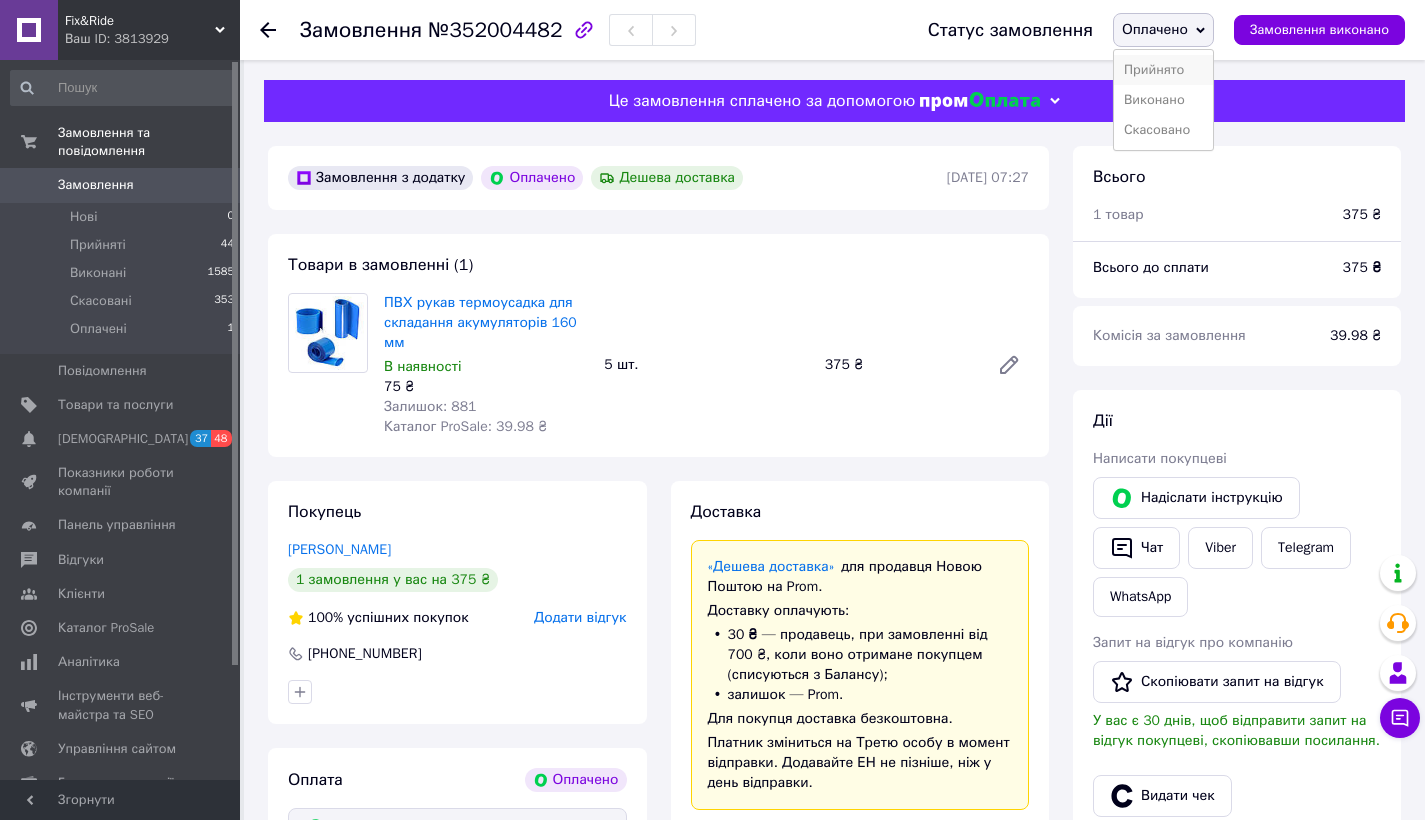 click on "Прийнято" at bounding box center (1163, 70) 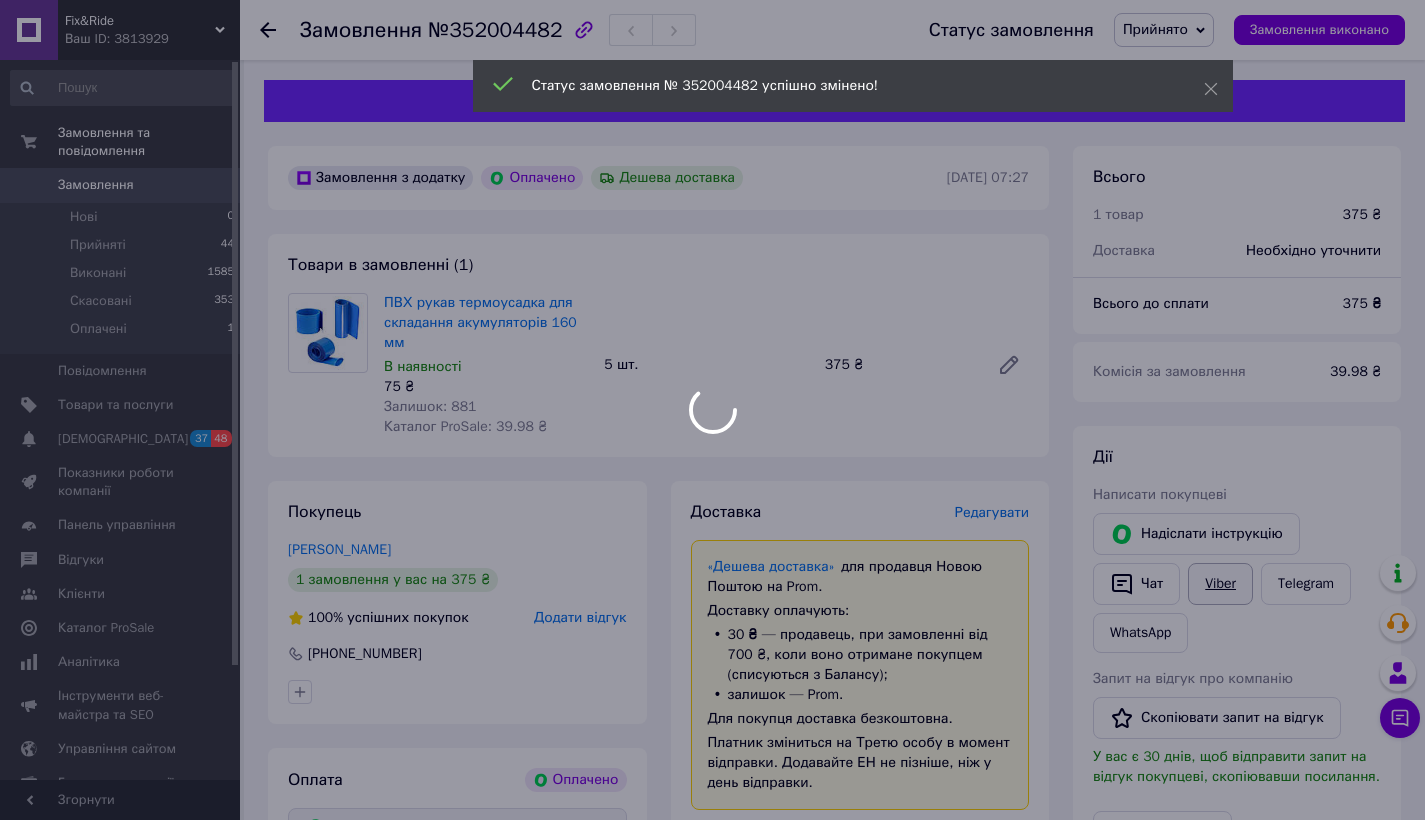 click on "Fix&Ride Ваш ID: 3813929 Сайт Fix&Ride Кабінет покупця Перевірити стан системи Сторінка на порталі Довідка Вийти Замовлення та повідомлення Замовлення 0 Нові 0 Прийняті 44 Виконані 1585 Скасовані 353 Оплачені 1 Повідомлення 0 Товари та послуги Сповіщення 37 48 Показники роботи компанії Панель управління Відгуки Клієнти Каталог ProSale Аналітика Інструменти веб-майстра та SEO Управління сайтом Гаманець компанії [PERSON_NAME] Тарифи та рахунки Prom топ Згорнути
Замовлення №352004482 Статус замовлення Прийнято 75 ₴ 5 шт." at bounding box center [712, 855] 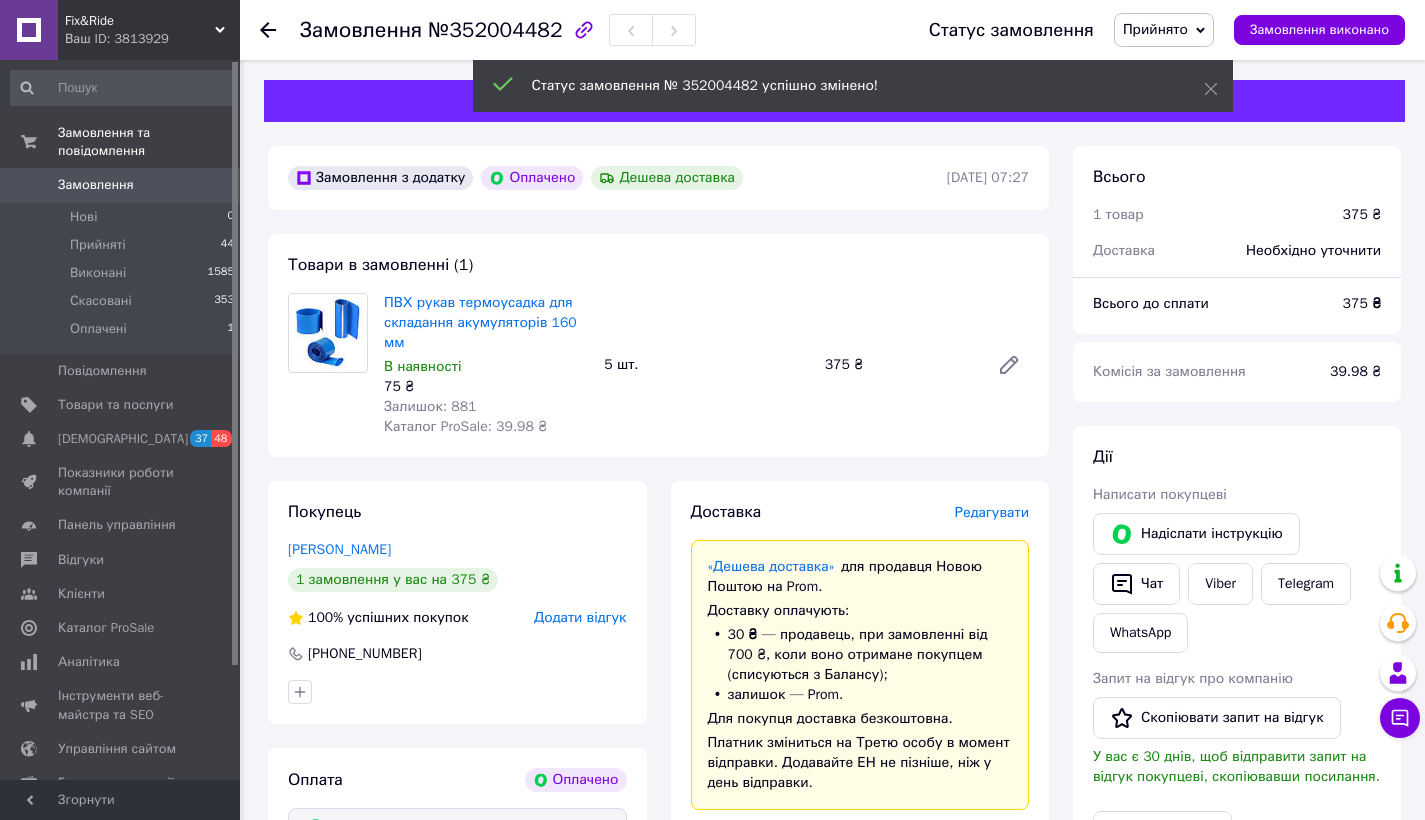 click on "Надіслати інструкцію   Чат Viber Telegram WhatsApp" at bounding box center [1237, 583] 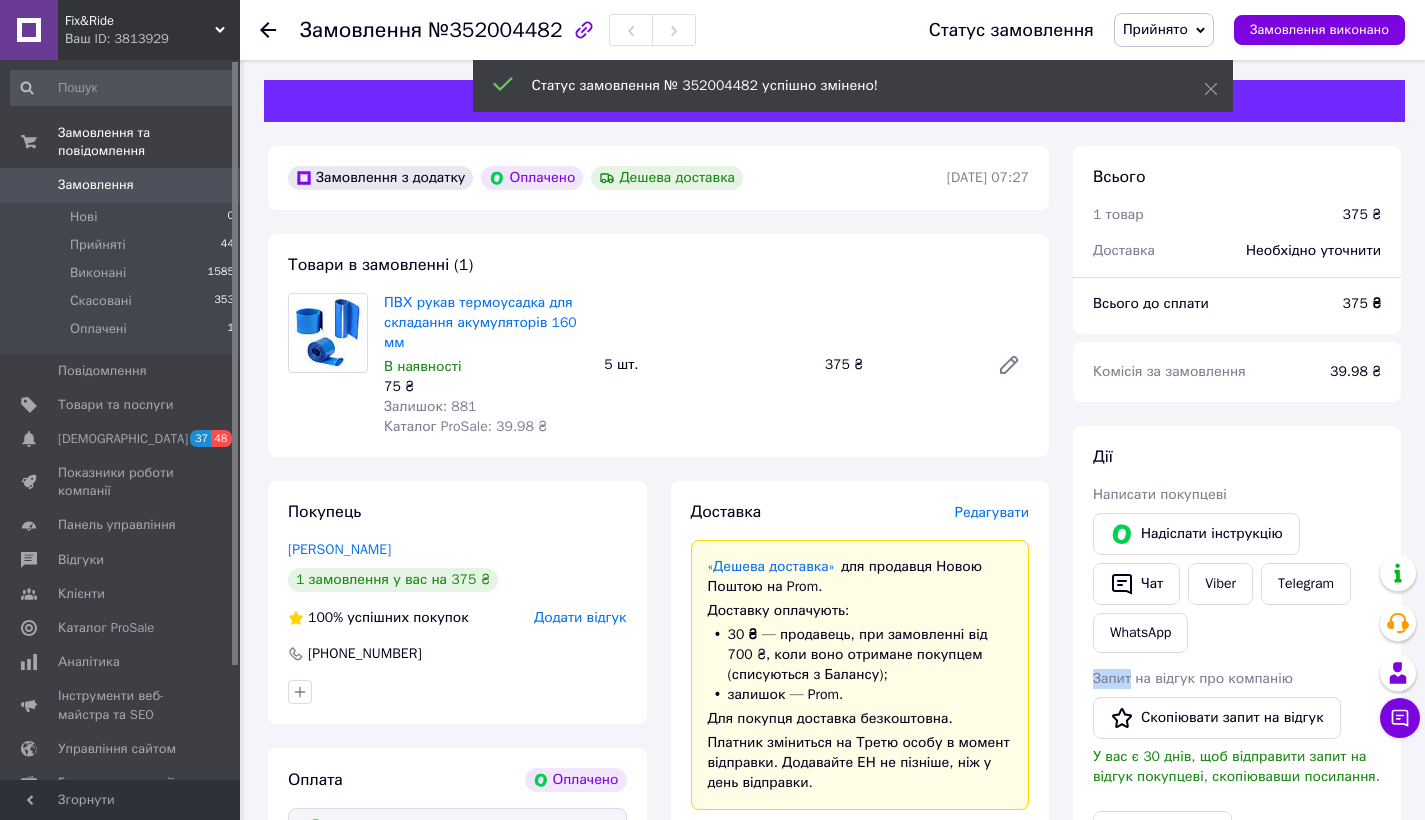 click on "Надіслати інструкцію" at bounding box center [1196, 534] 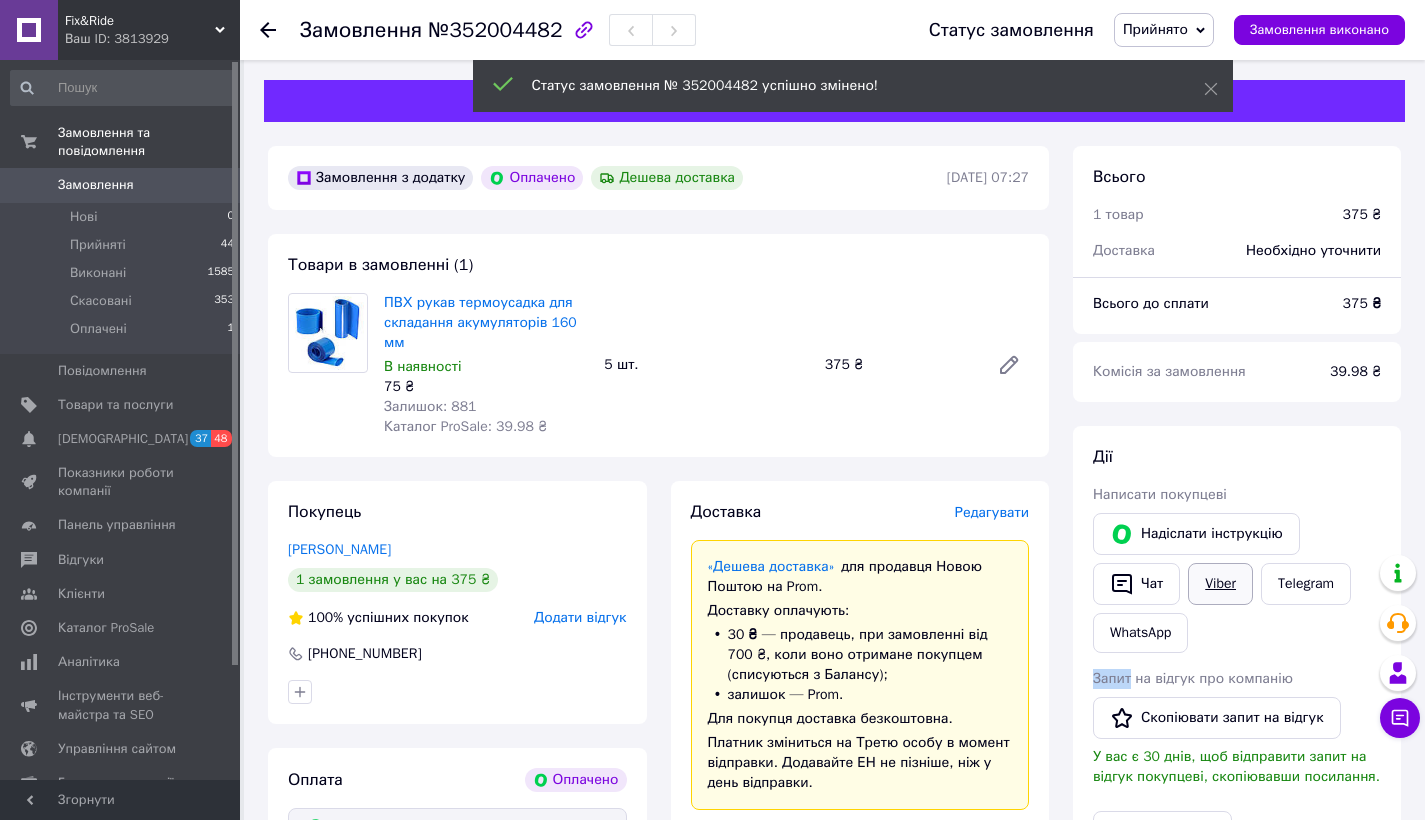 click on "Viber" at bounding box center (1220, 584) 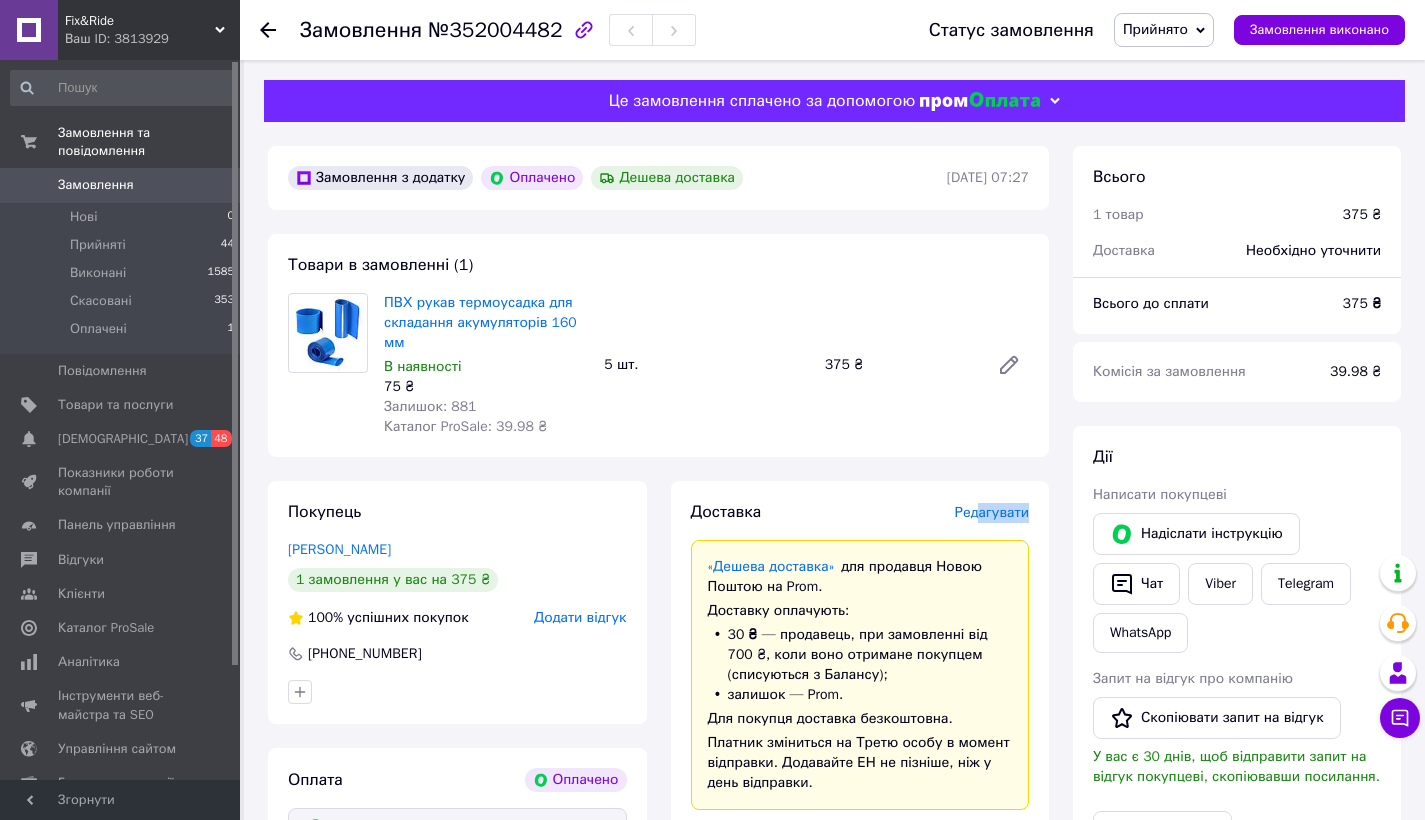 click on "Редагувати" at bounding box center (992, 513) 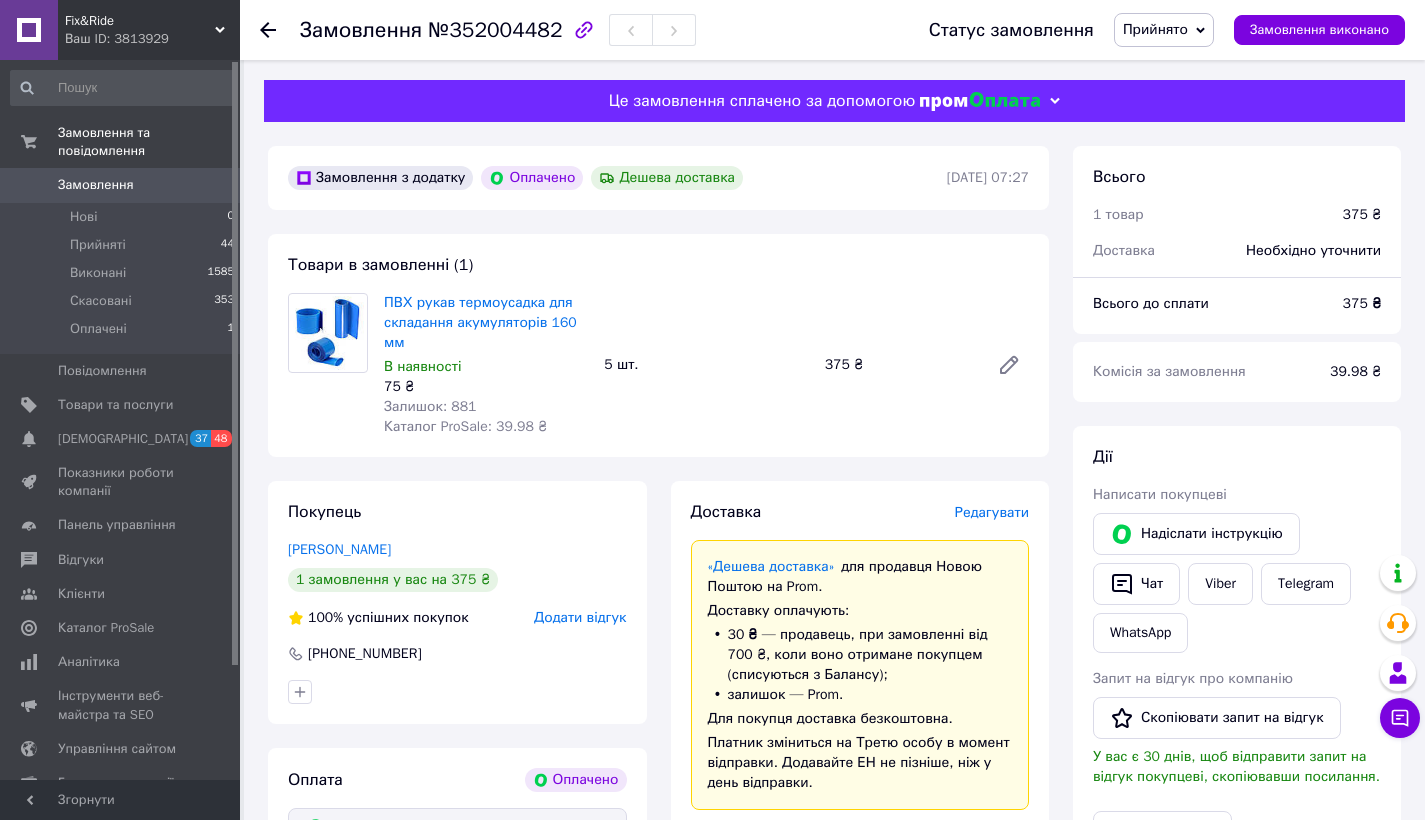 click on "Редагувати" at bounding box center [992, 512] 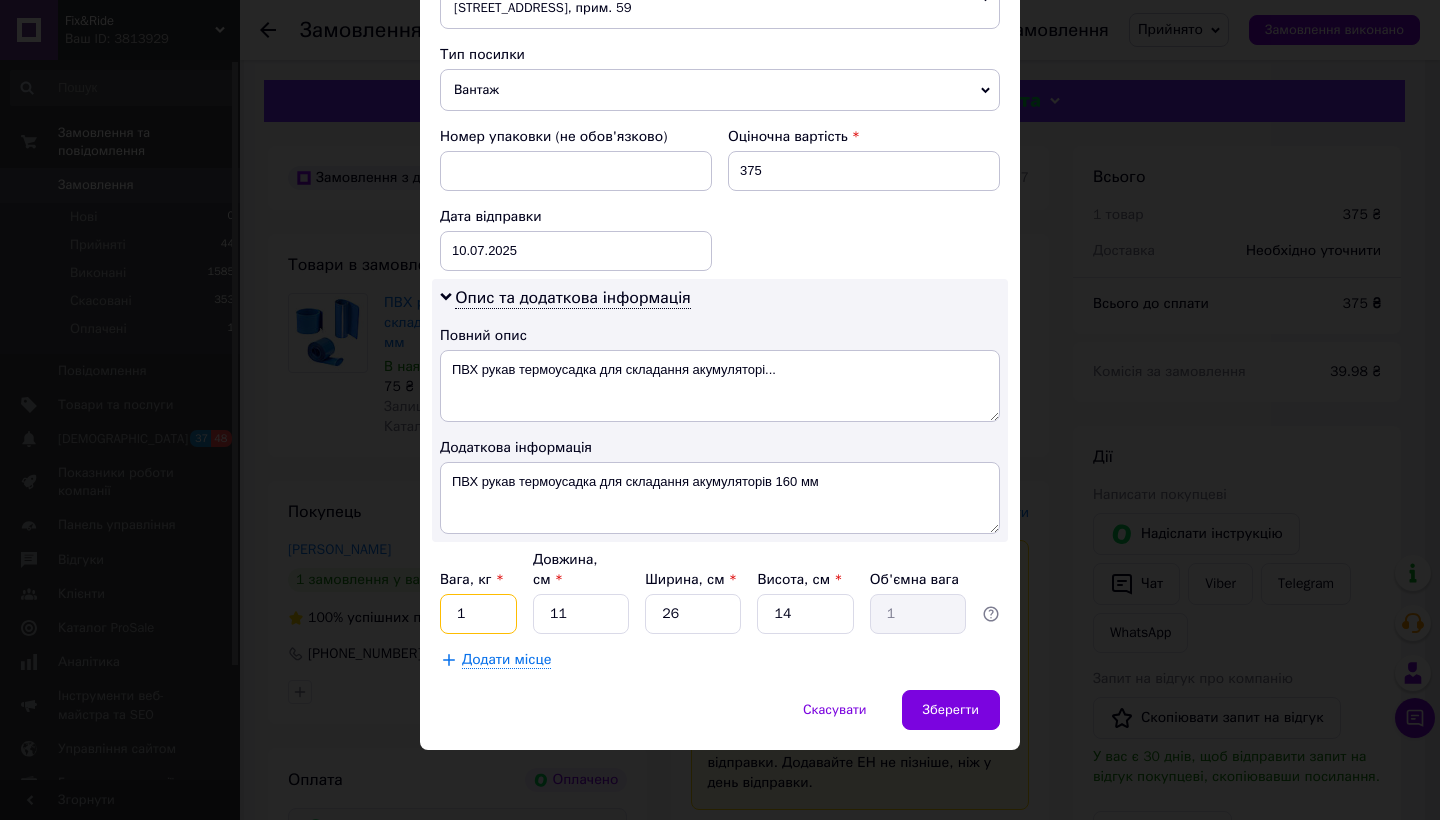 scroll, scrollTop: 793, scrollLeft: 0, axis: vertical 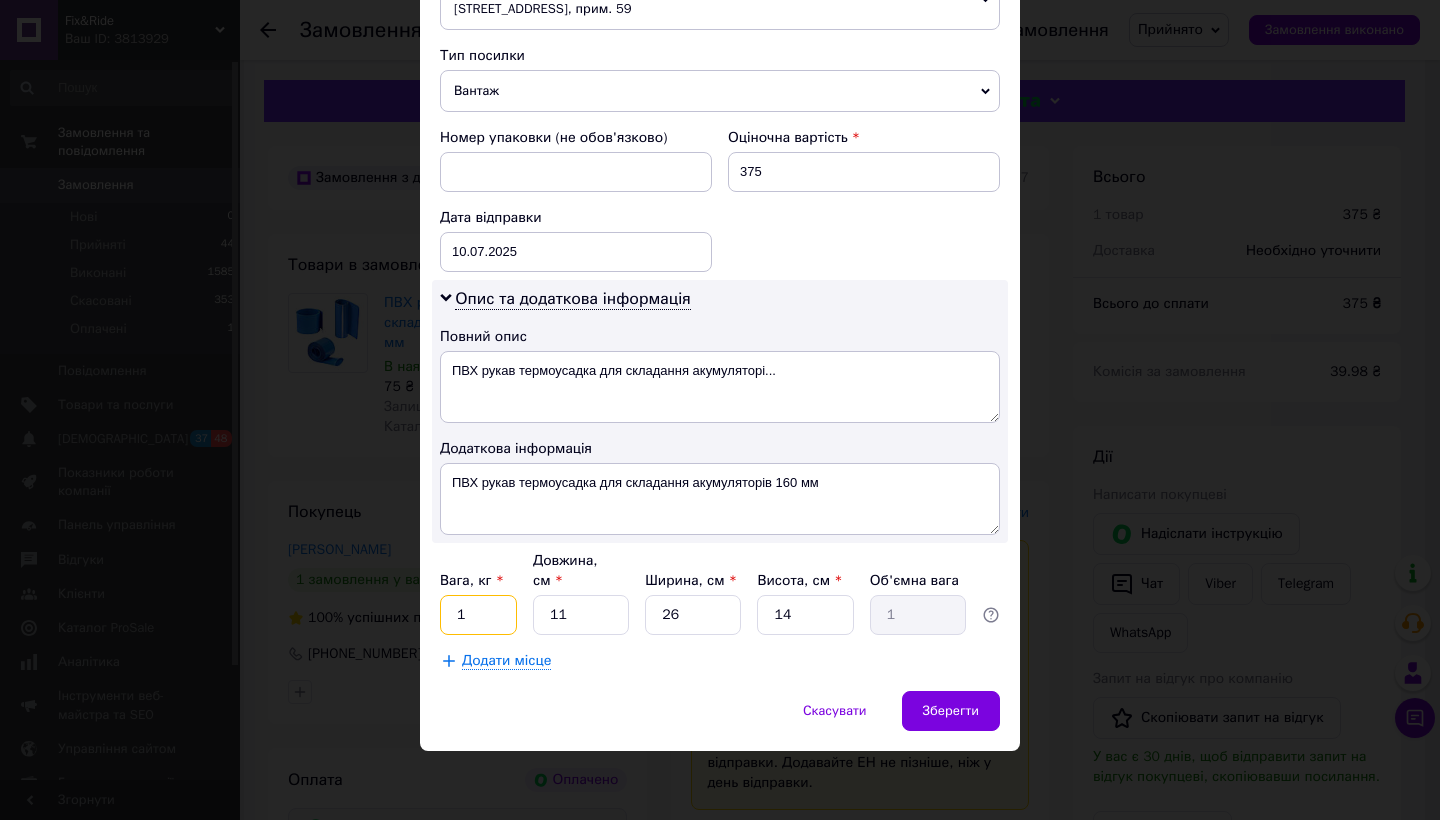 click on "1" at bounding box center [478, 615] 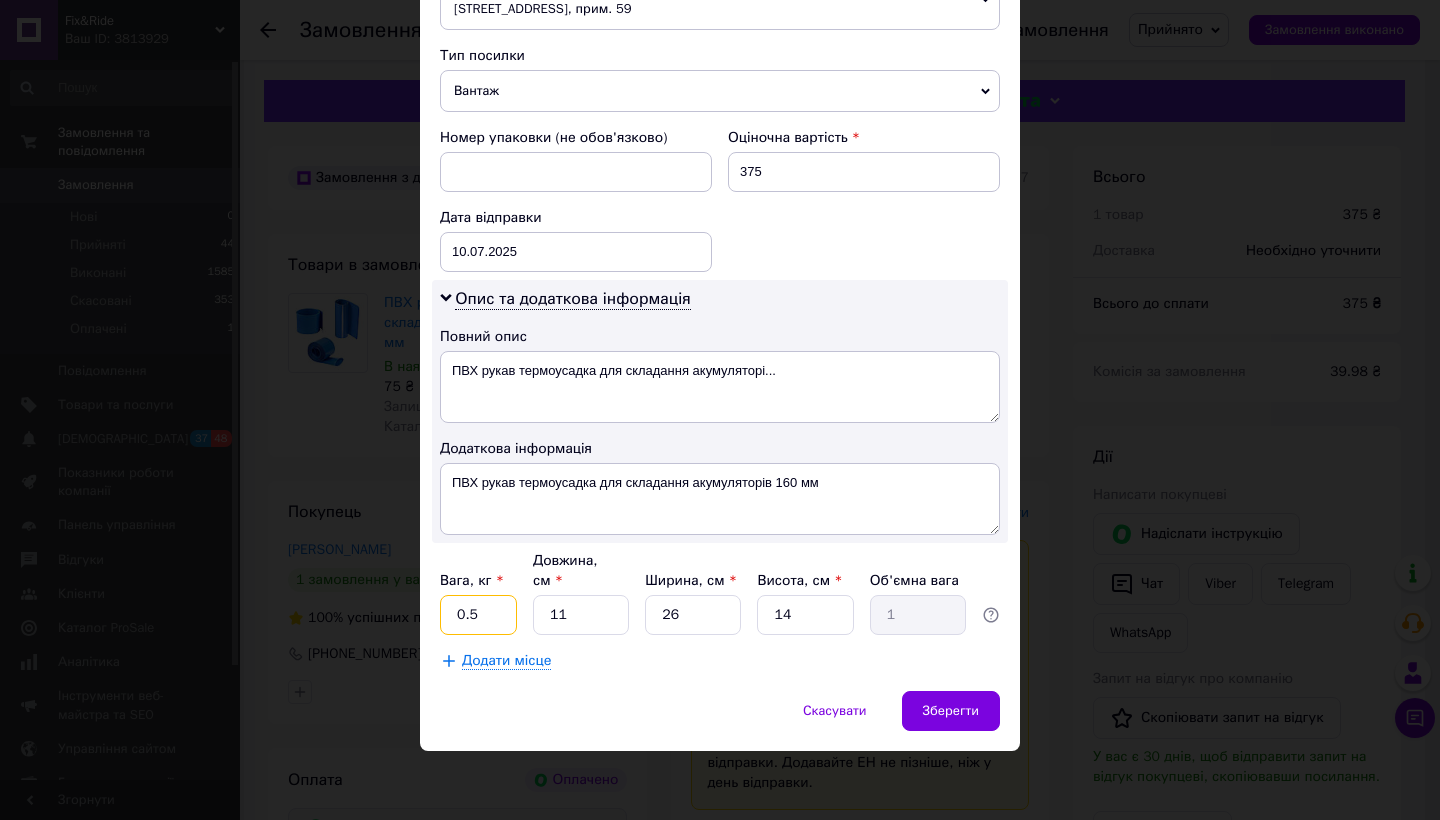 type on "0.5" 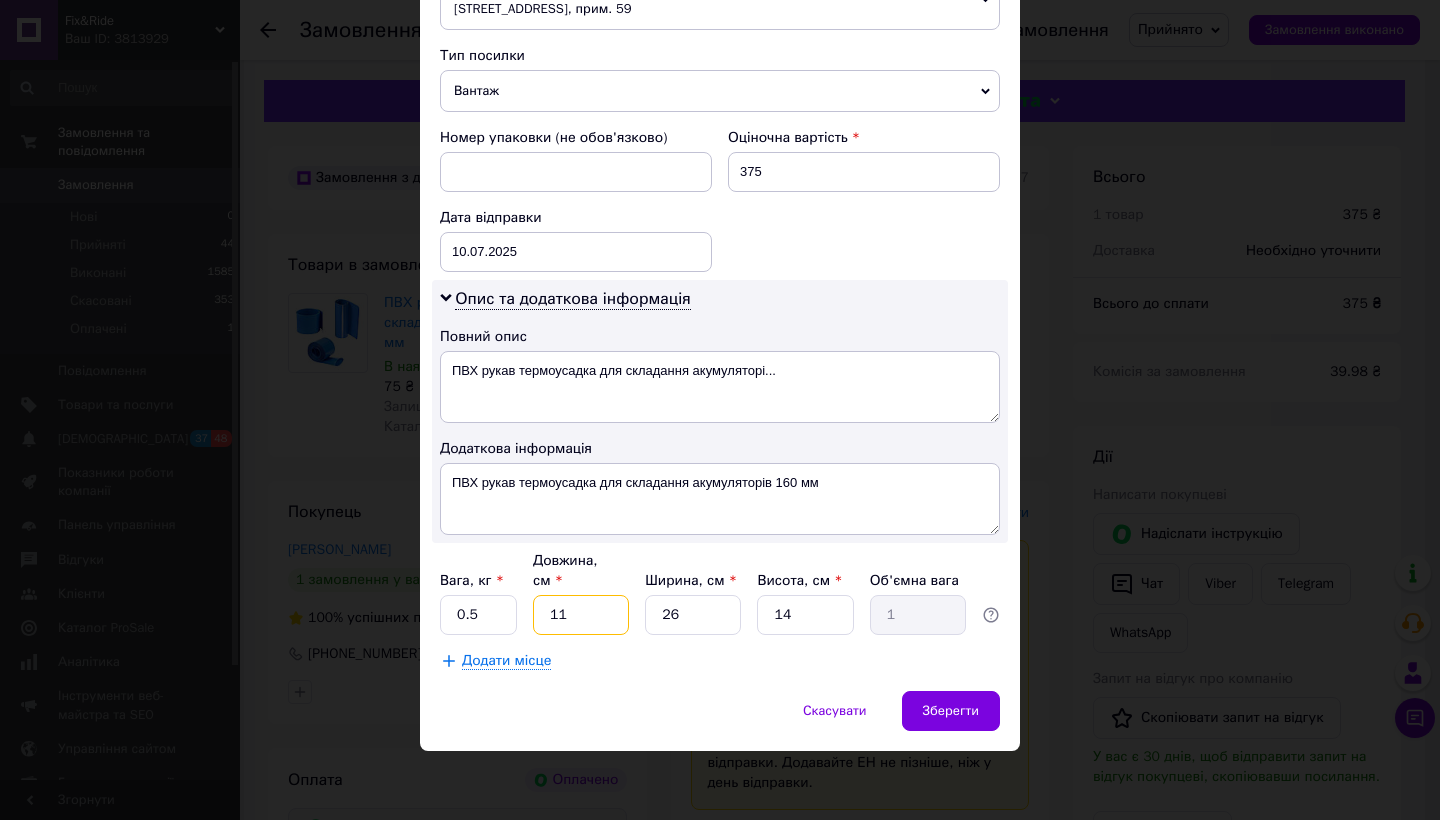 type on "5" 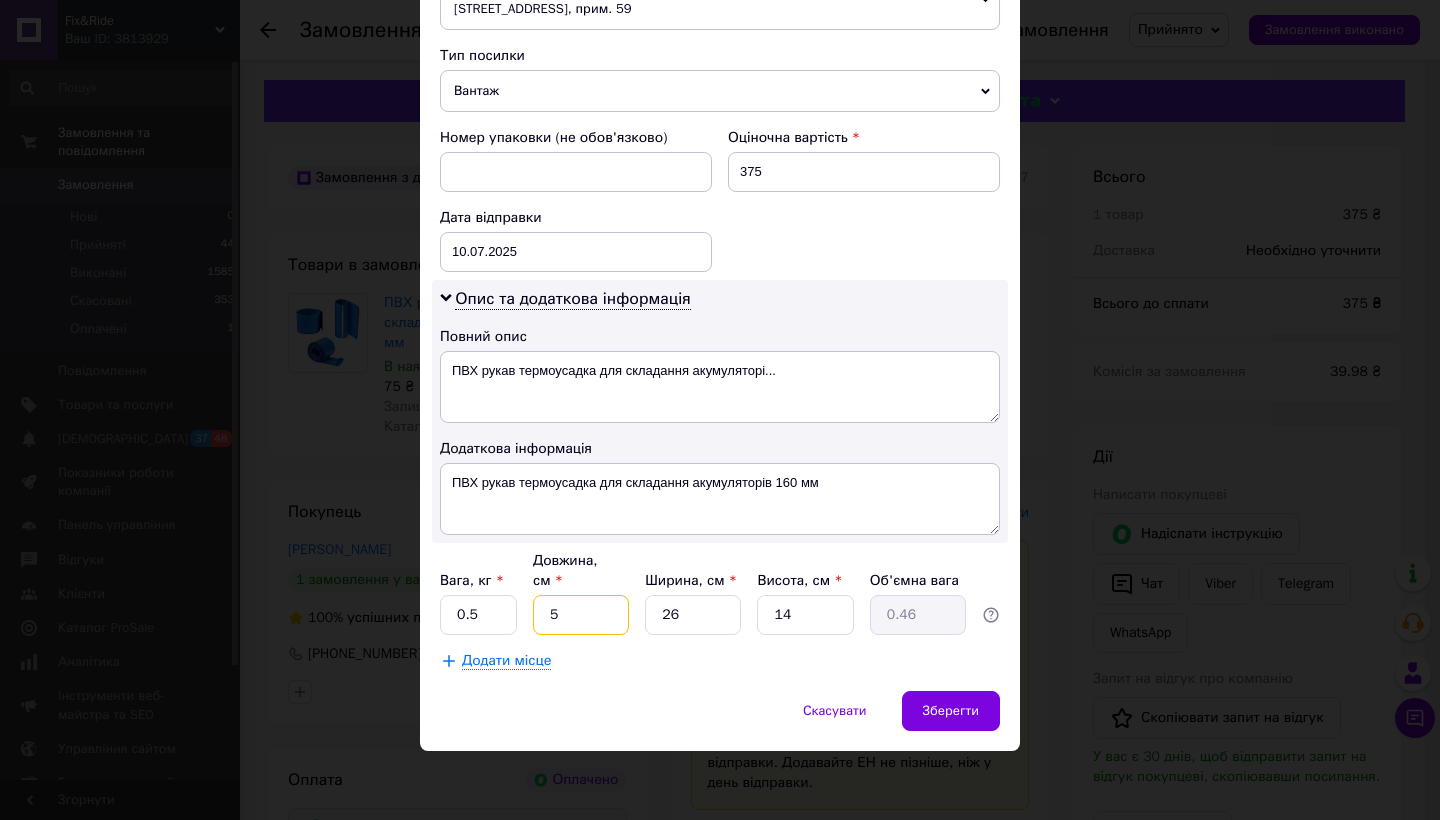 type on "5" 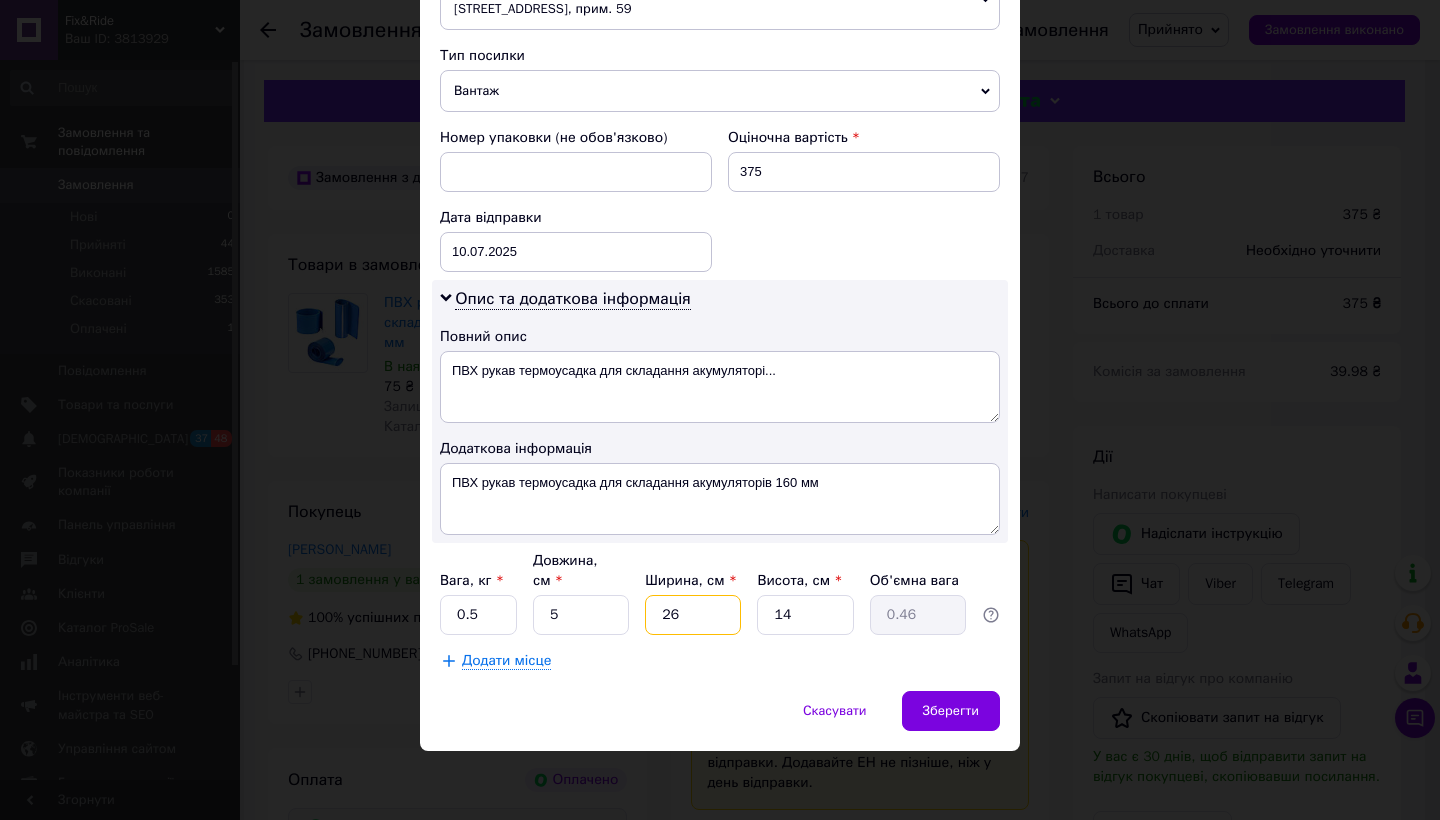 type on "5" 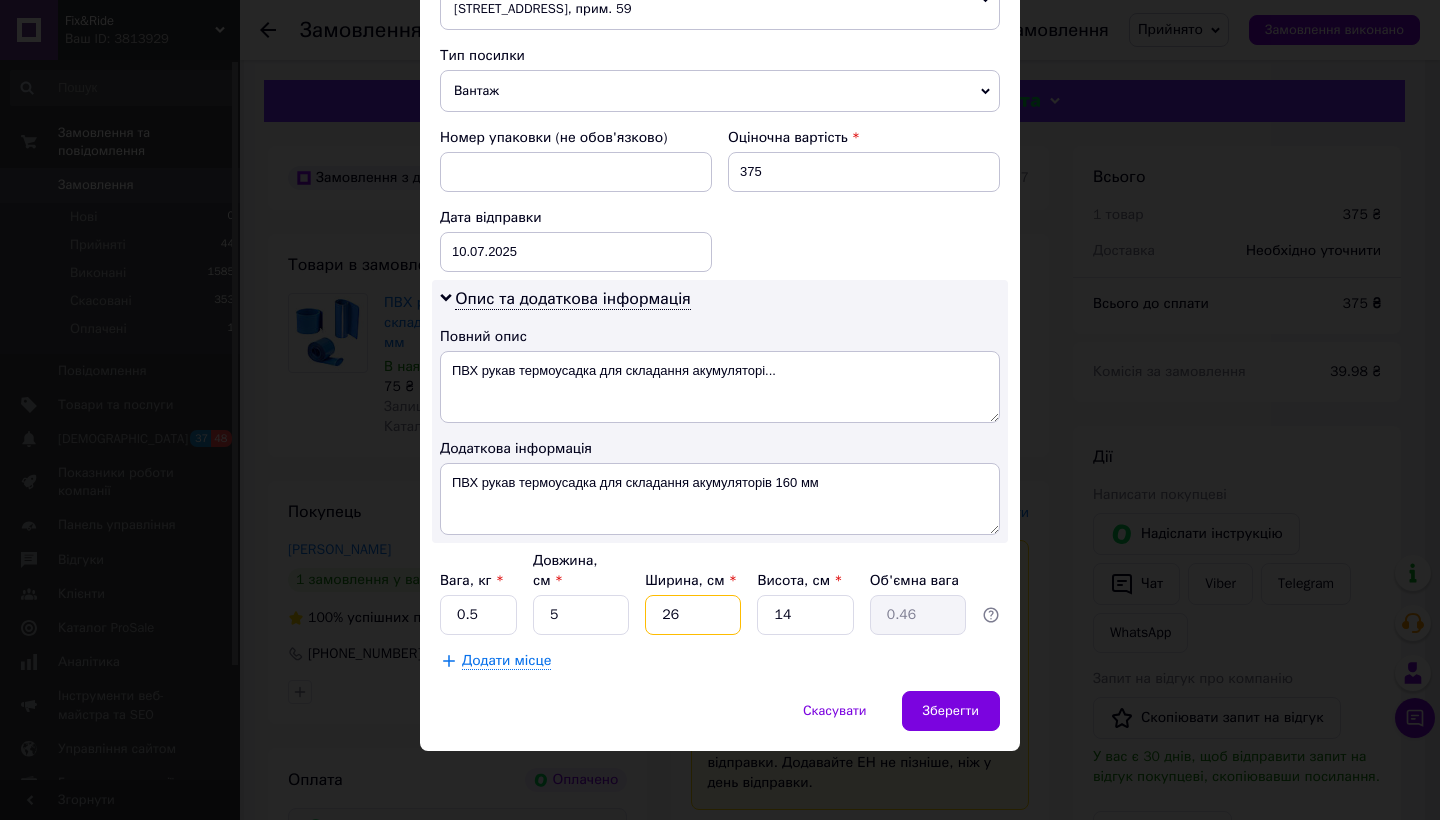 type on "0.1" 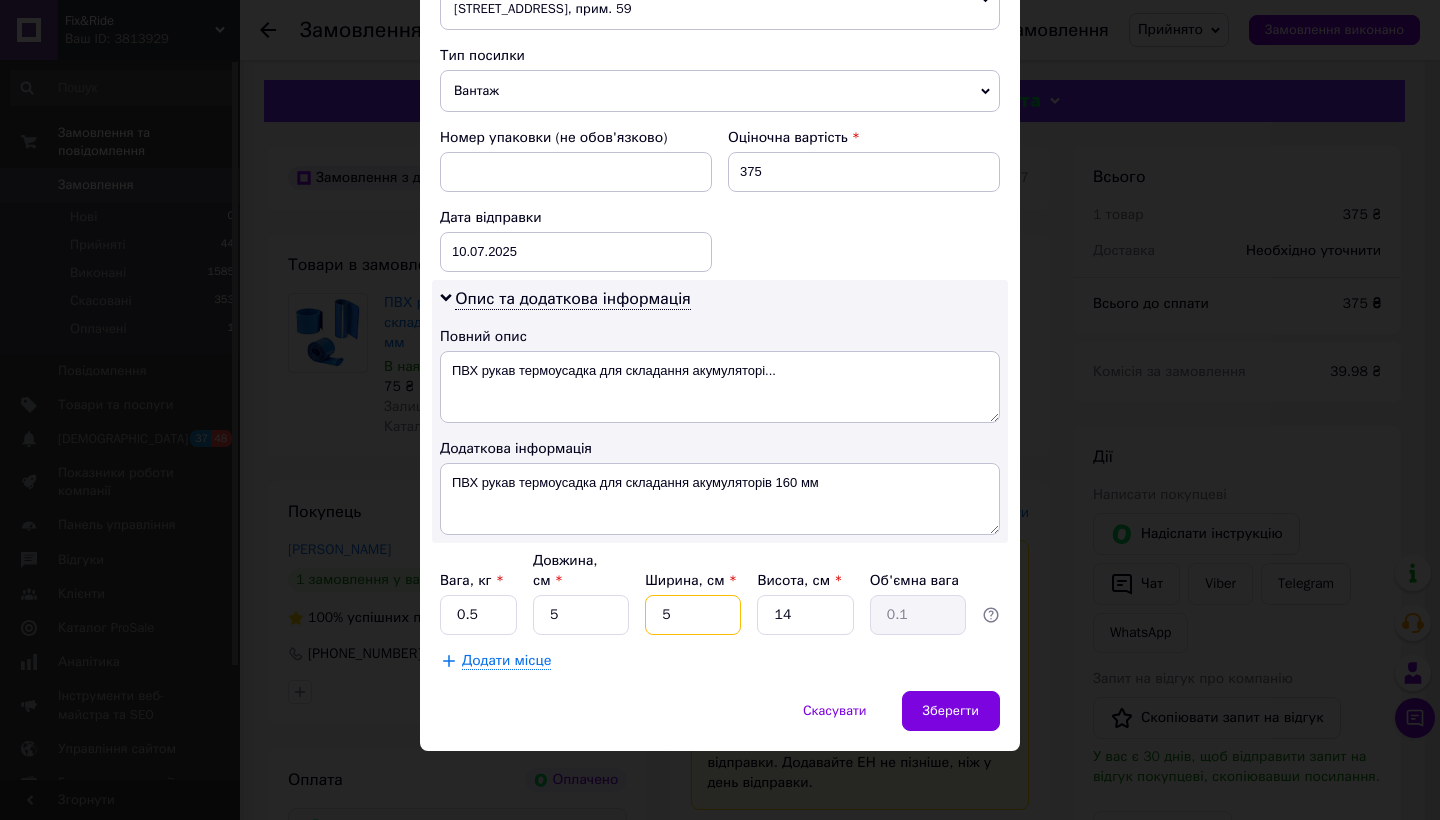 type on "5" 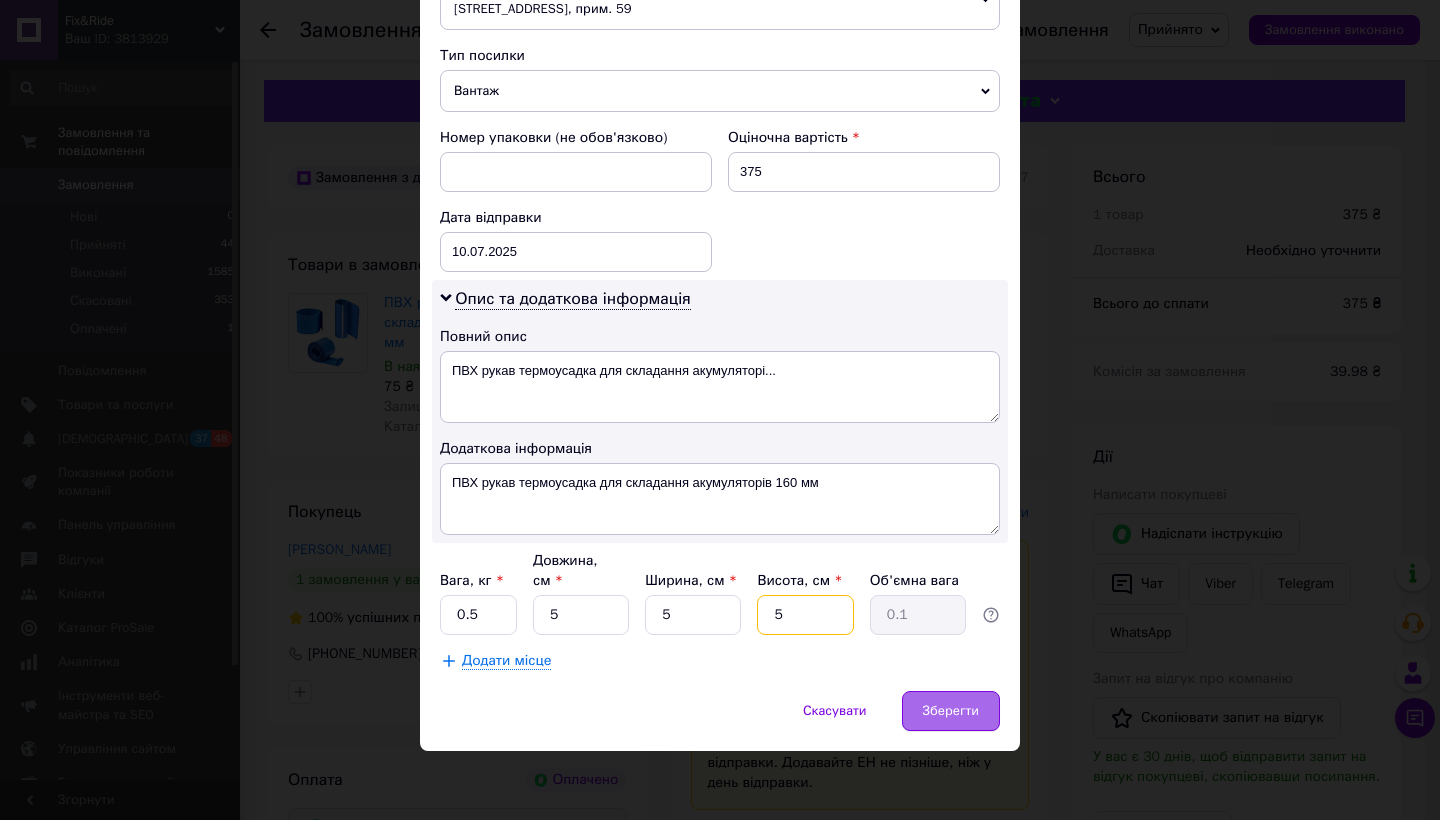 type on "5" 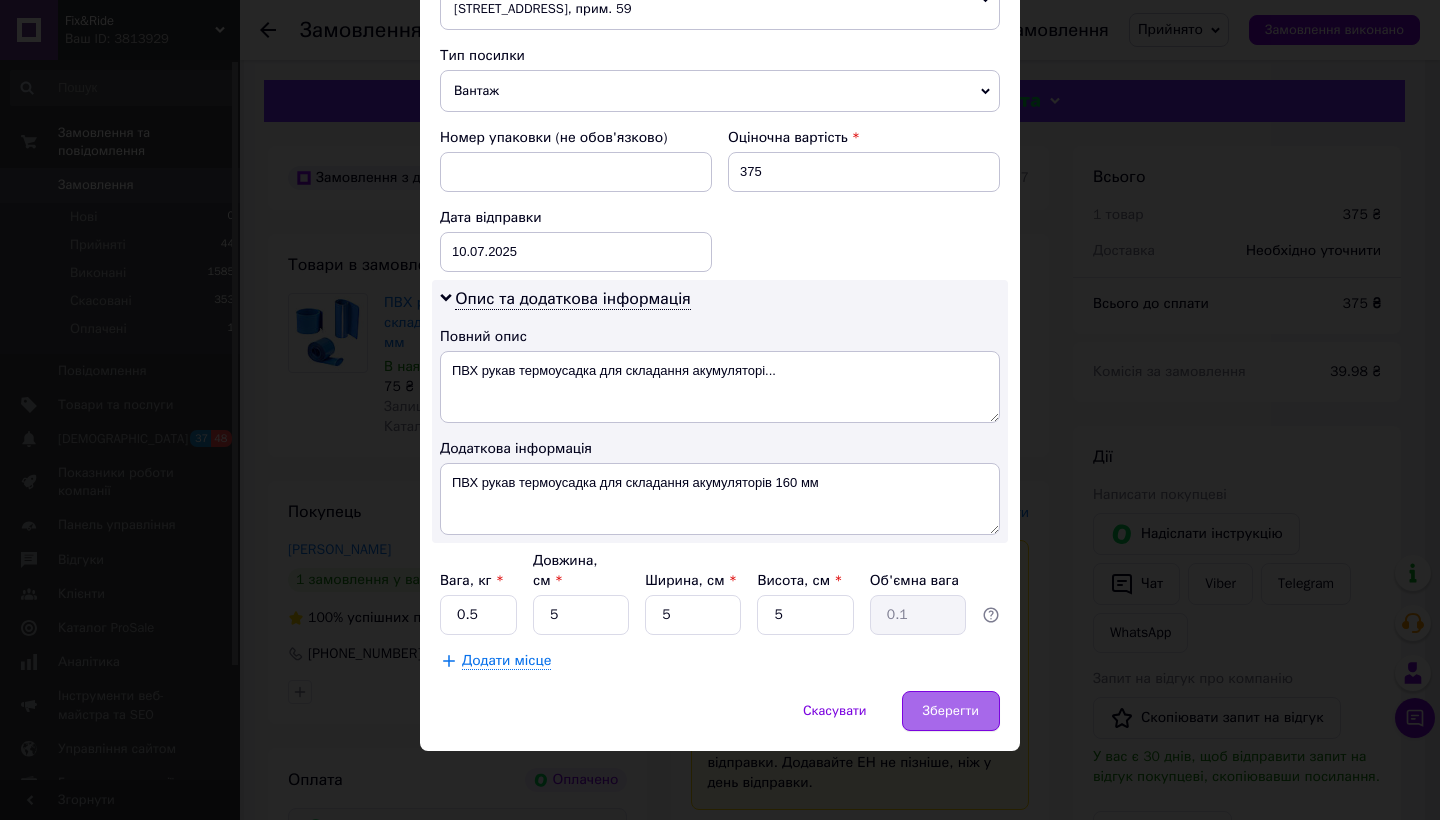 click on "Зберегти" at bounding box center (951, 711) 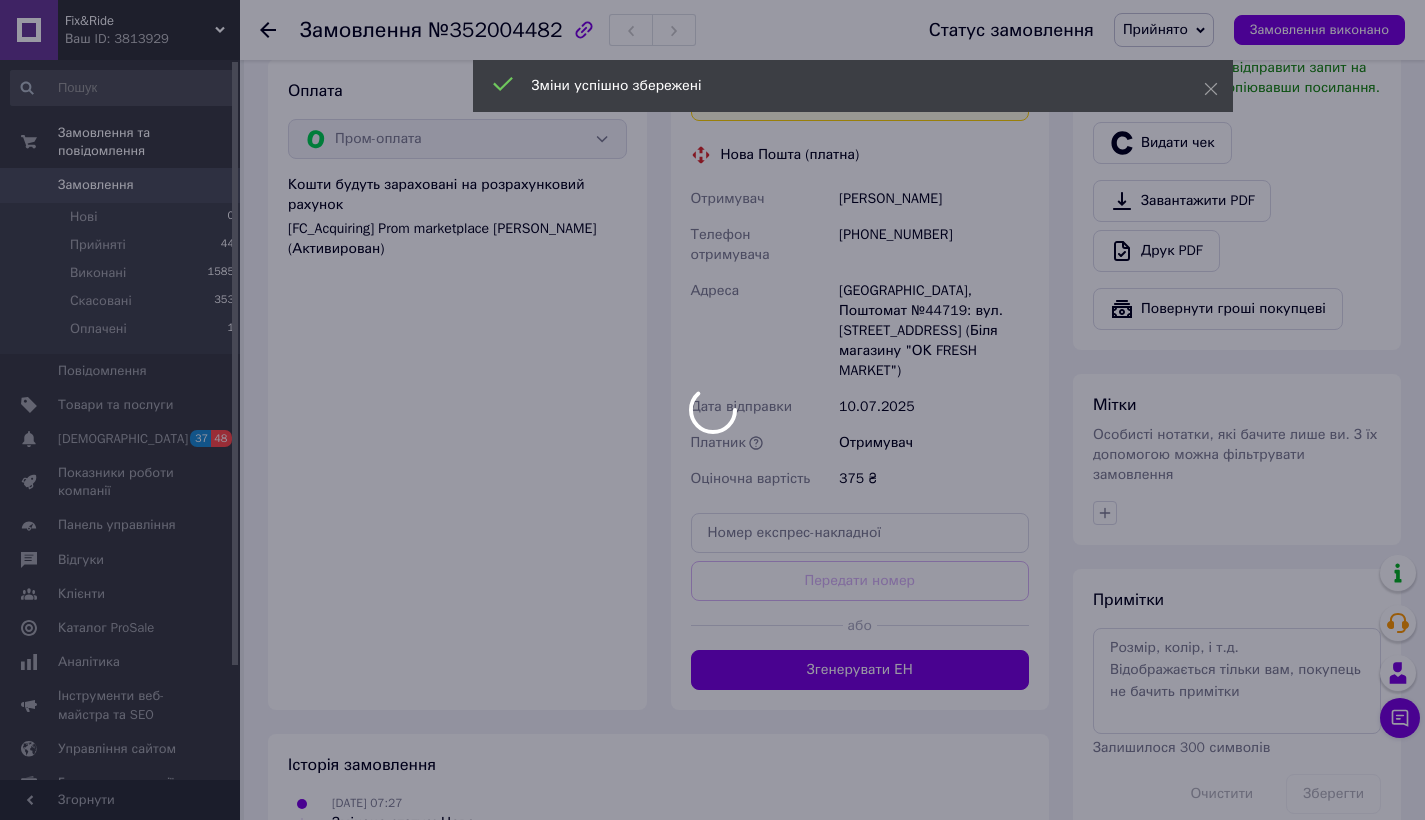 scroll, scrollTop: 721, scrollLeft: 0, axis: vertical 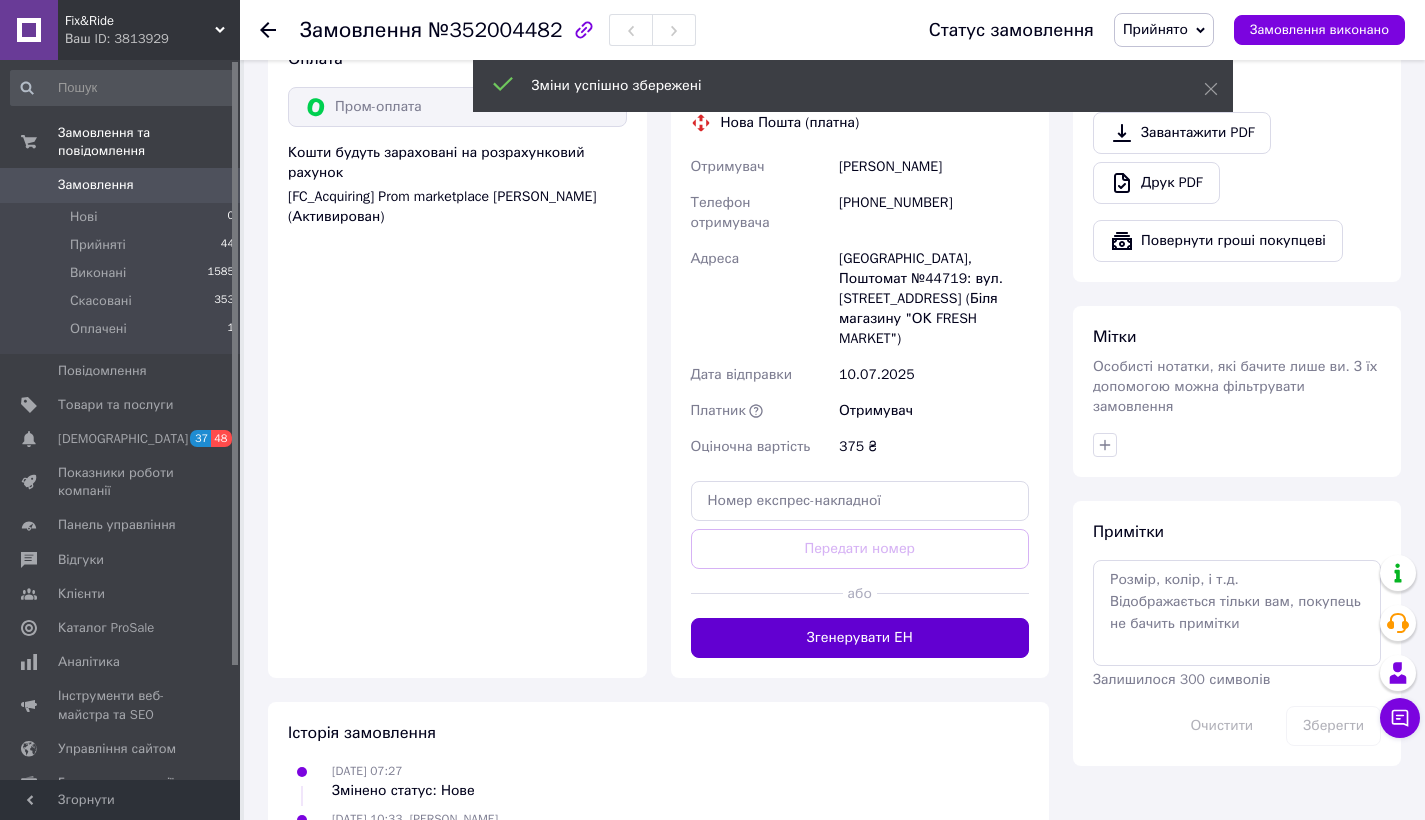click on "Згенерувати ЕН" at bounding box center [860, 638] 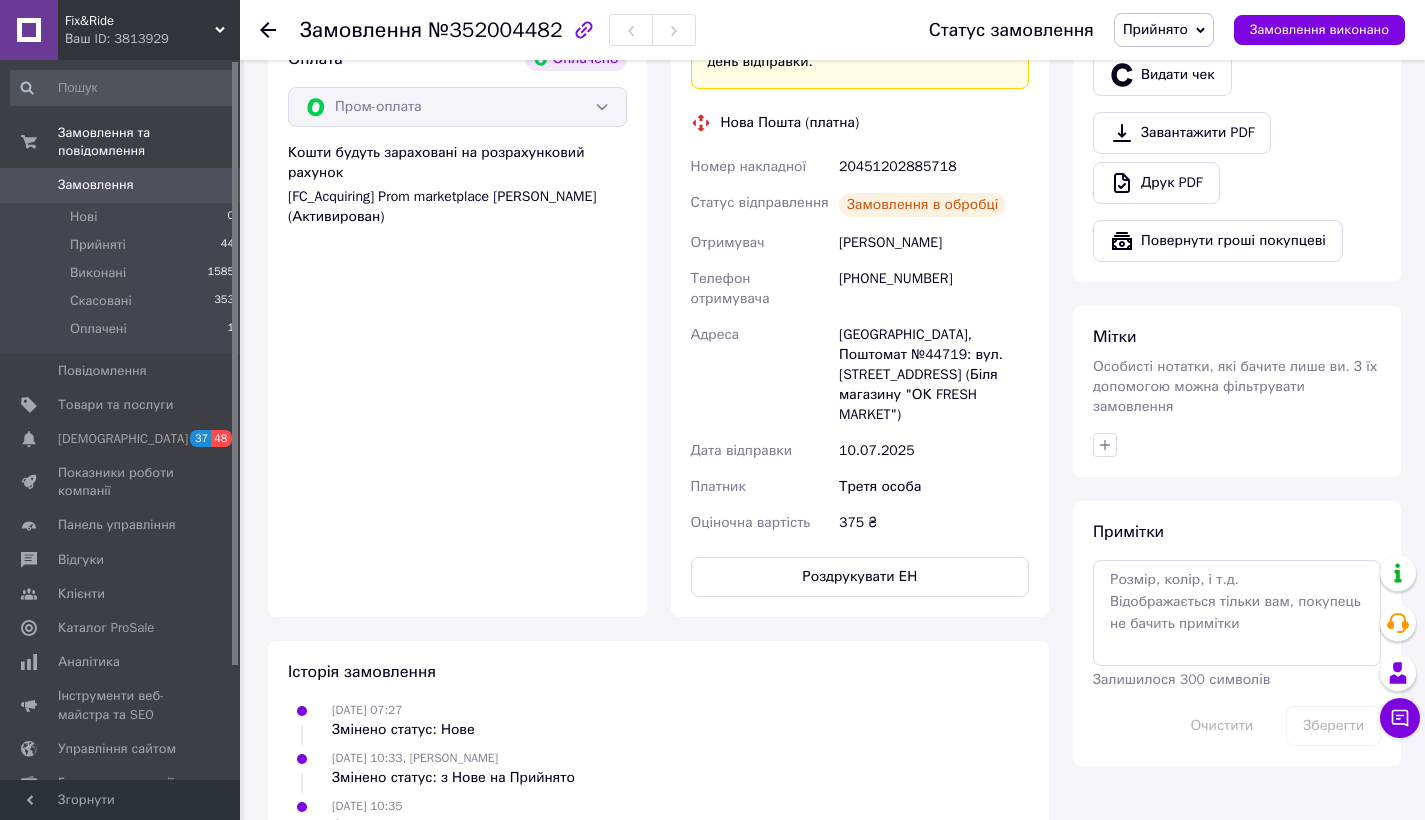 click on "Роздрукувати ЕН" at bounding box center [860, 577] 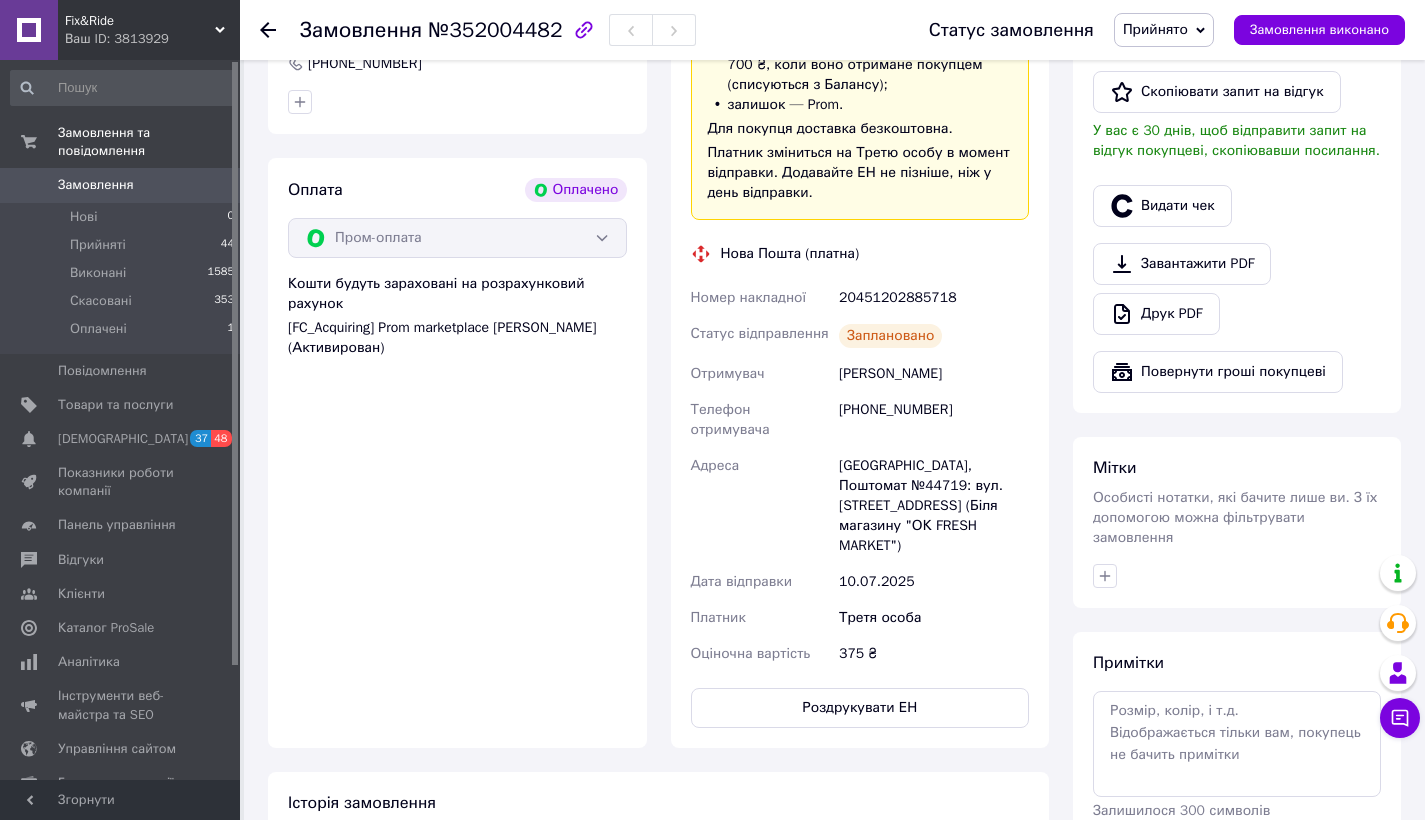 scroll, scrollTop: 566, scrollLeft: 0, axis: vertical 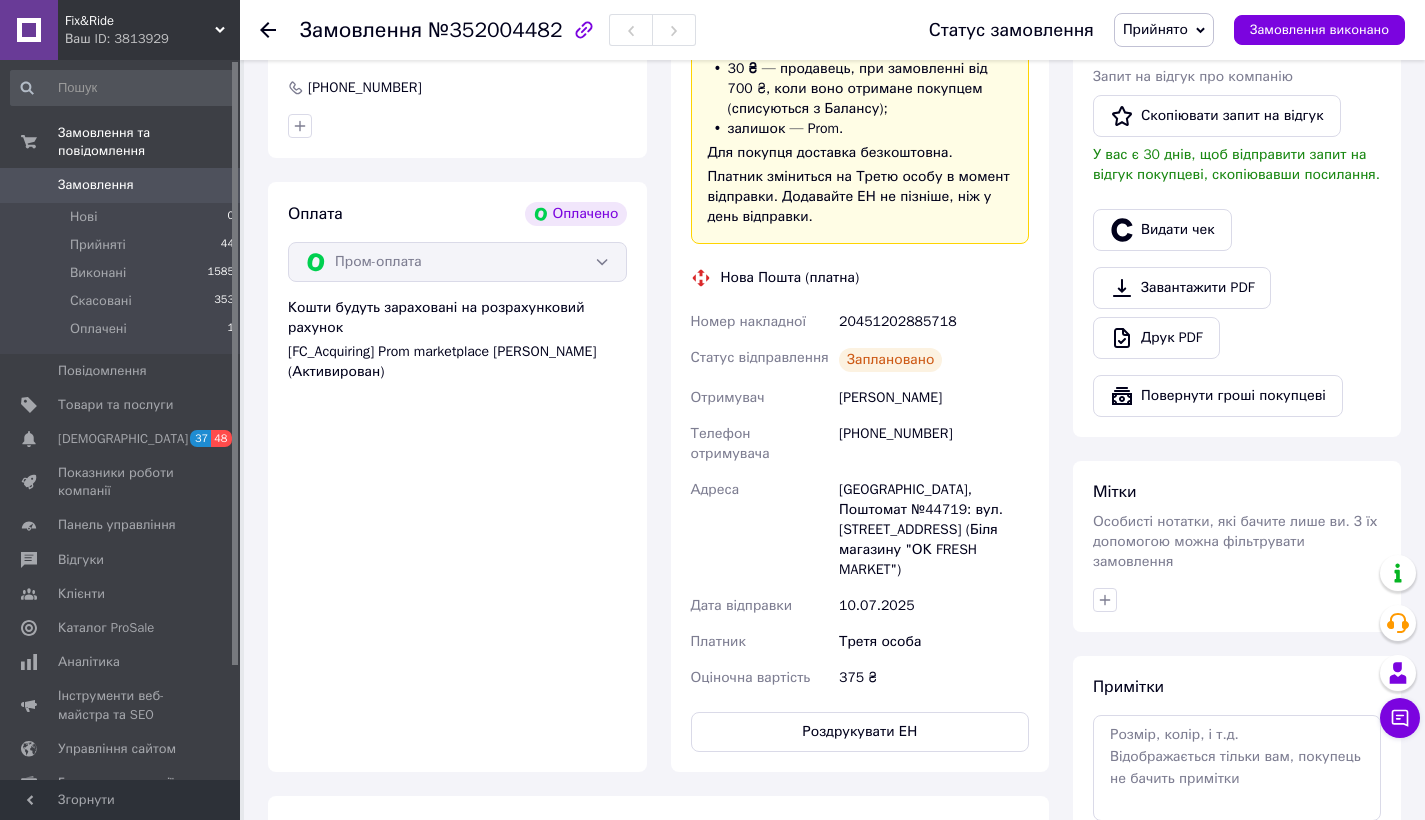 click on "[PERSON_NAME]" at bounding box center (934, 398) 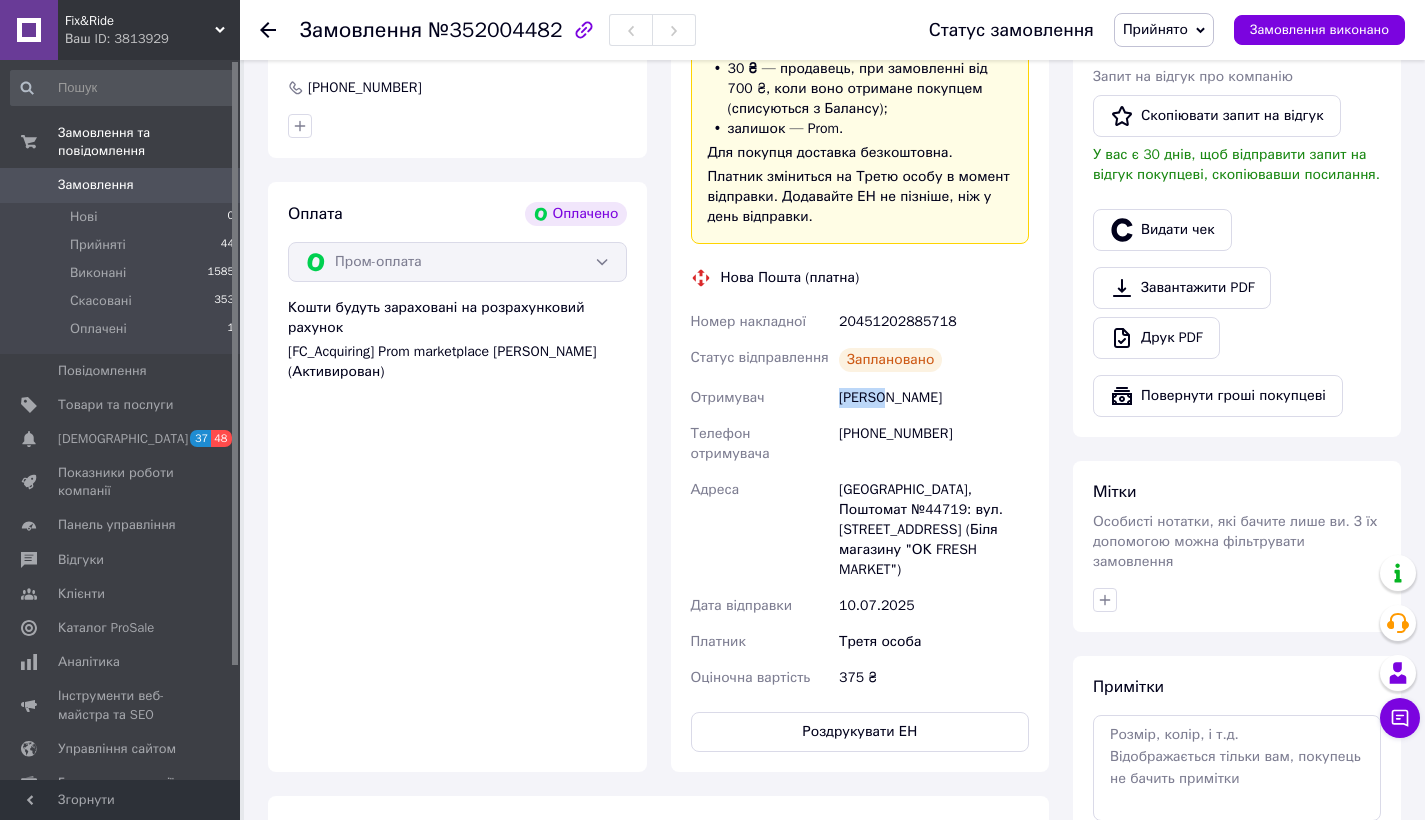 click on "[PERSON_NAME]" at bounding box center (934, 398) 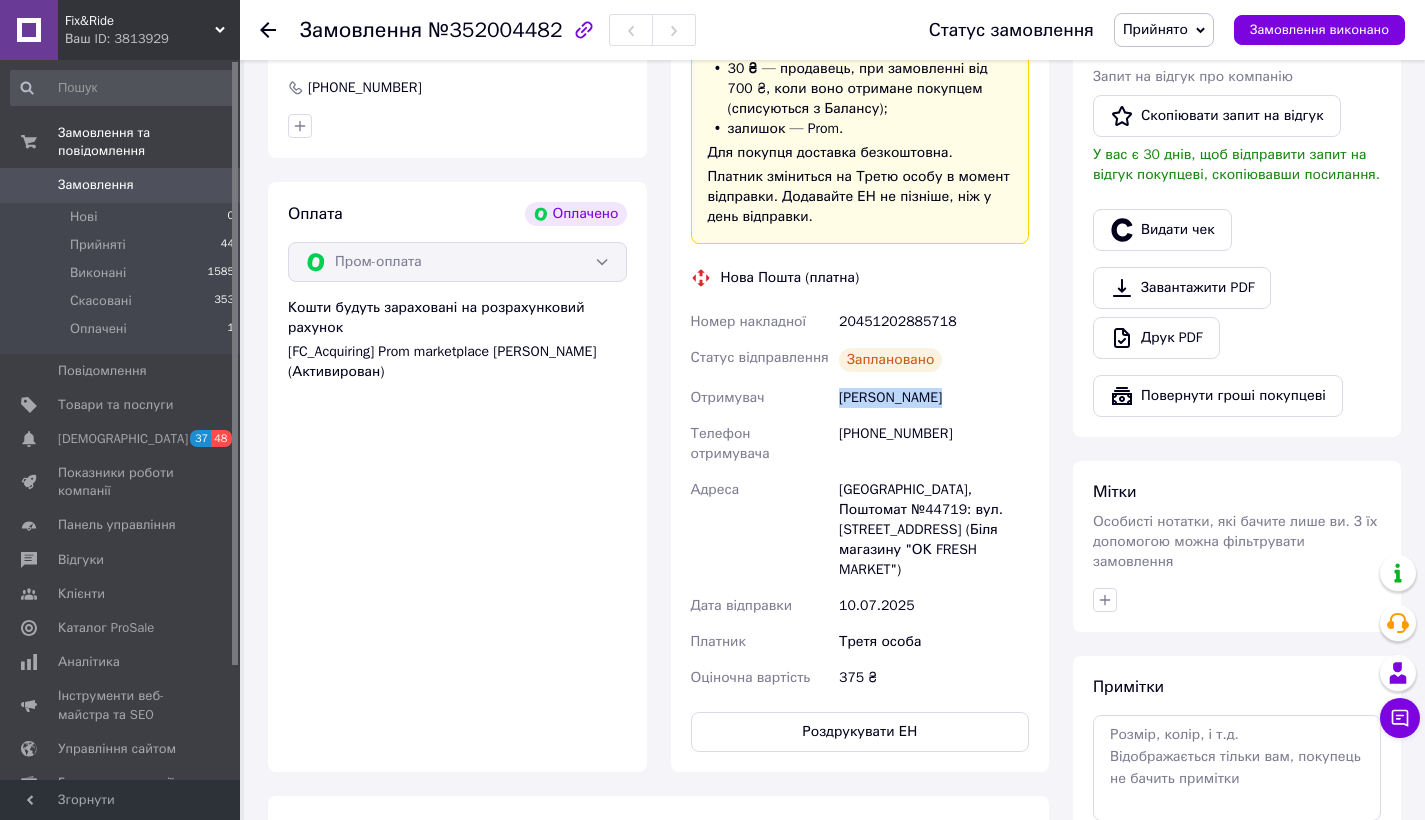 click on "[PERSON_NAME]" at bounding box center [934, 398] 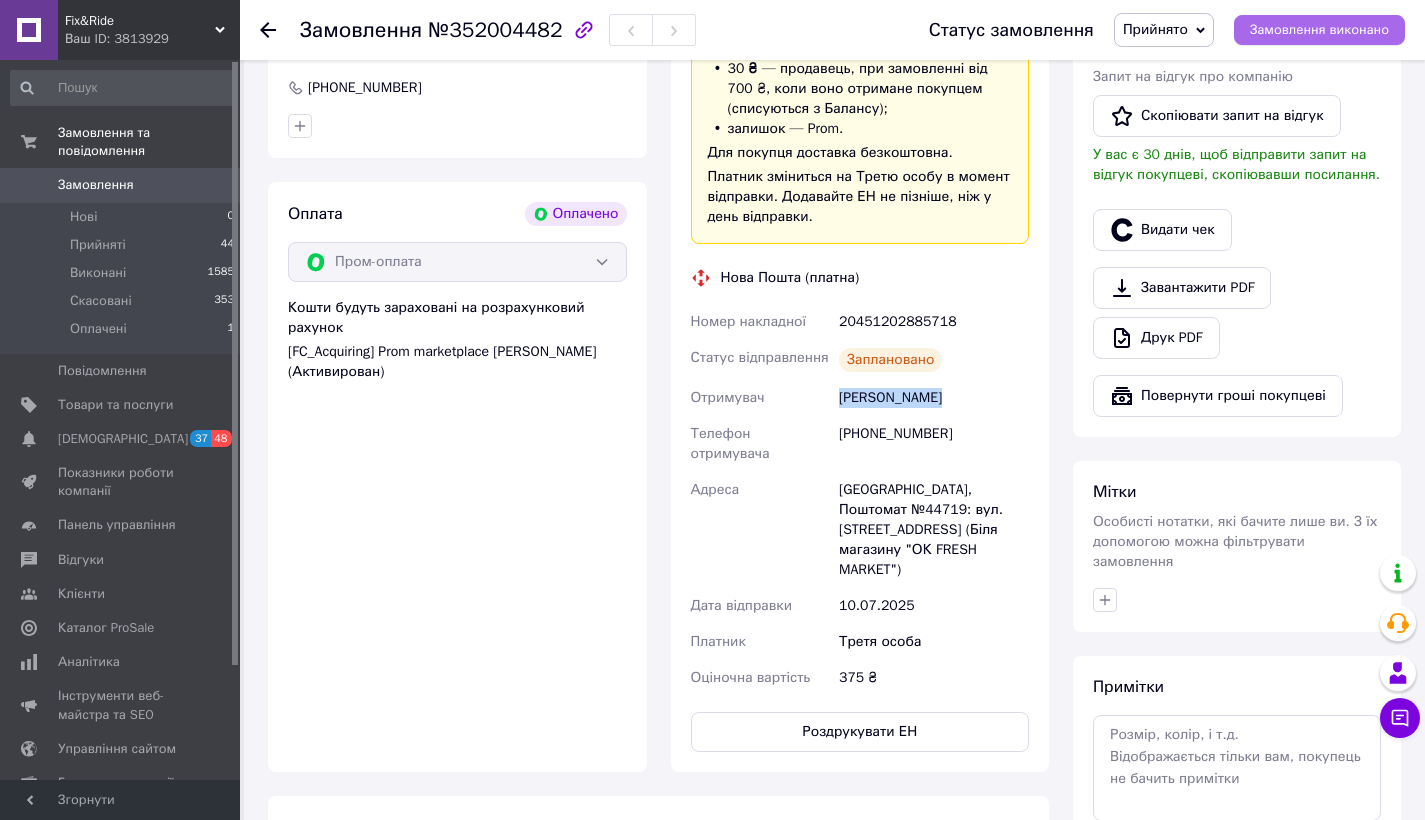 click on "Замовлення виконано" at bounding box center (1319, 30) 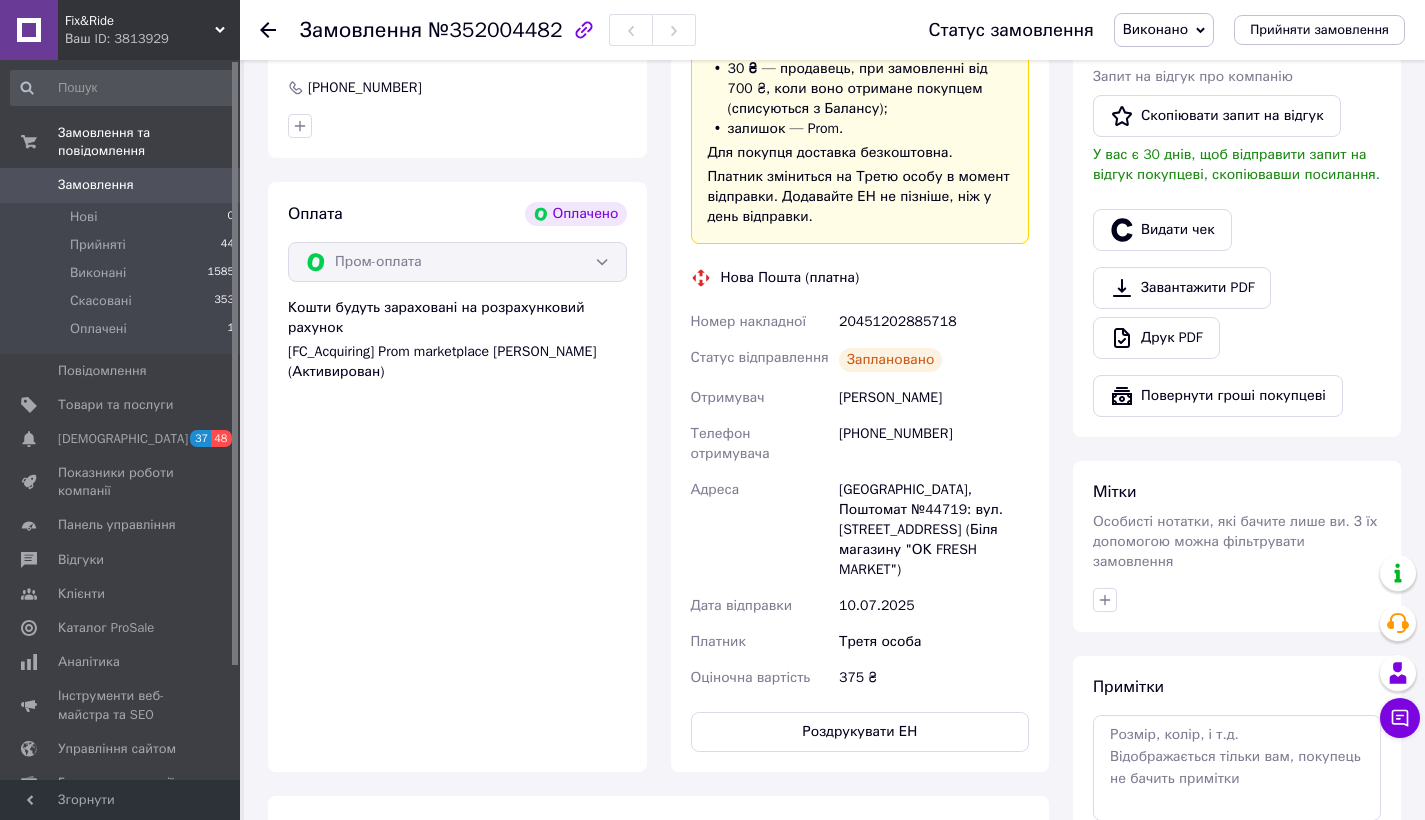 click on "[PHONE_NUMBER]" at bounding box center [934, 444] 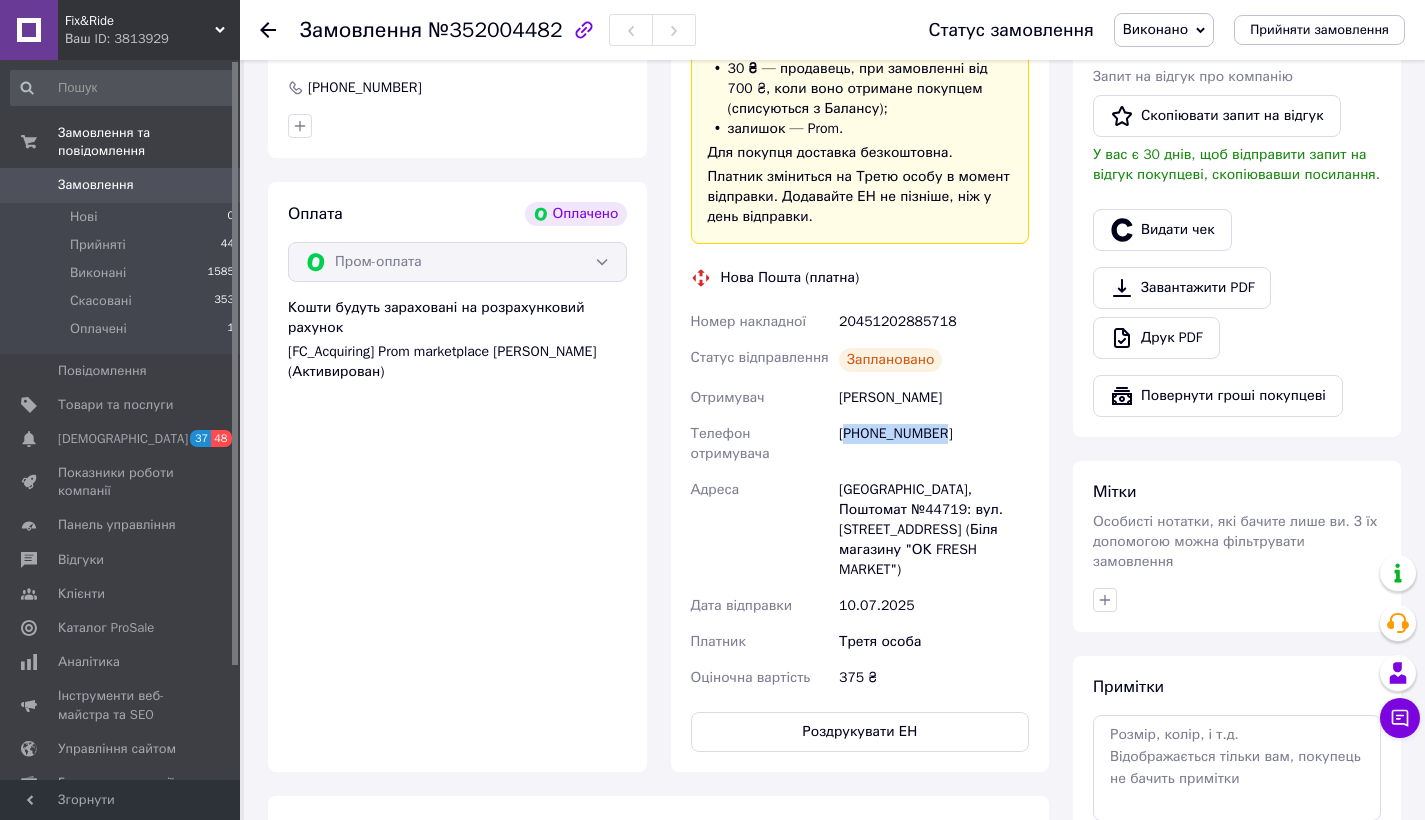 click on "[PHONE_NUMBER]" at bounding box center [934, 444] 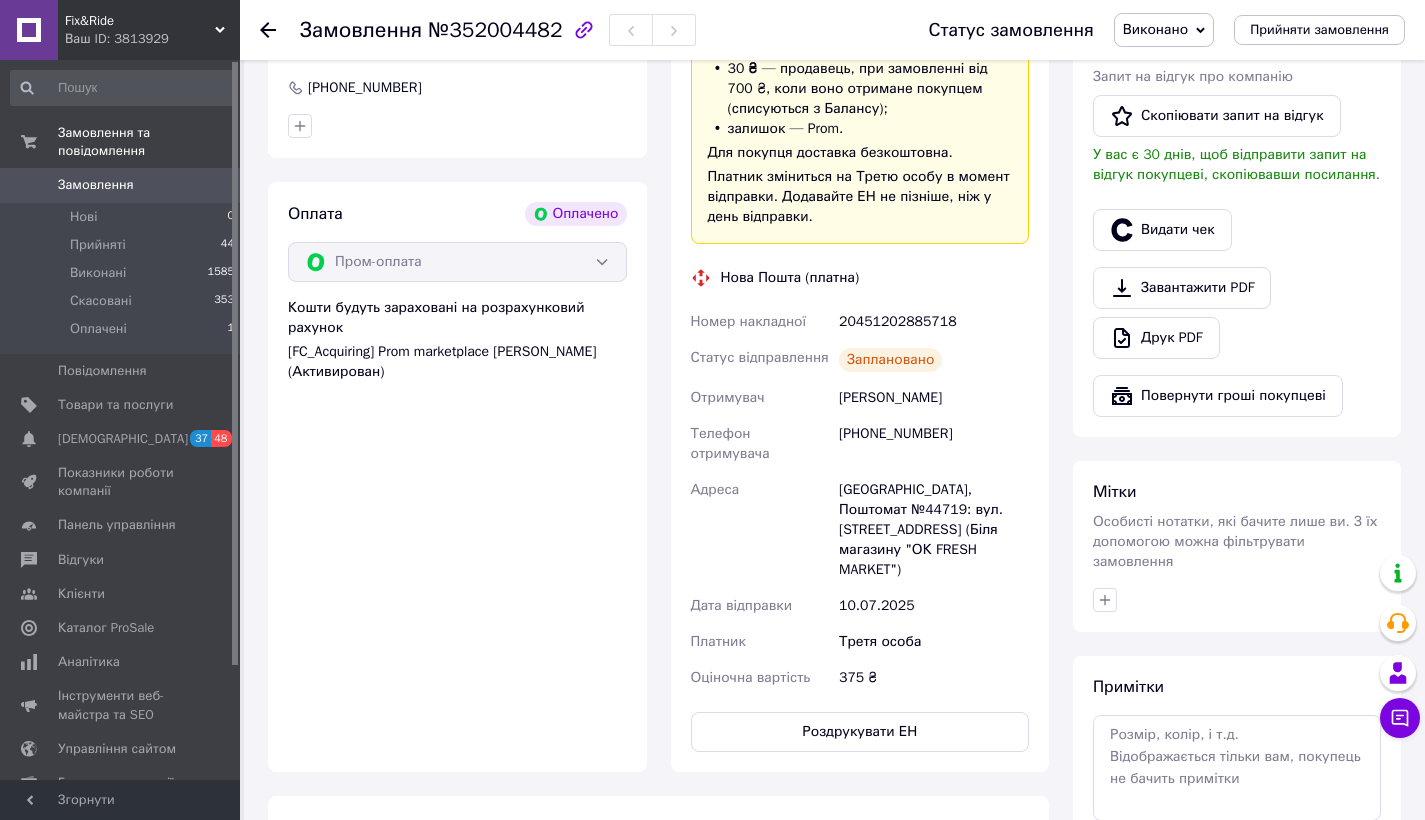 click on "Замовлення №352004482" at bounding box center [498, 30] 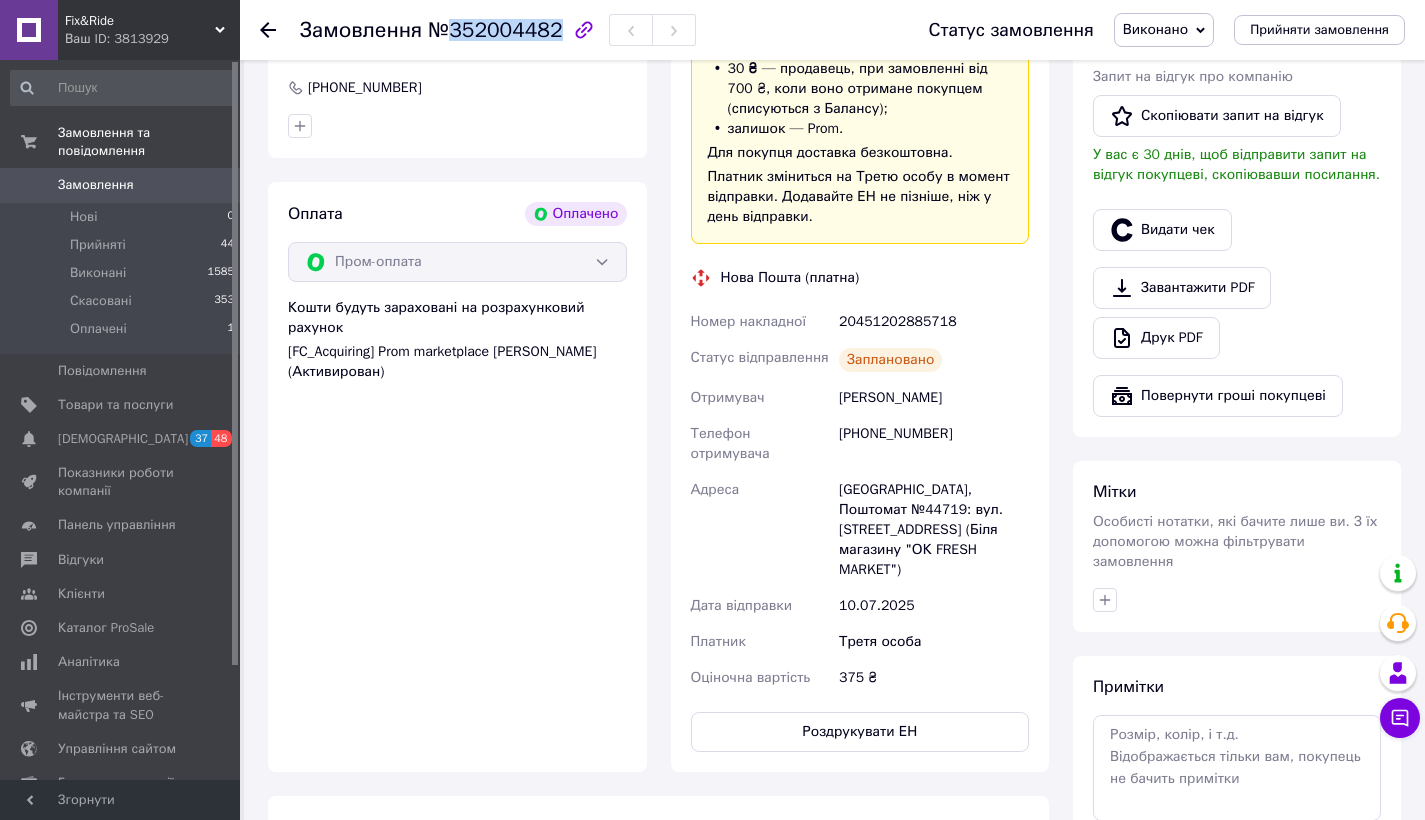 click on "№352004482" at bounding box center (495, 30) 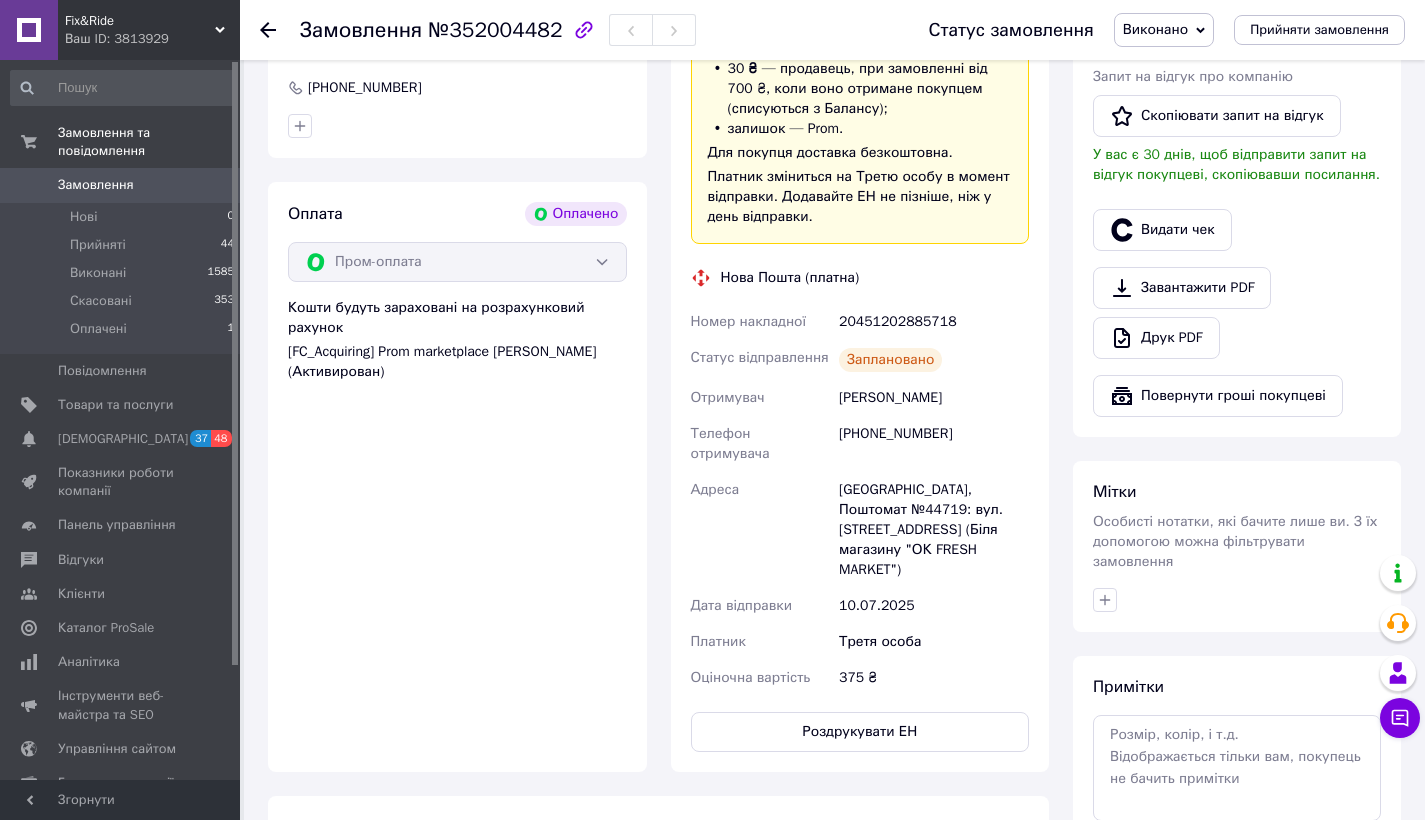 click on "20451202885718" at bounding box center (934, 322) 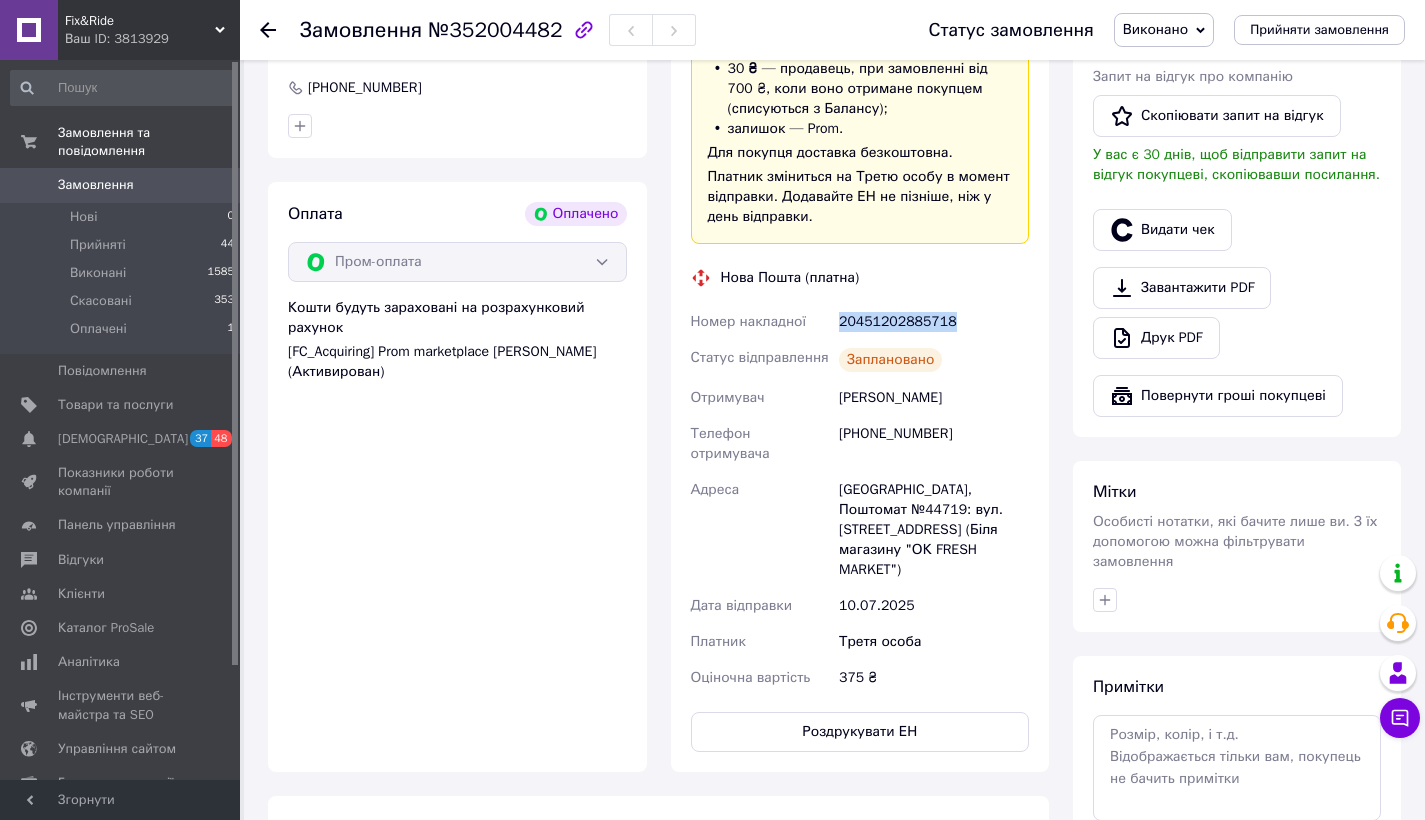 click on "20451202885718" at bounding box center [934, 322] 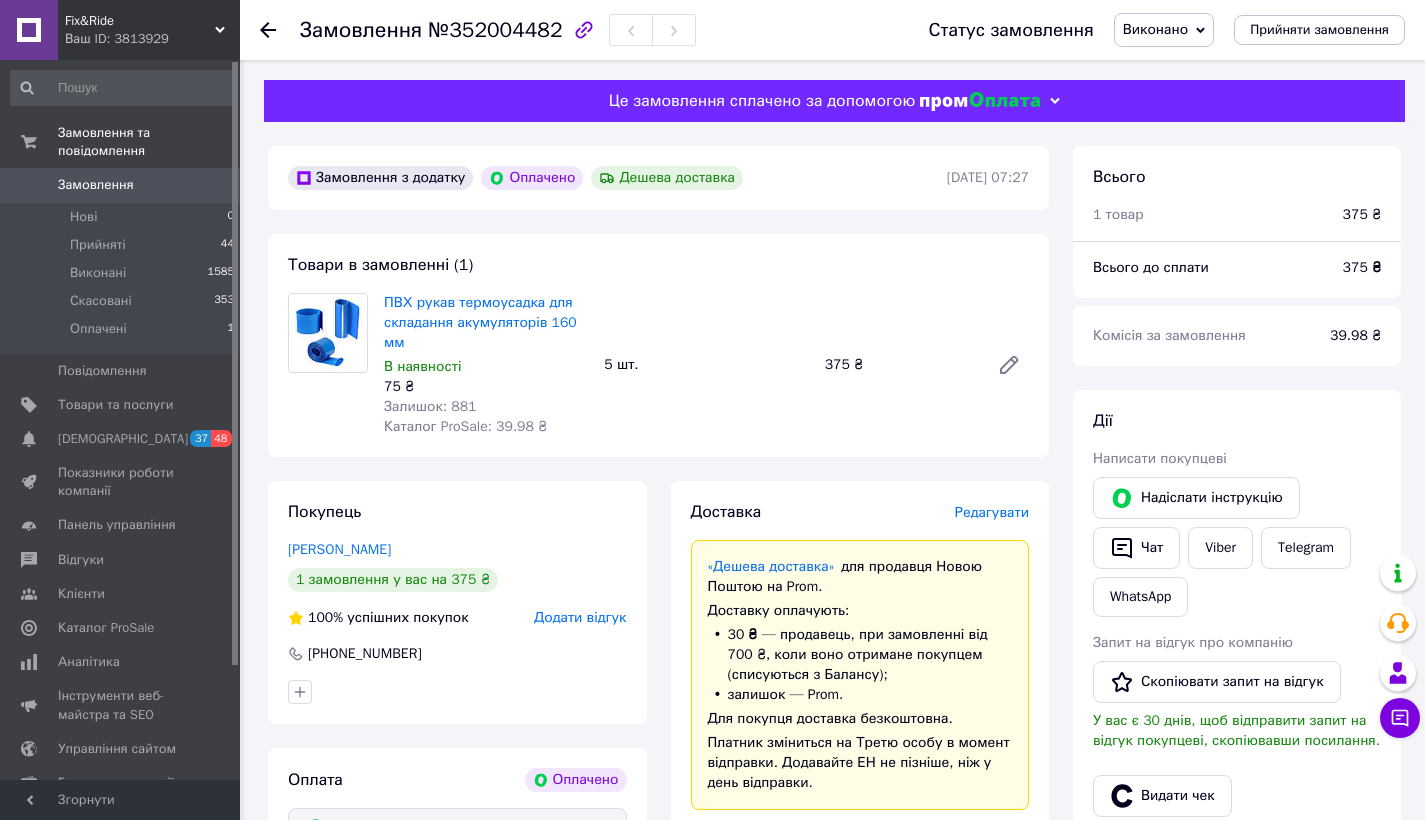 scroll, scrollTop: 0, scrollLeft: 0, axis: both 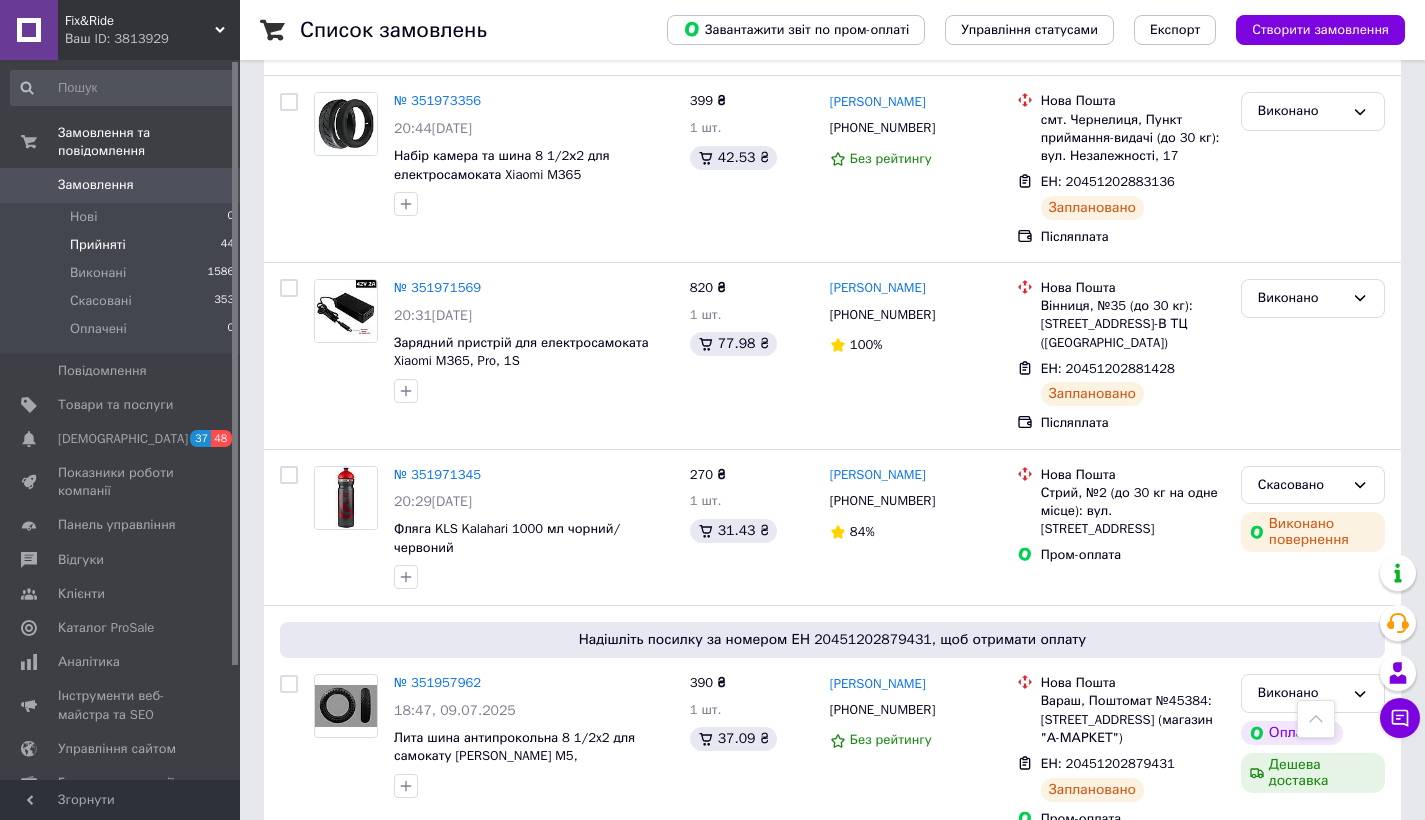 click on "Прийняті 44" at bounding box center (123, 245) 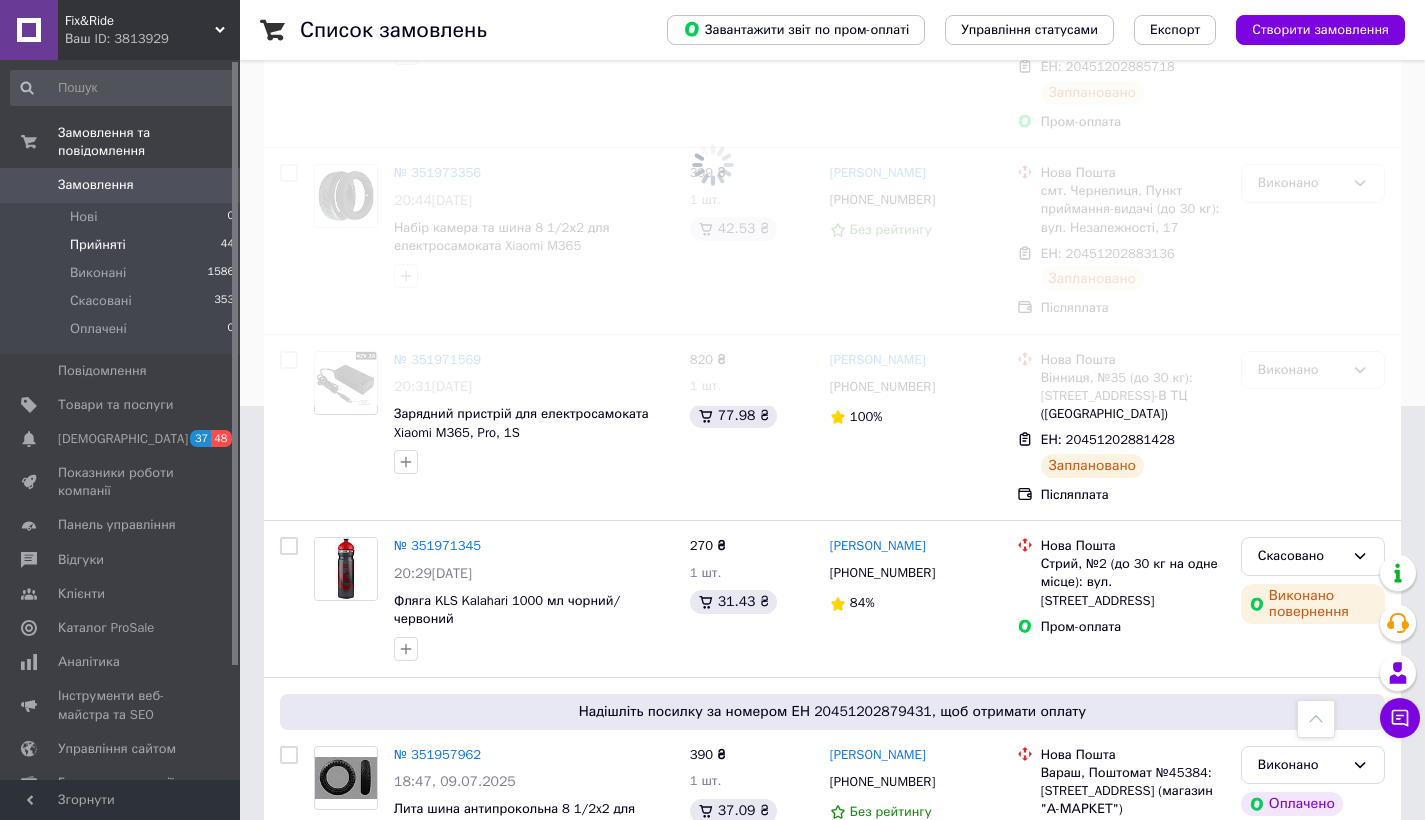 scroll, scrollTop: 0, scrollLeft: 0, axis: both 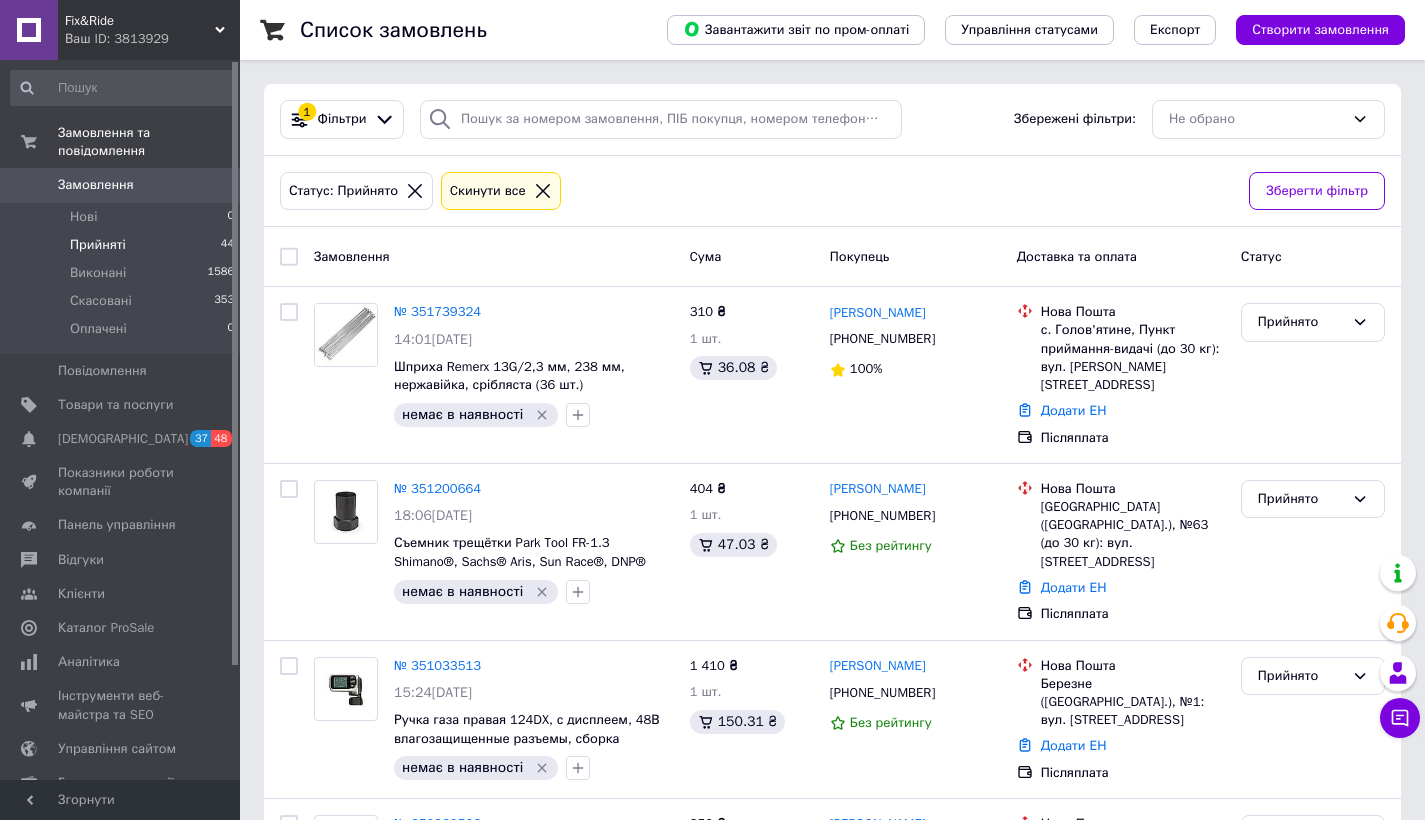 click on "Замовлення 0" at bounding box center (123, 185) 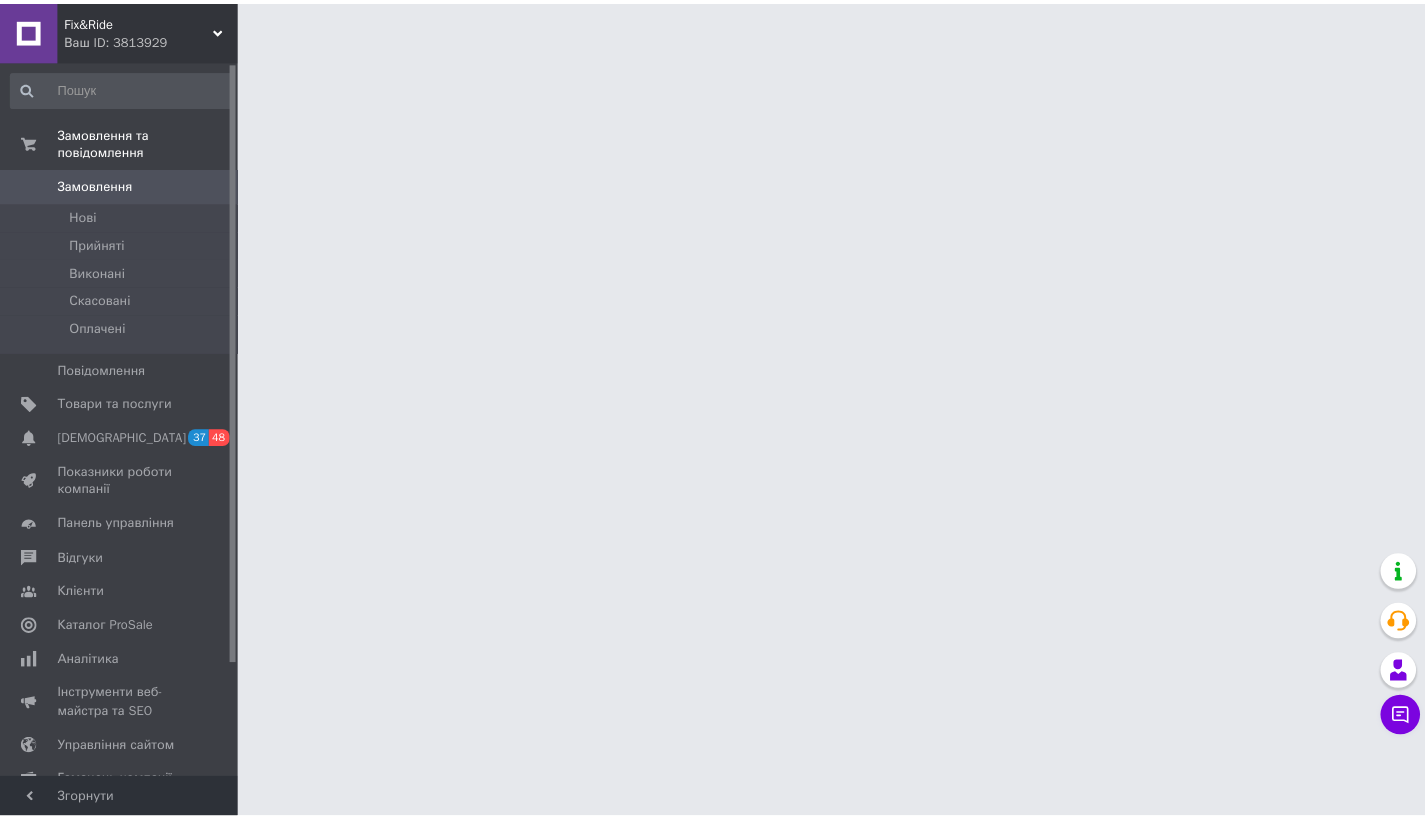 scroll, scrollTop: 0, scrollLeft: 0, axis: both 